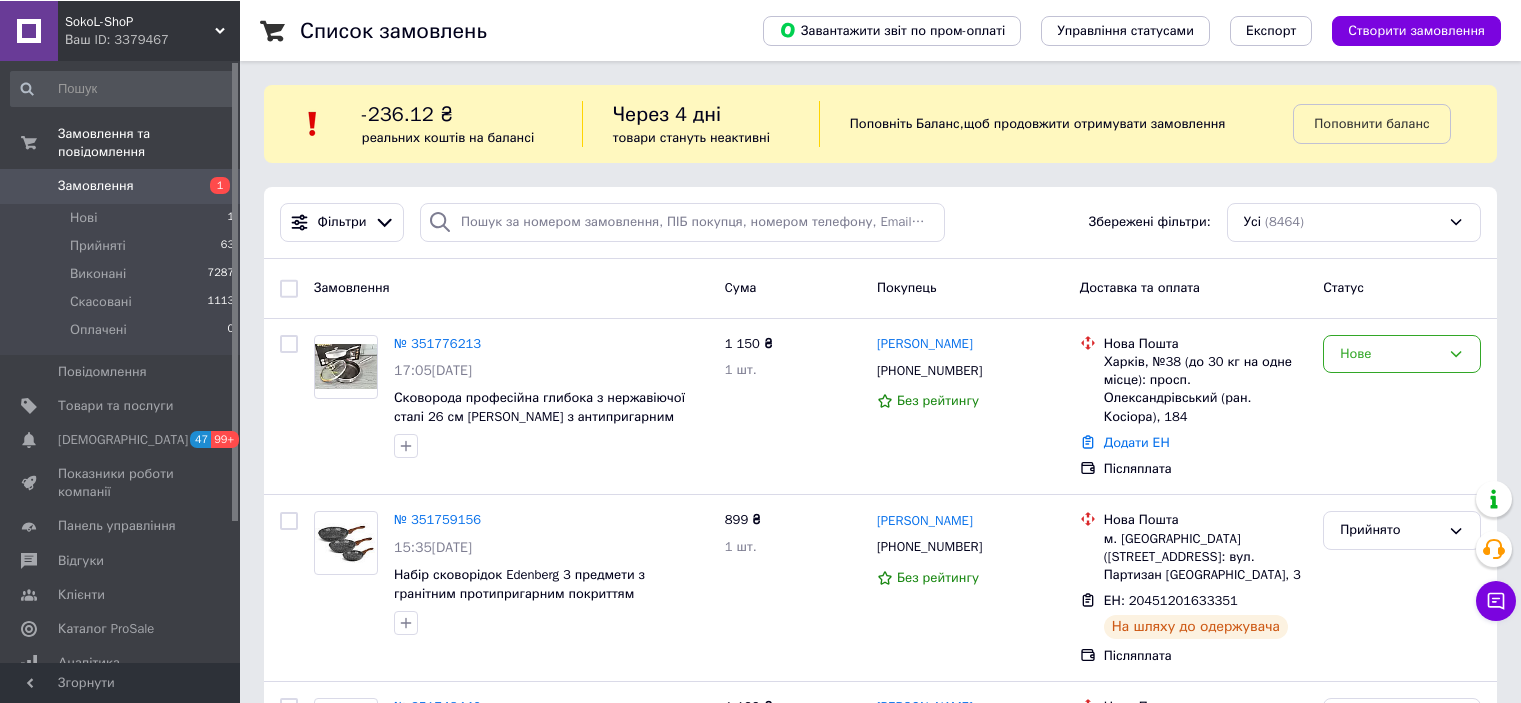 scroll, scrollTop: 0, scrollLeft: 0, axis: both 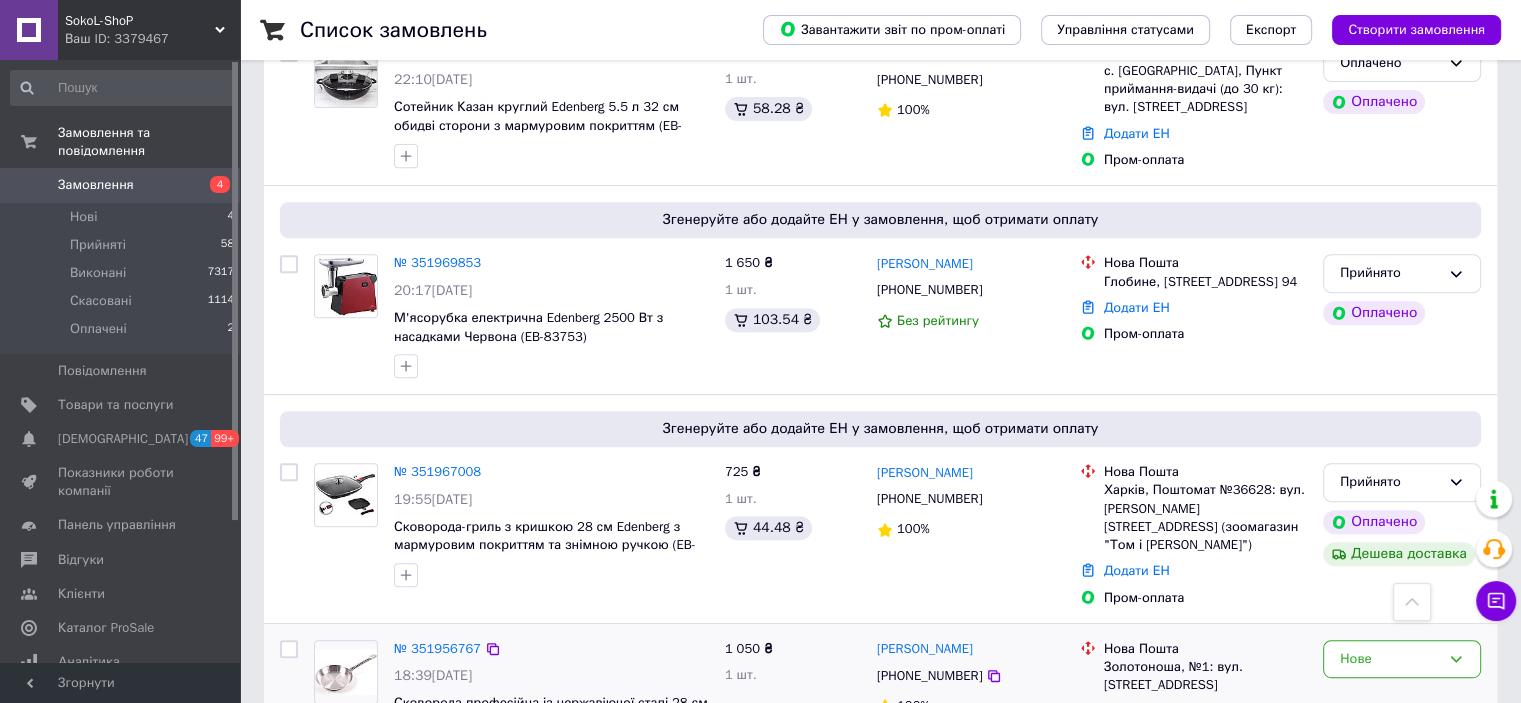 drag, startPoint x: 136, startPoint y: 227, endPoint x: 527, endPoint y: 624, distance: 557.2163 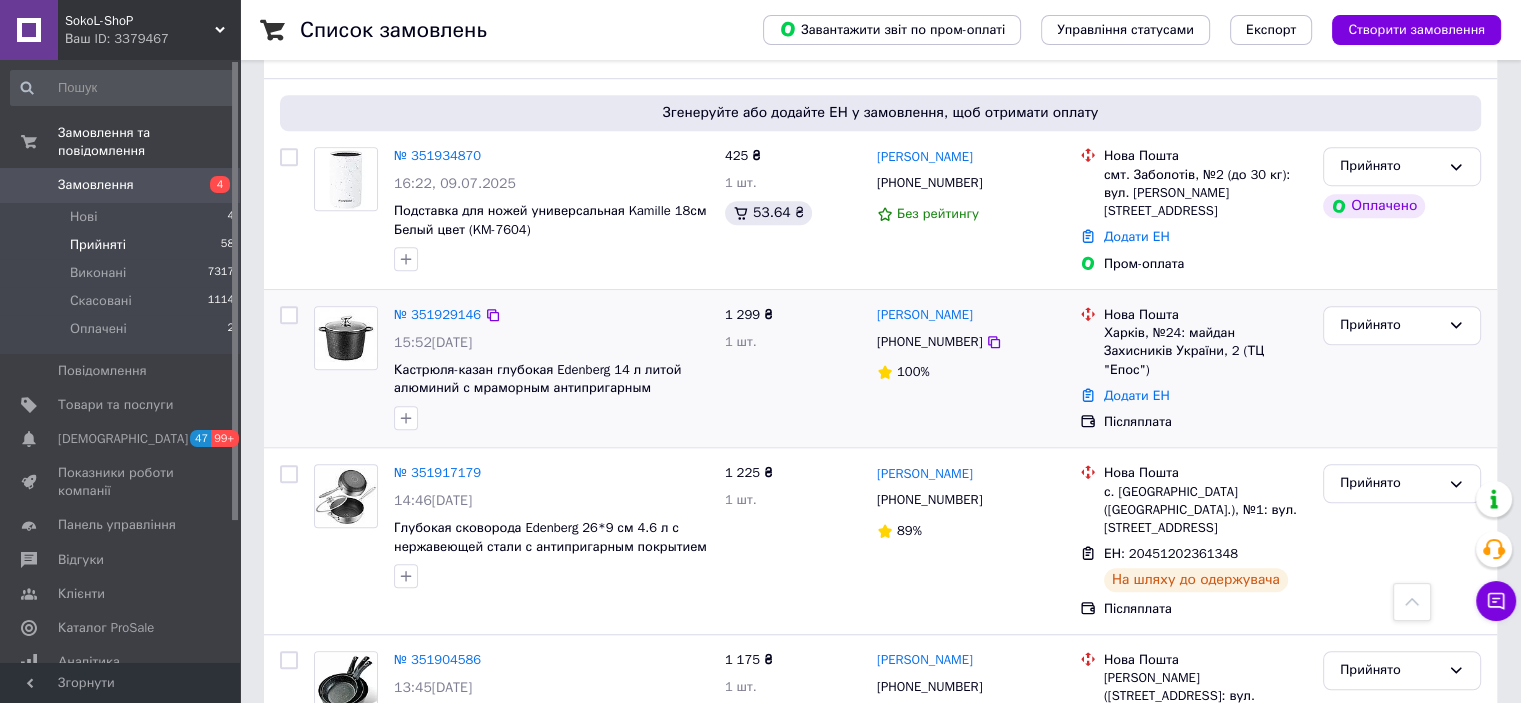 scroll, scrollTop: 1400, scrollLeft: 0, axis: vertical 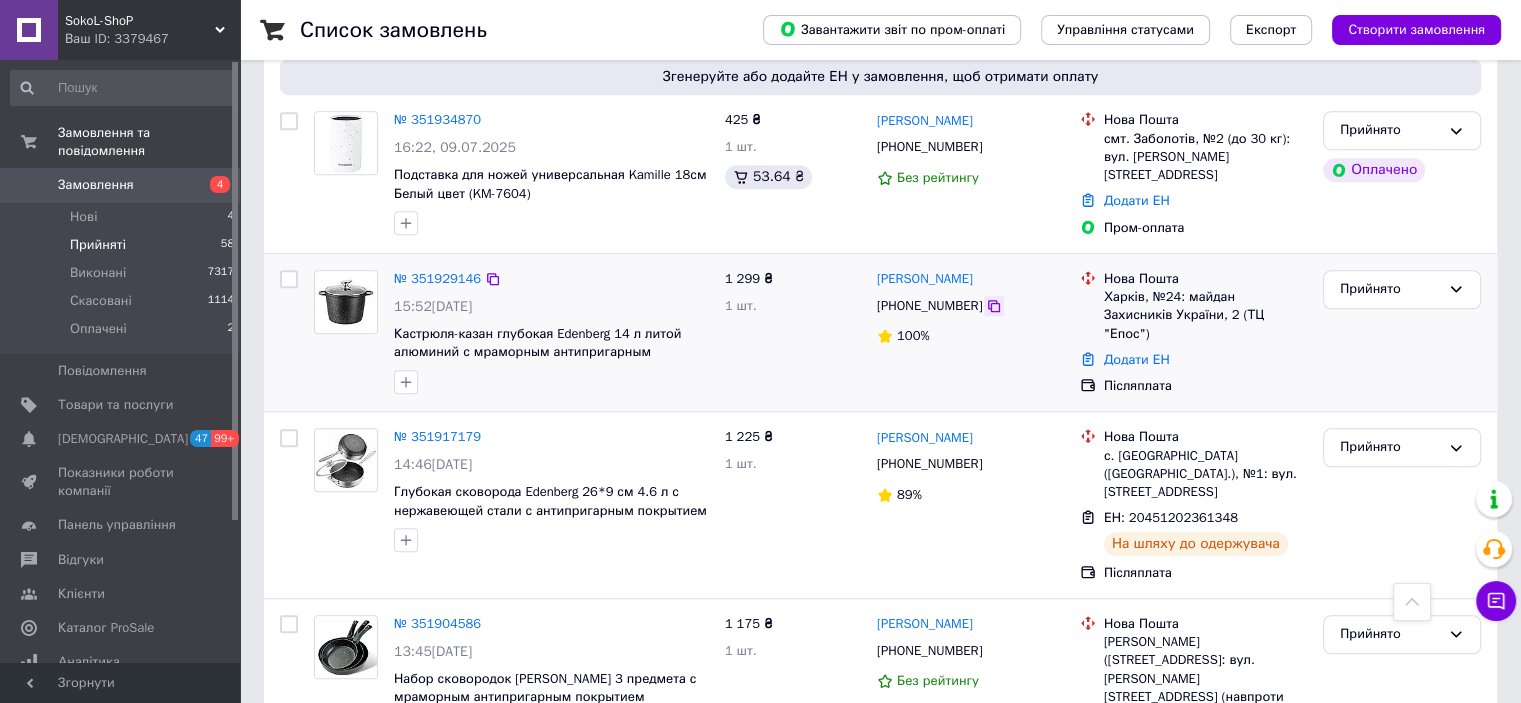 click 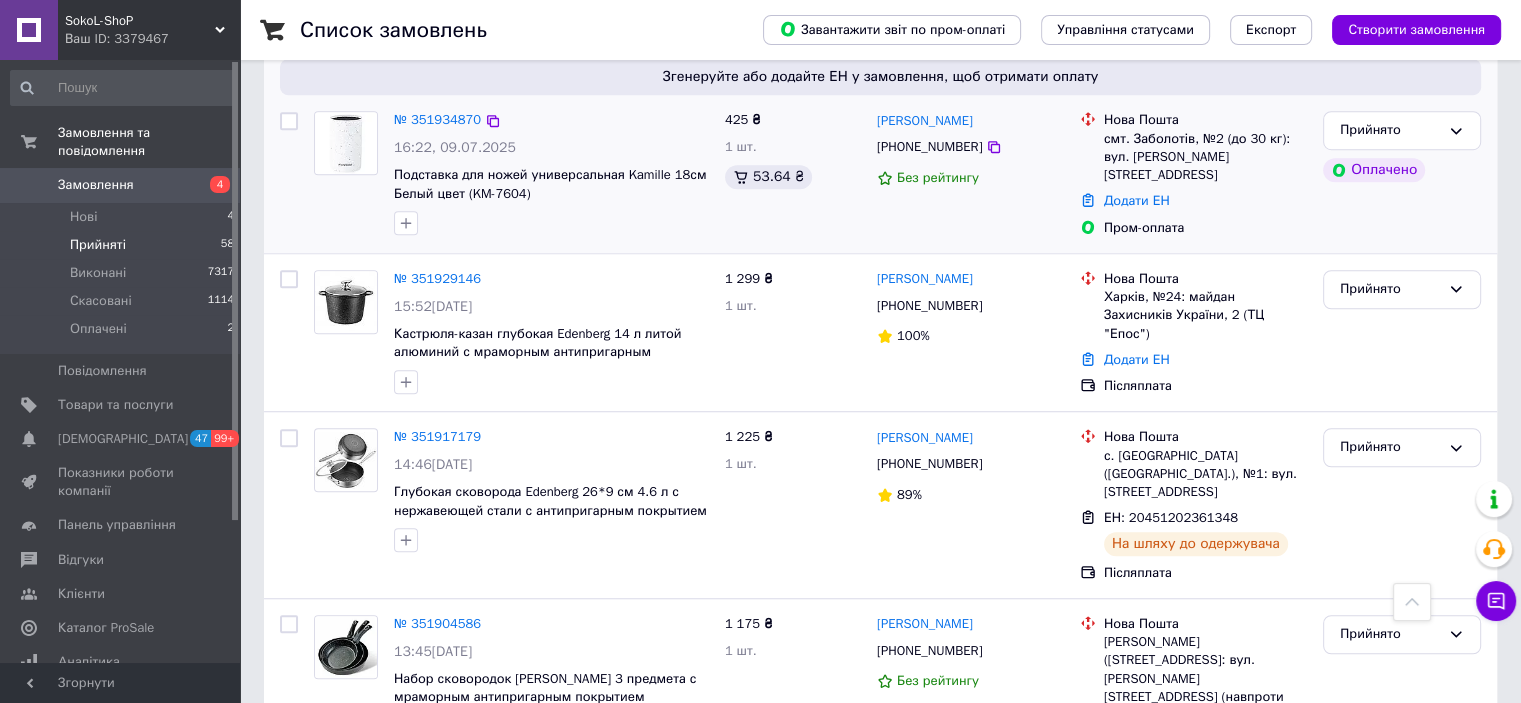 drag, startPoint x: 982, startPoint y: 263, endPoint x: 909, endPoint y: 206, distance: 92.61749 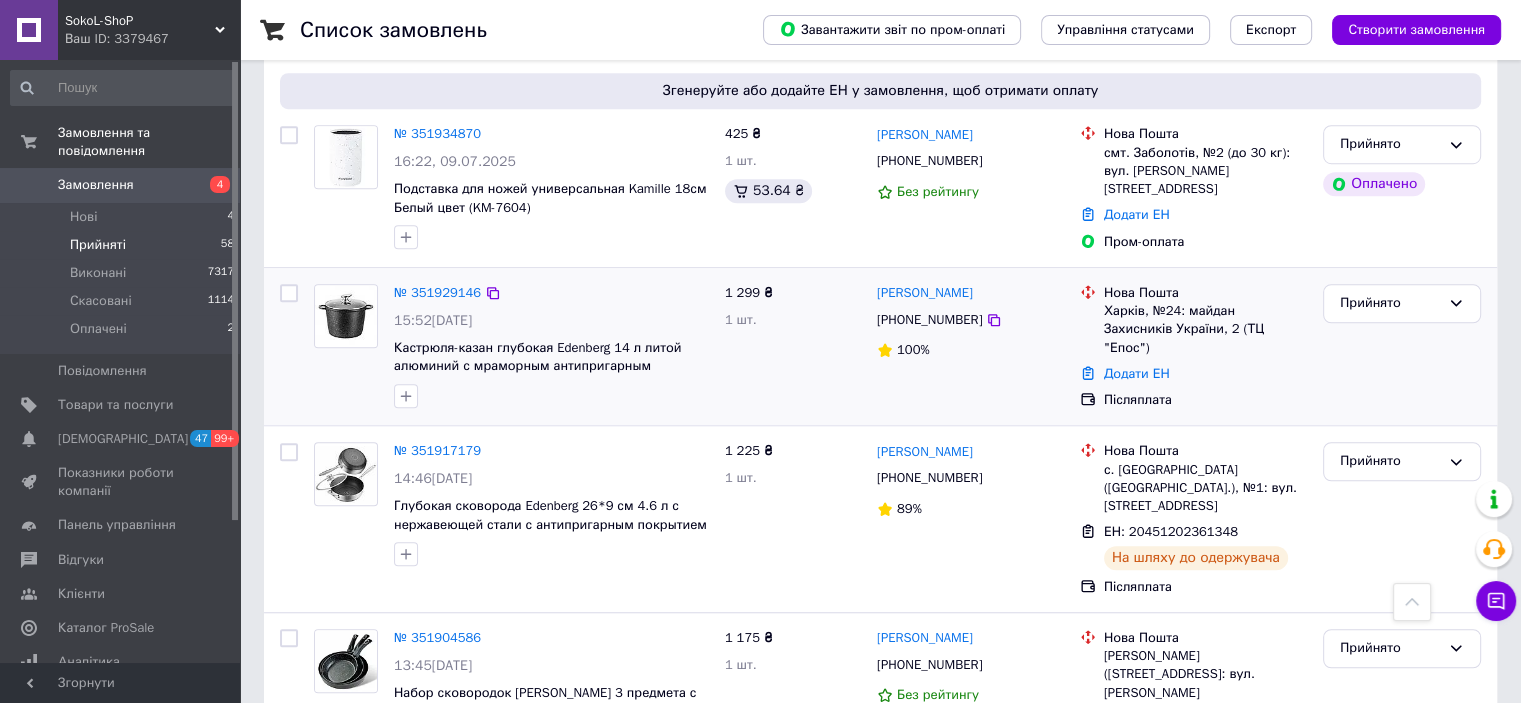 scroll, scrollTop: 1300, scrollLeft: 0, axis: vertical 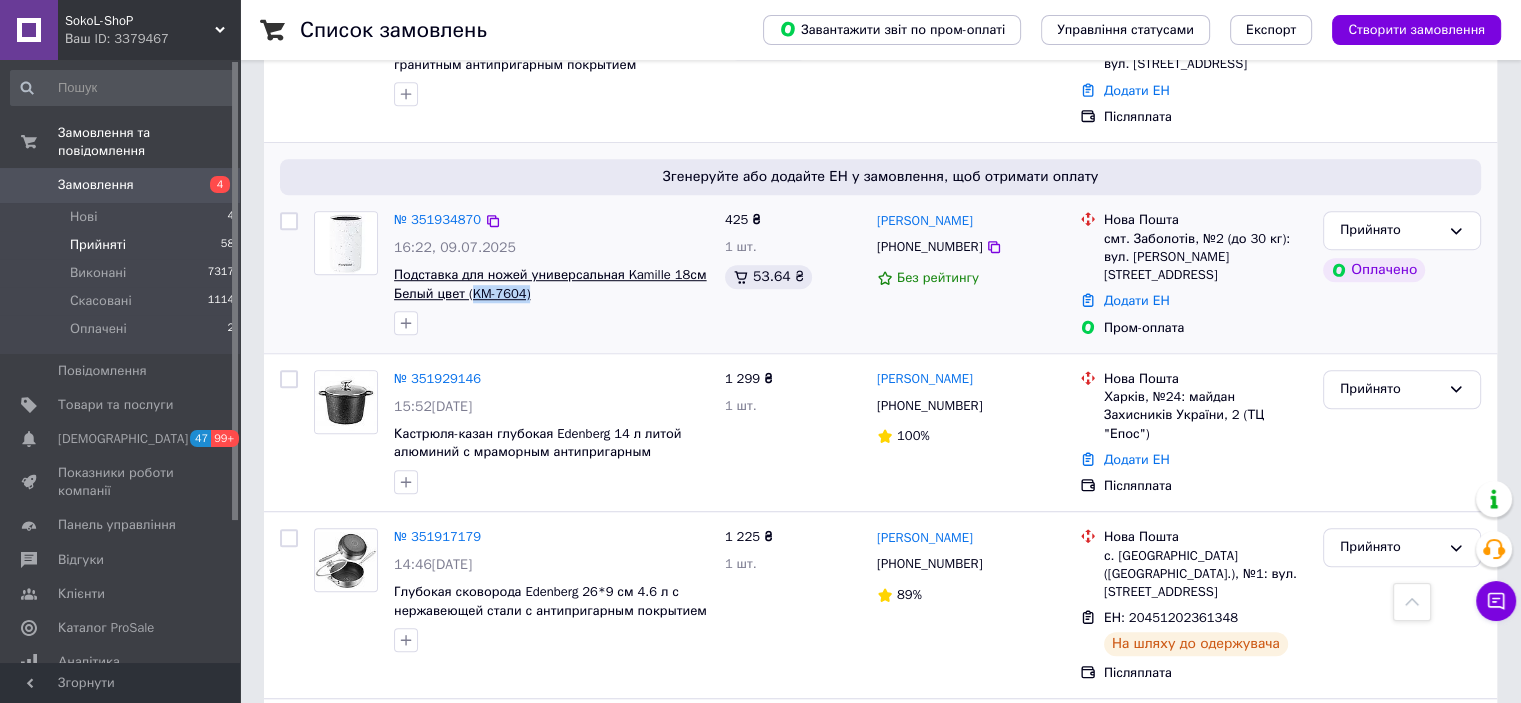 drag, startPoint x: 541, startPoint y: 258, endPoint x: 468, endPoint y: 258, distance: 73 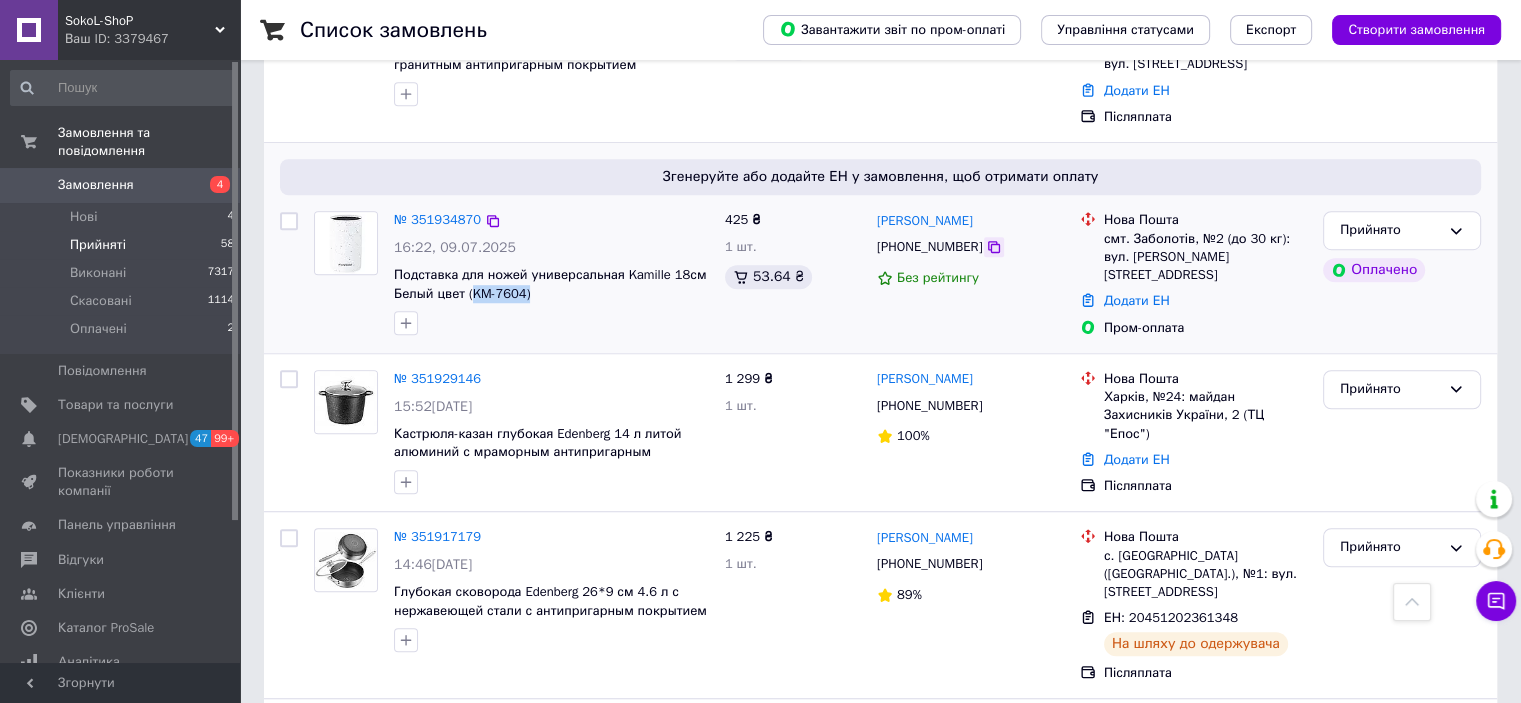 click 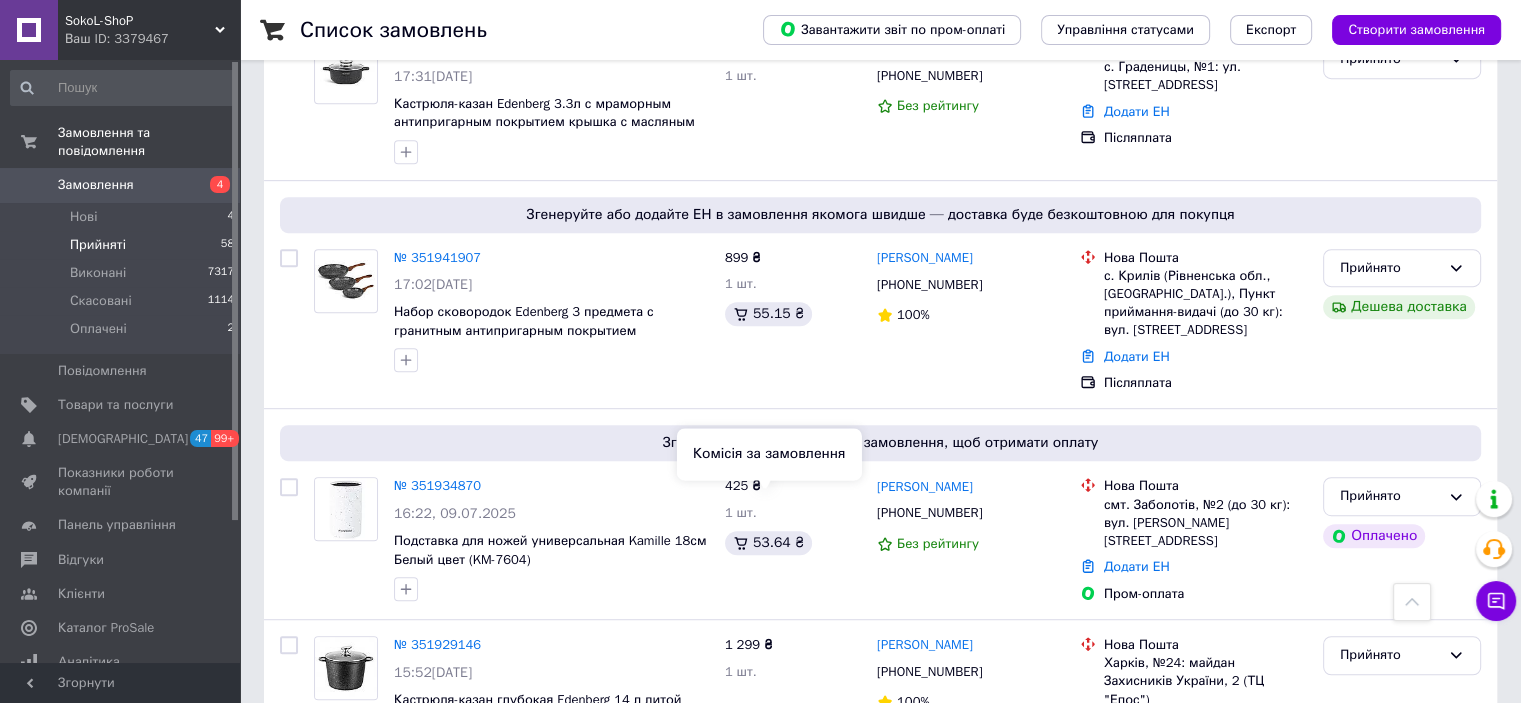 scroll, scrollTop: 1000, scrollLeft: 0, axis: vertical 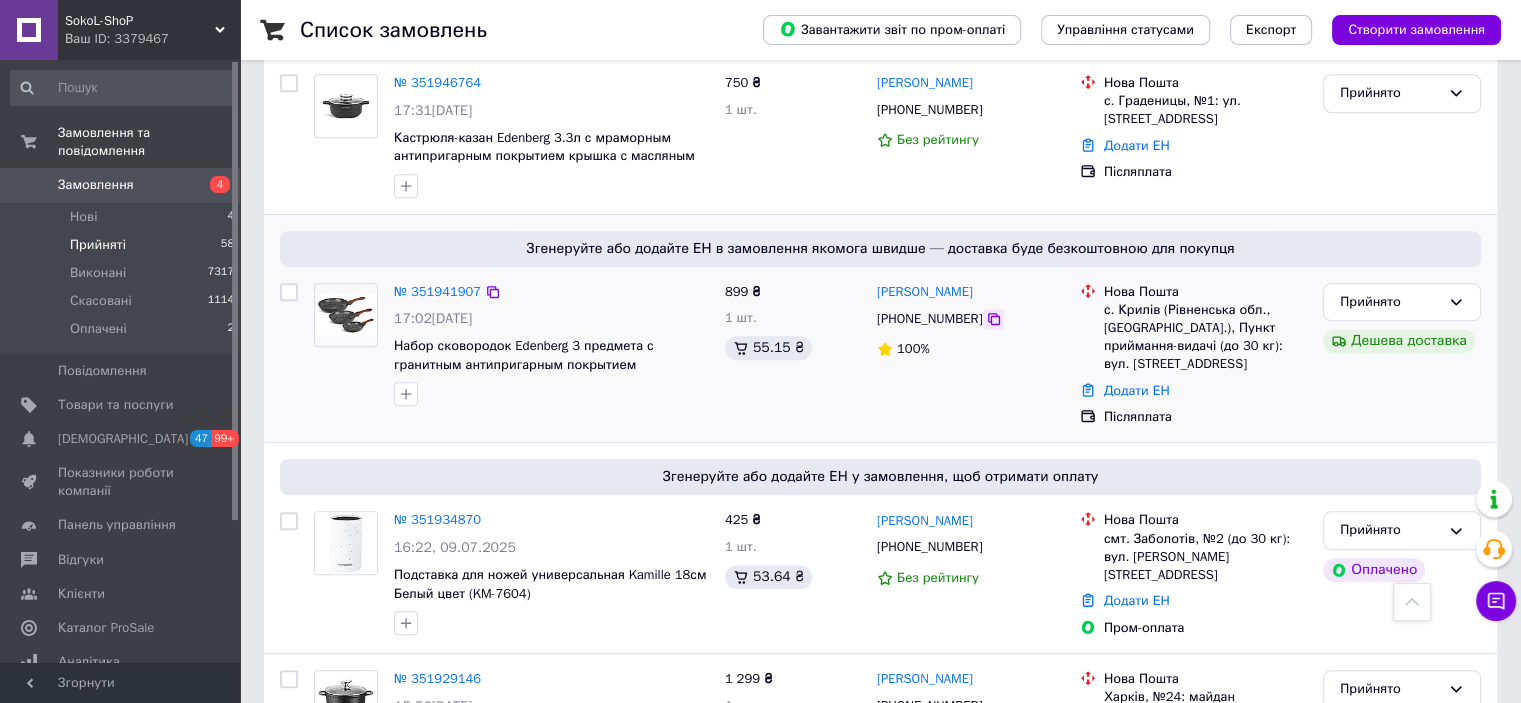 click 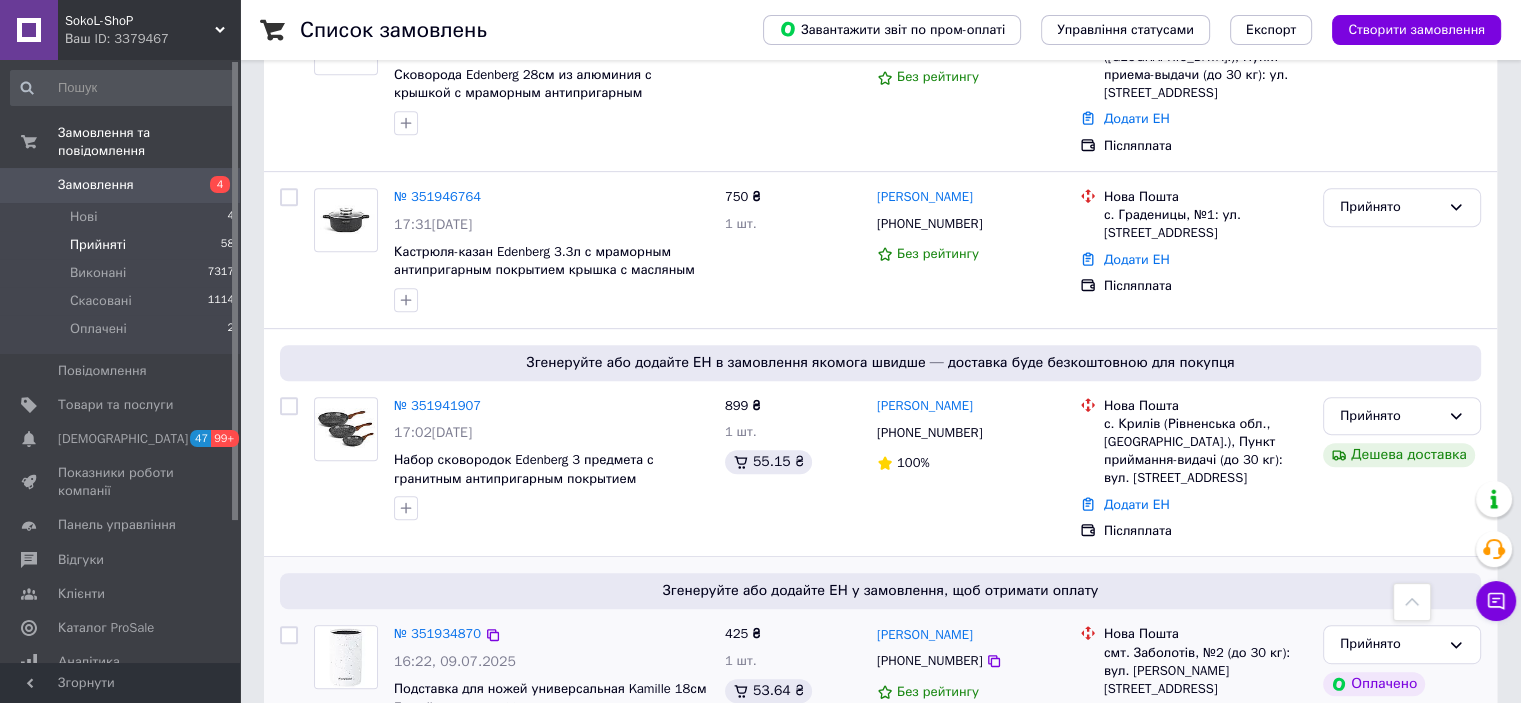 scroll, scrollTop: 800, scrollLeft: 0, axis: vertical 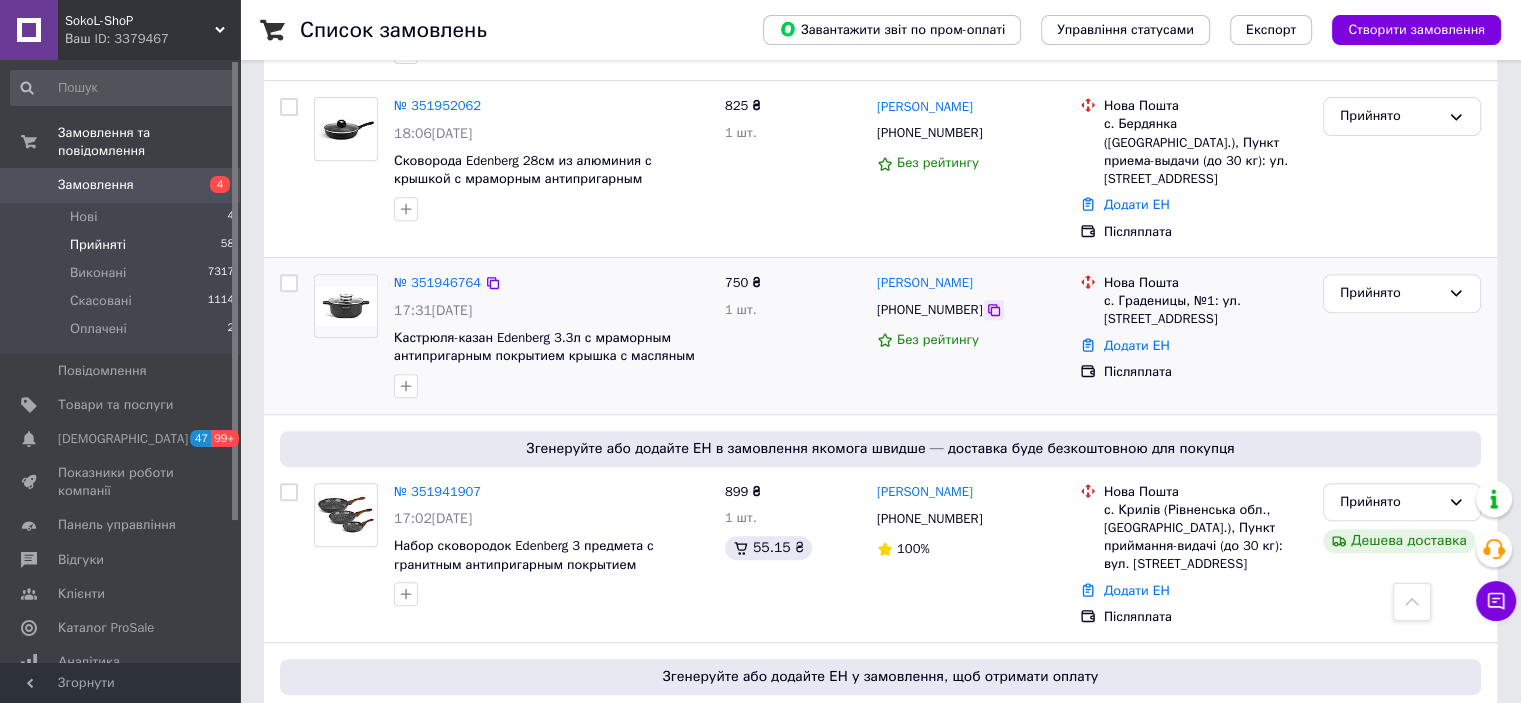 click 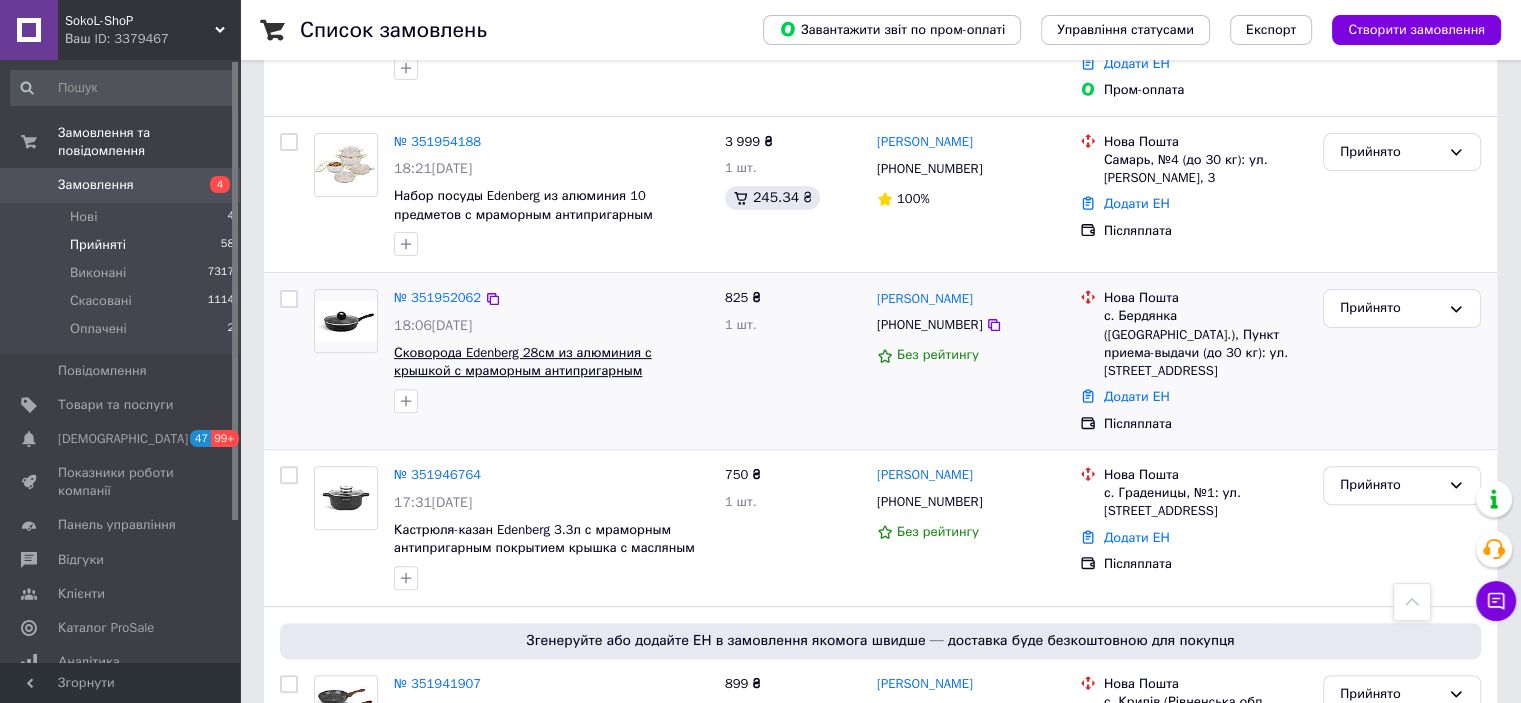 scroll, scrollTop: 600, scrollLeft: 0, axis: vertical 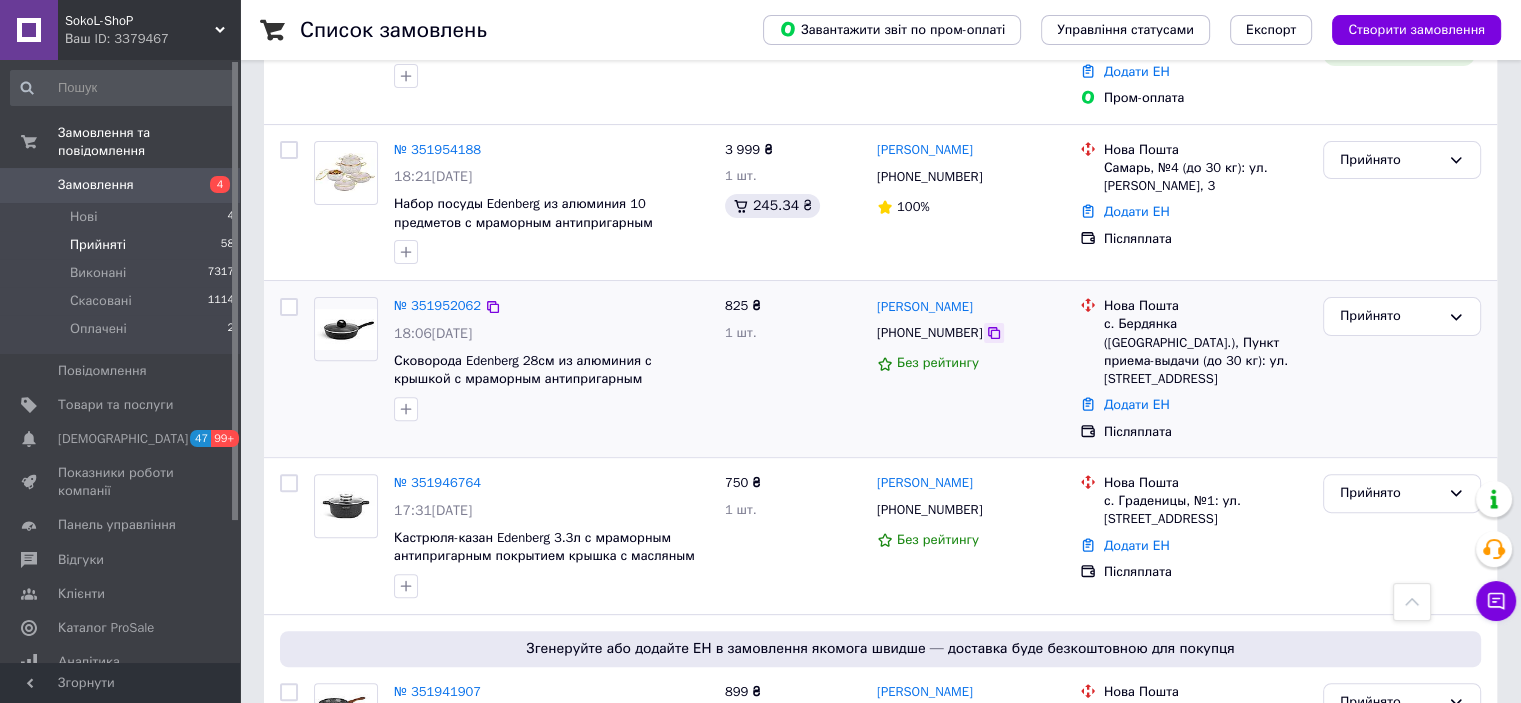 click 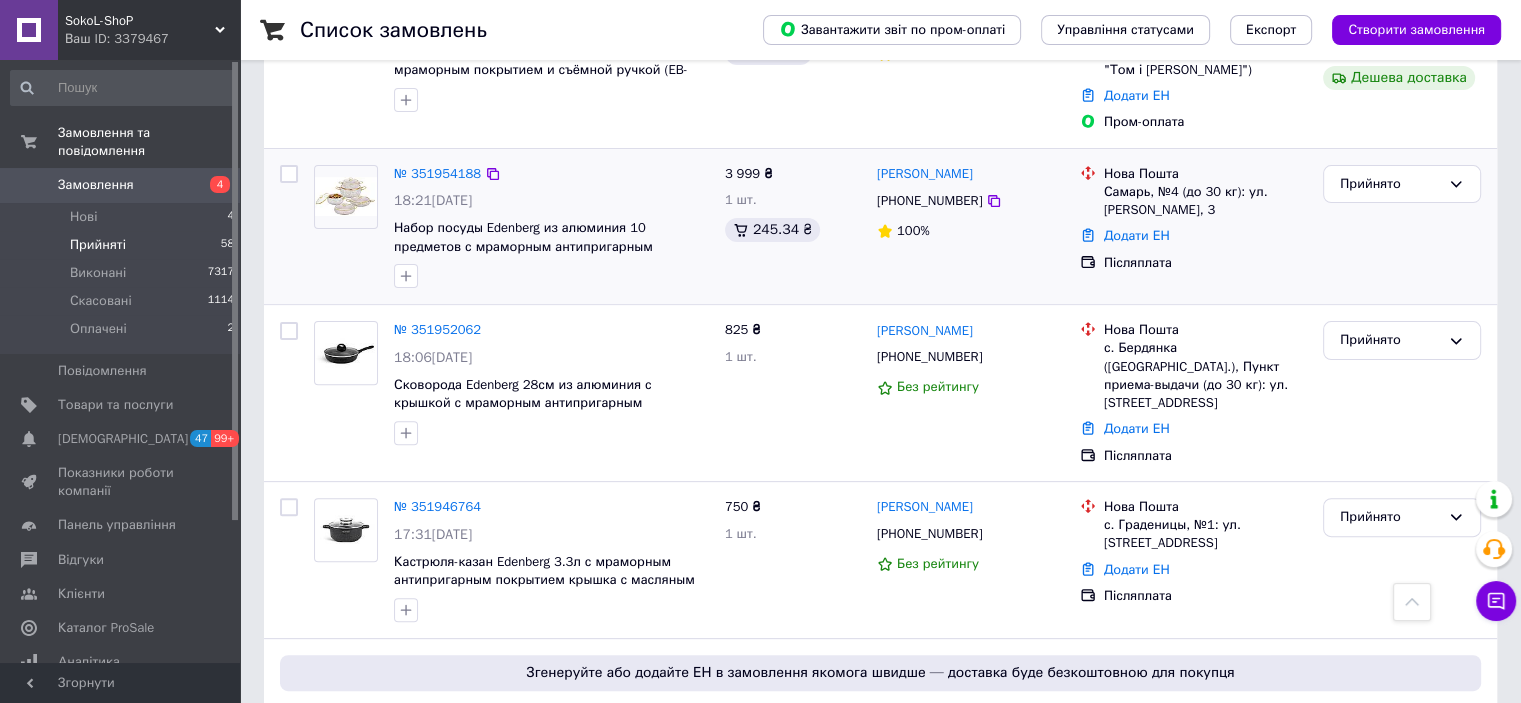 scroll, scrollTop: 500, scrollLeft: 0, axis: vertical 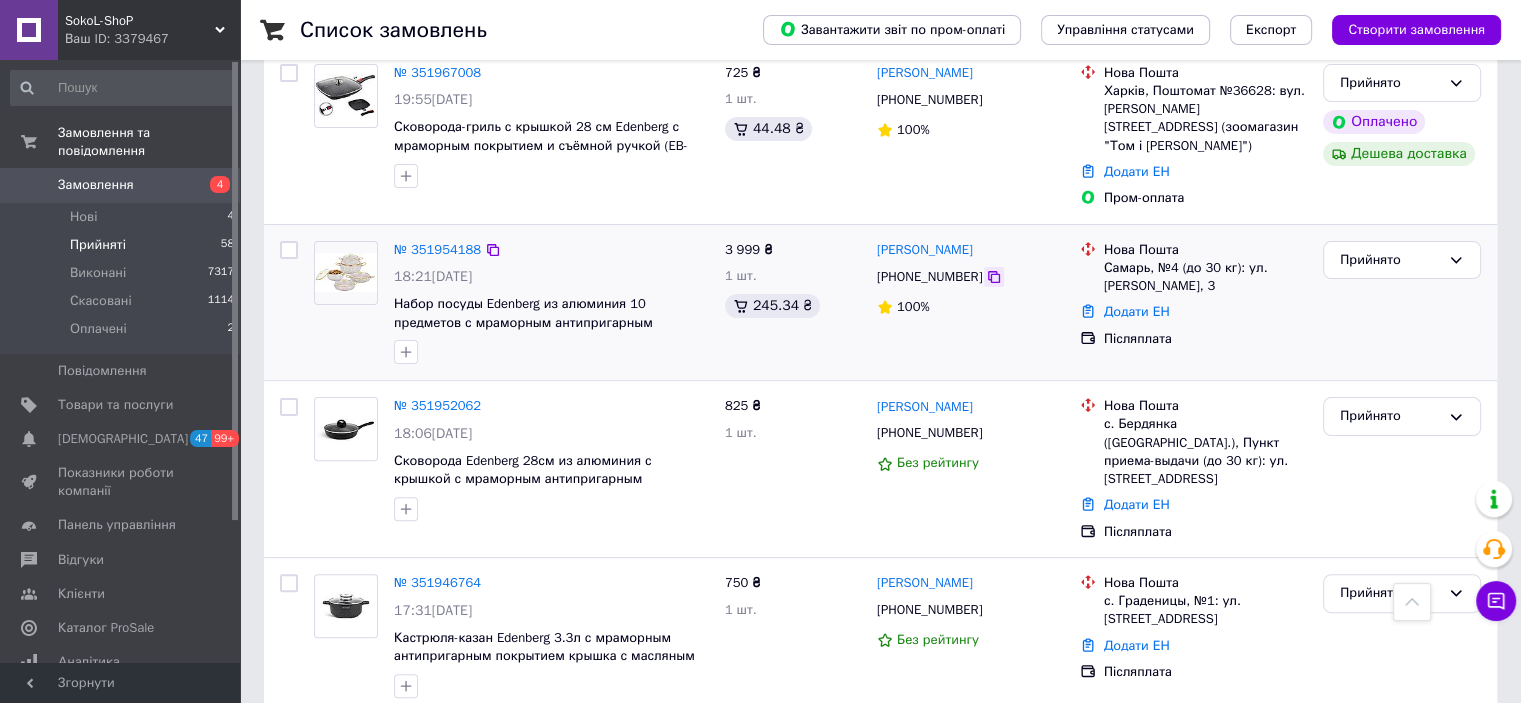 click 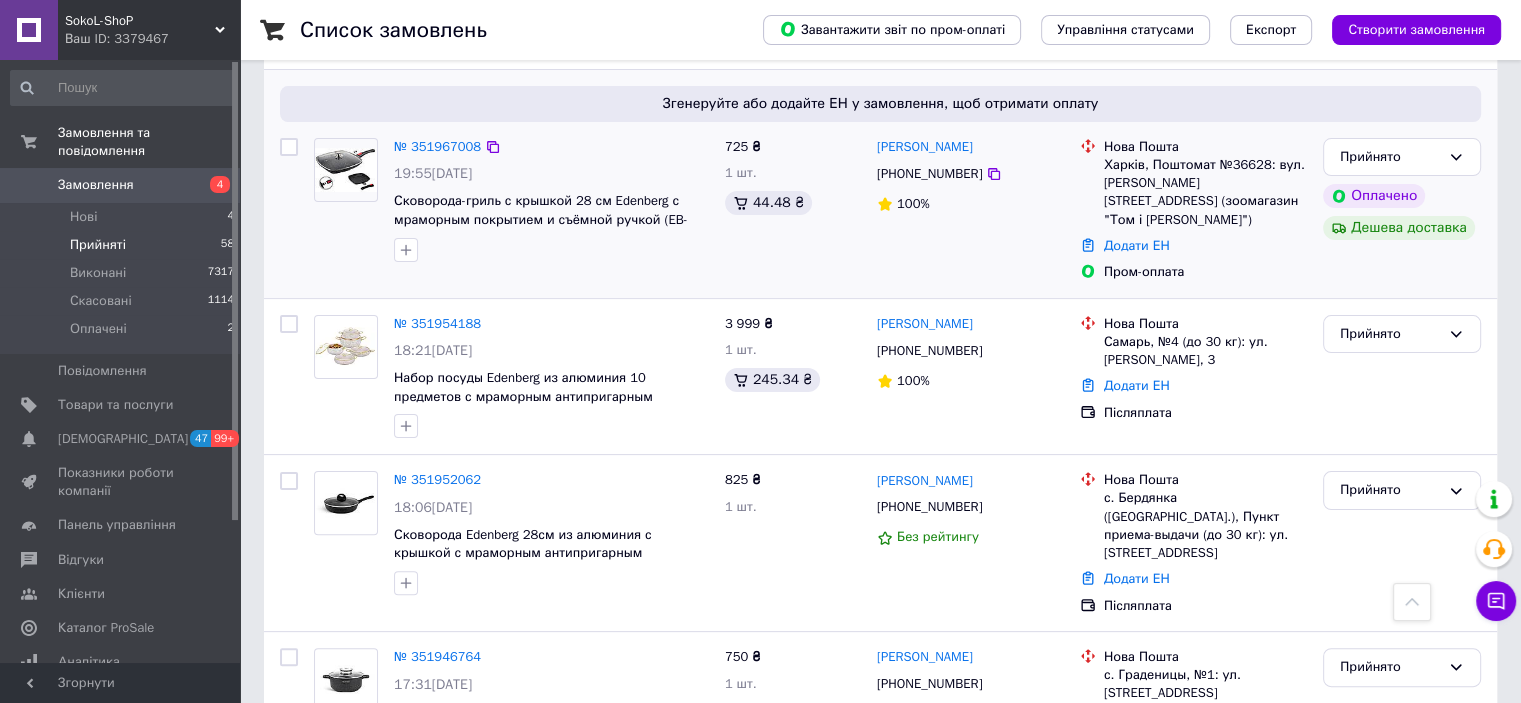 scroll, scrollTop: 300, scrollLeft: 0, axis: vertical 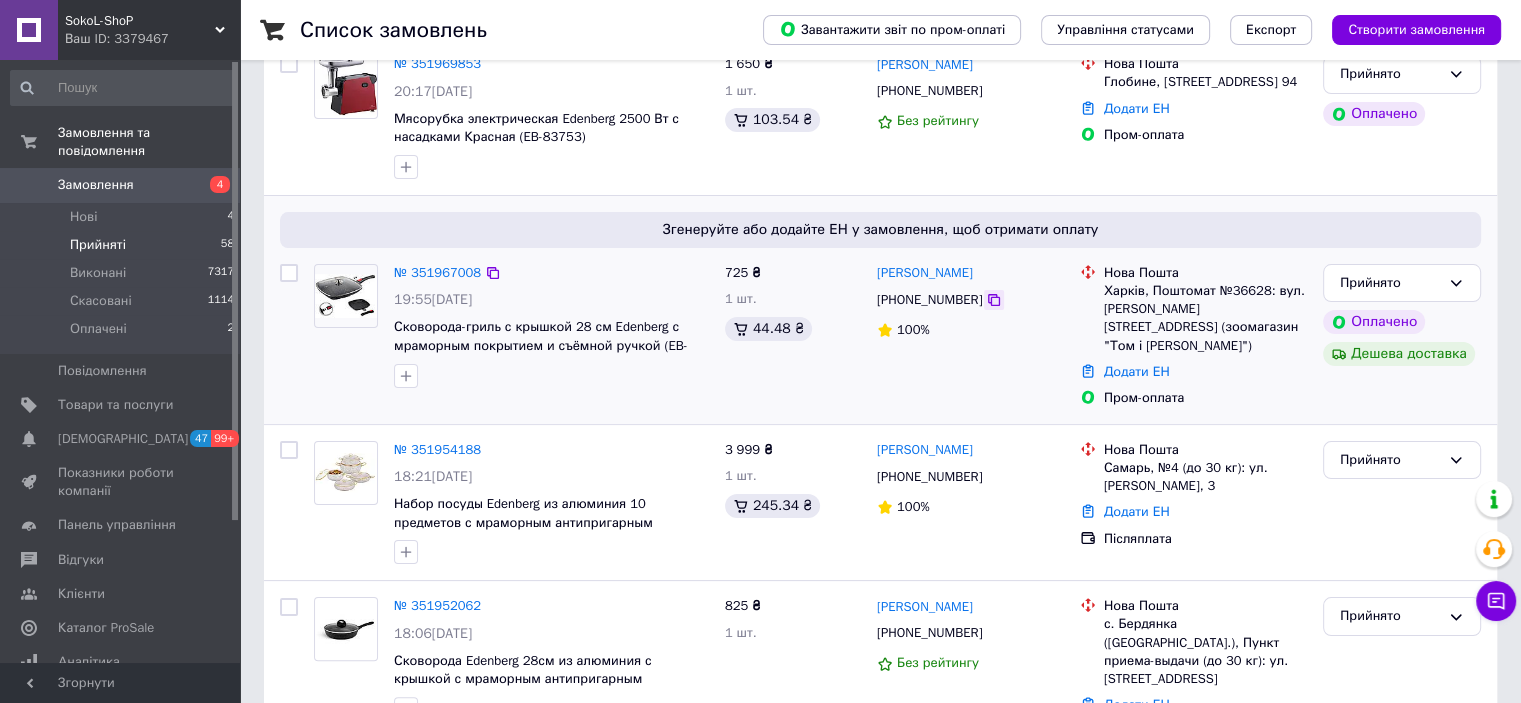 click 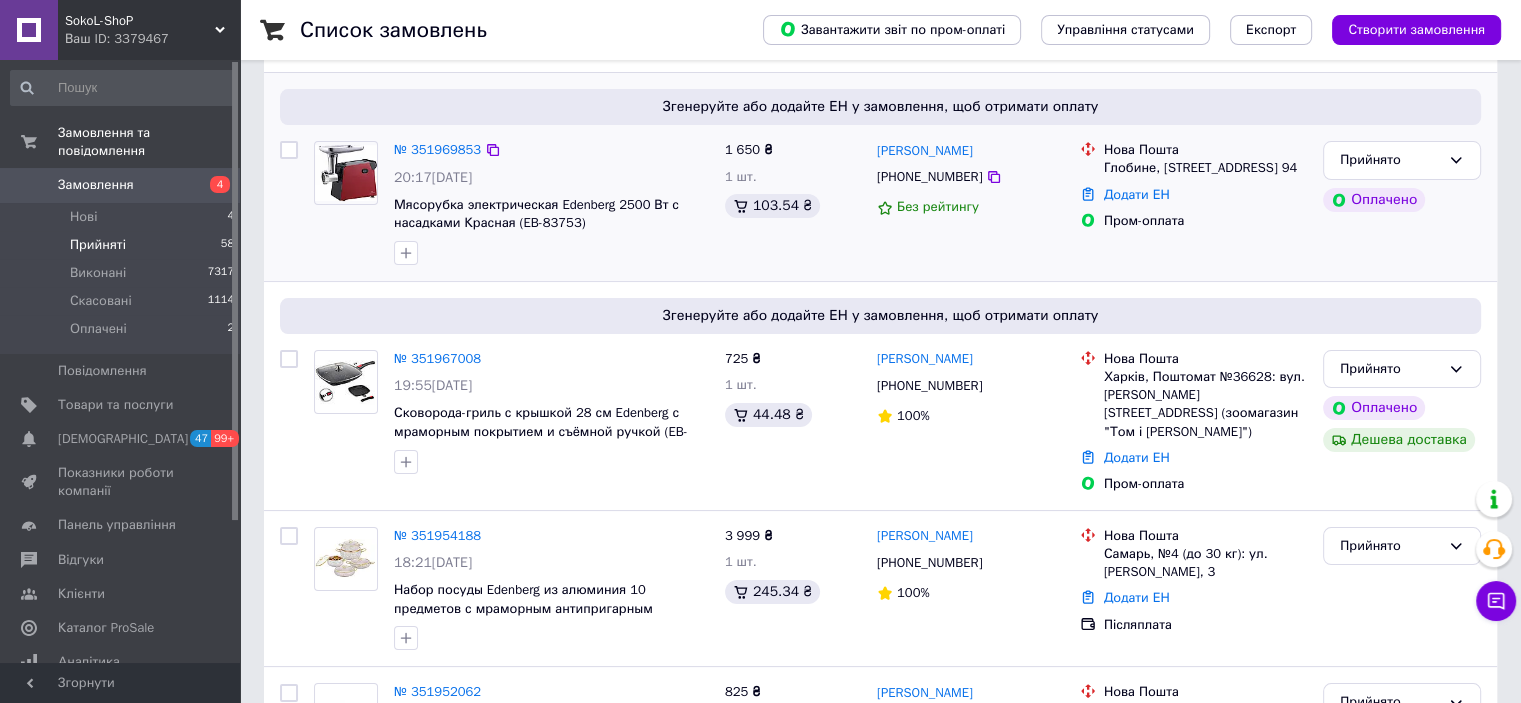 scroll, scrollTop: 100, scrollLeft: 0, axis: vertical 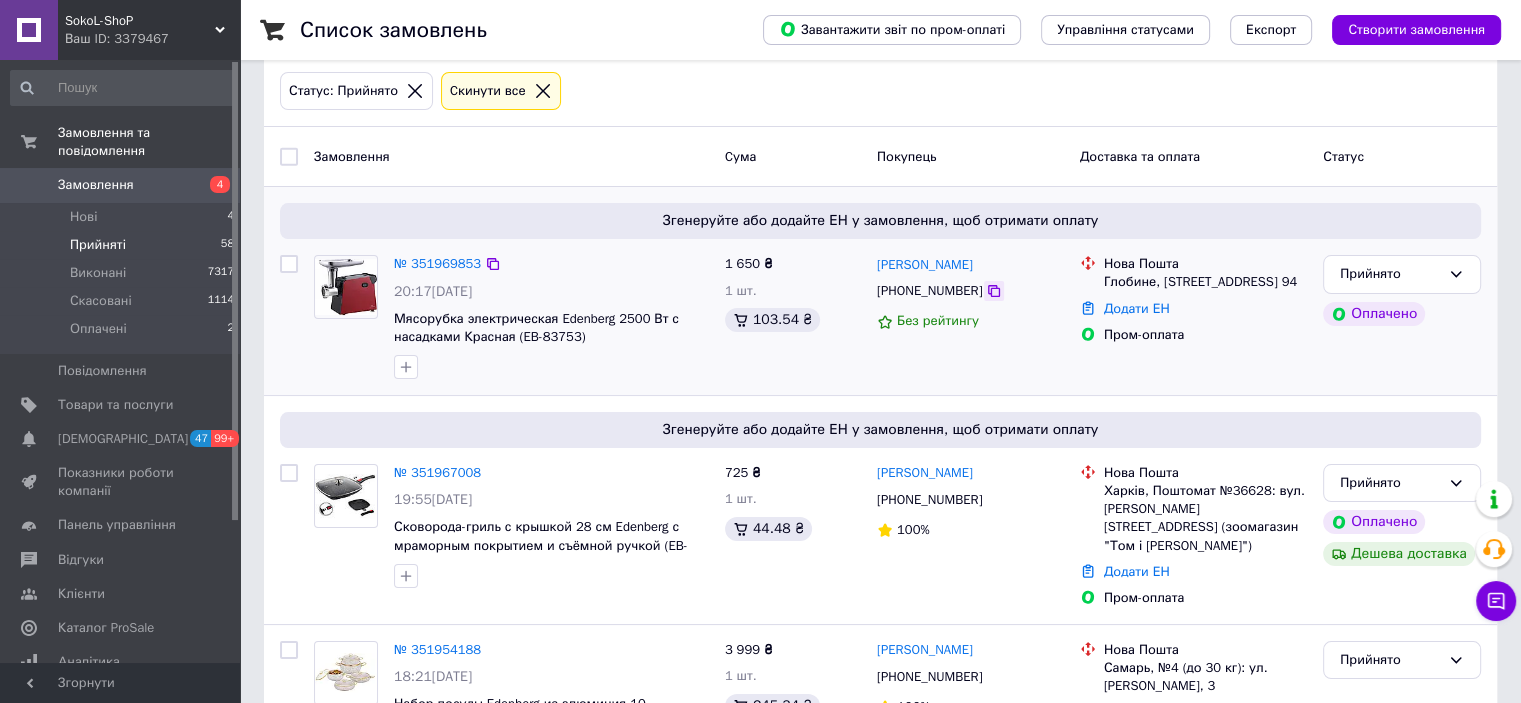 click 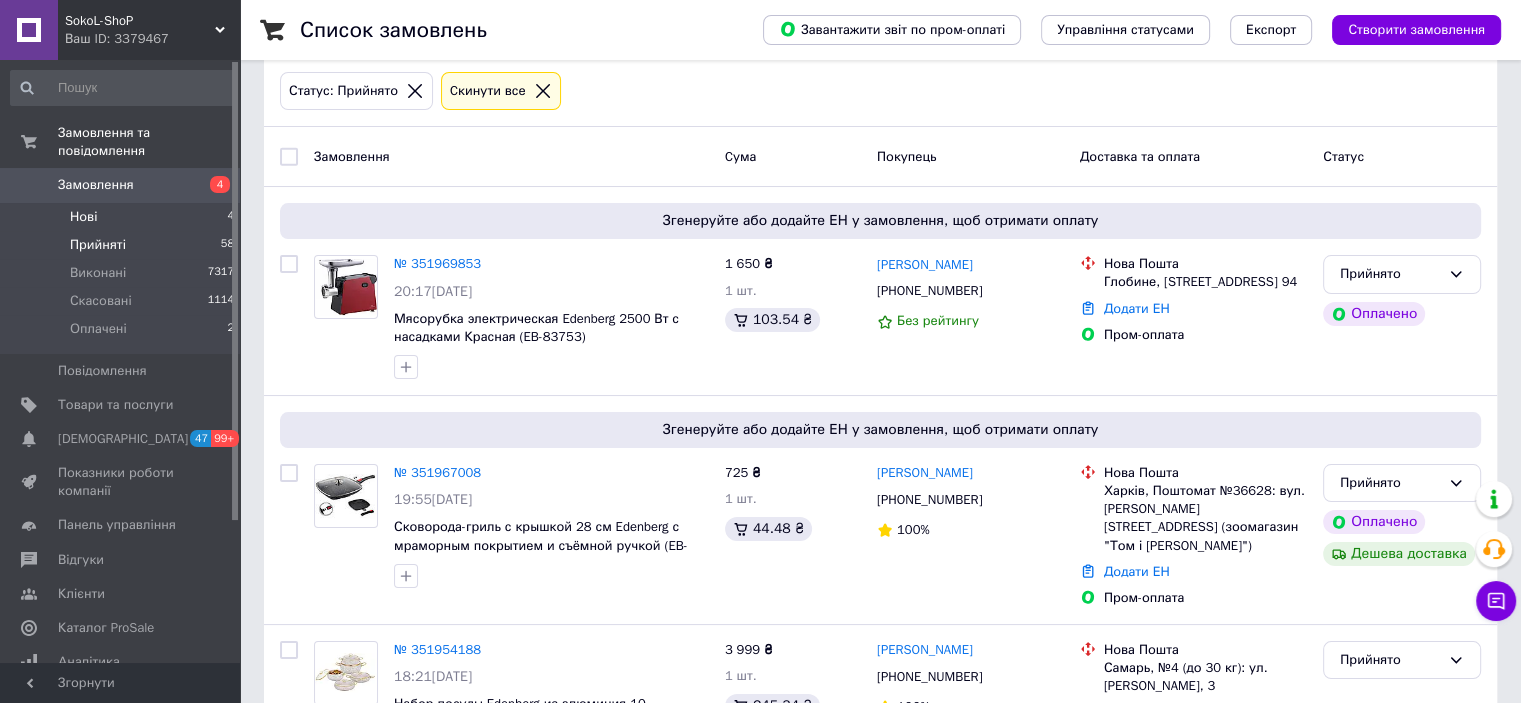click on "Нові 4" at bounding box center (123, 217) 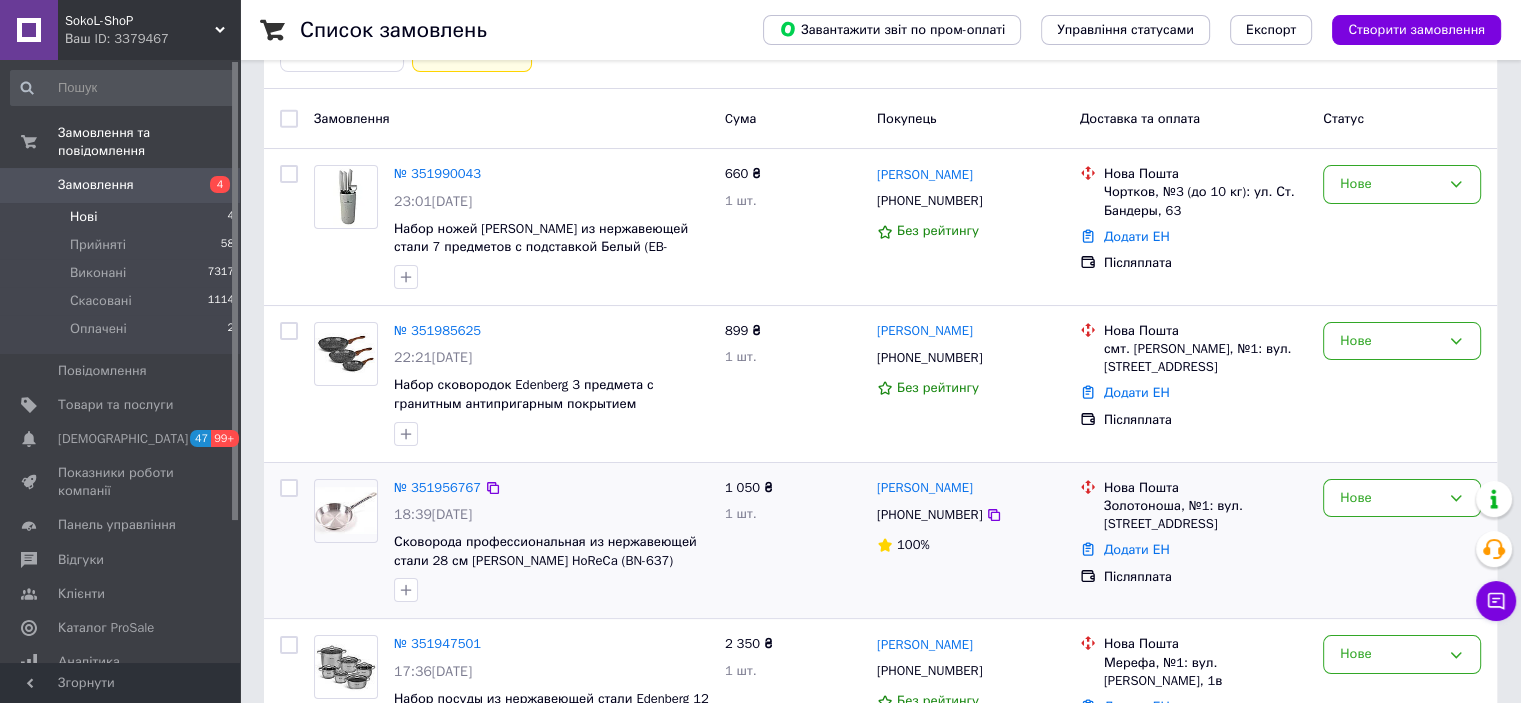 scroll, scrollTop: 232, scrollLeft: 0, axis: vertical 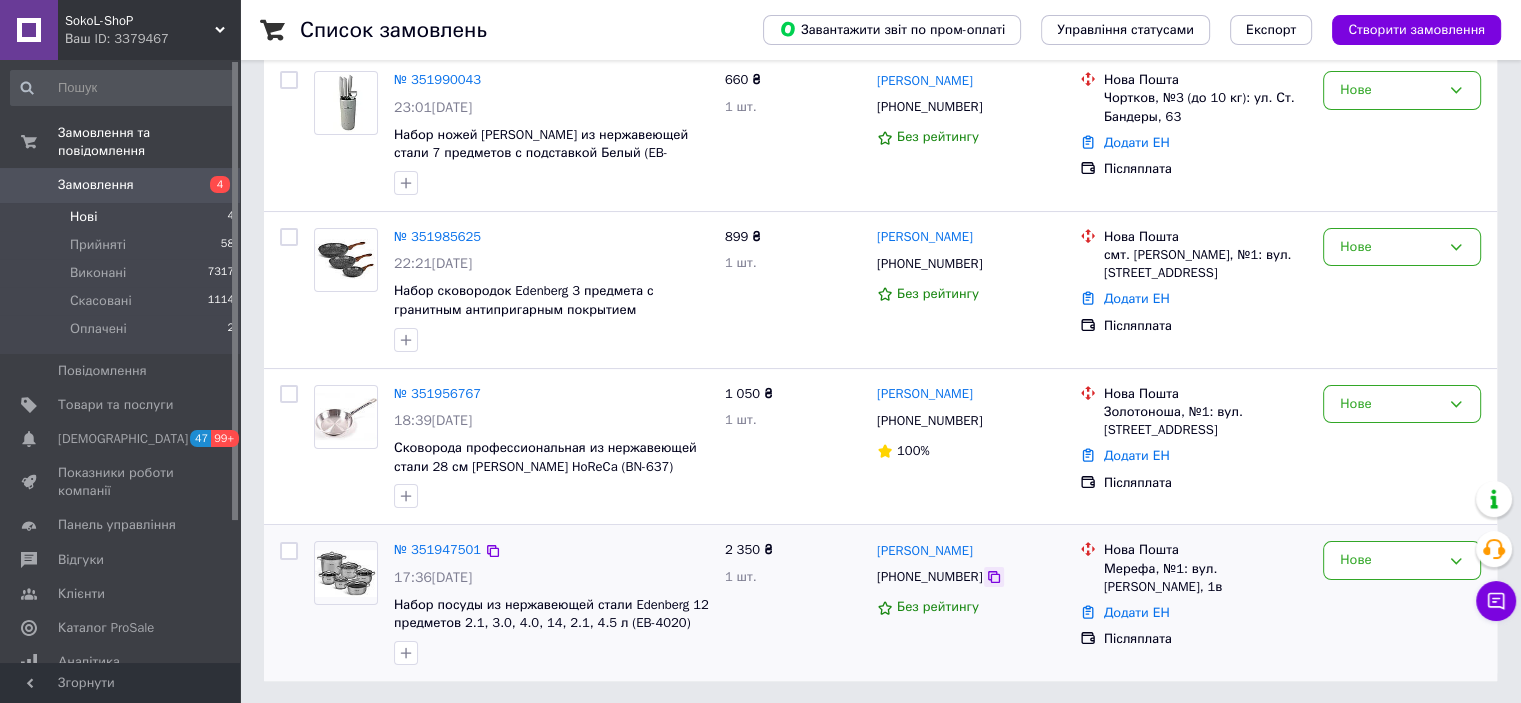 click 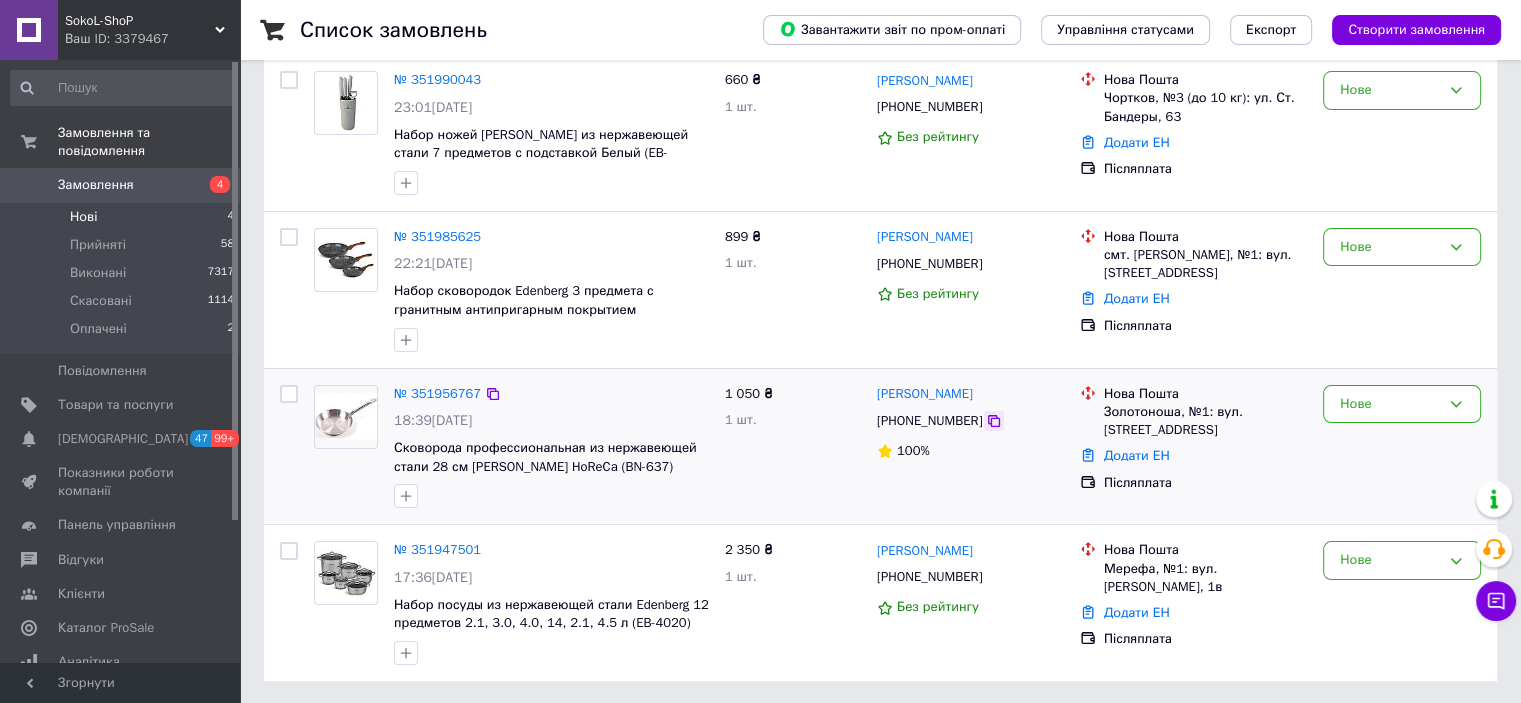 click 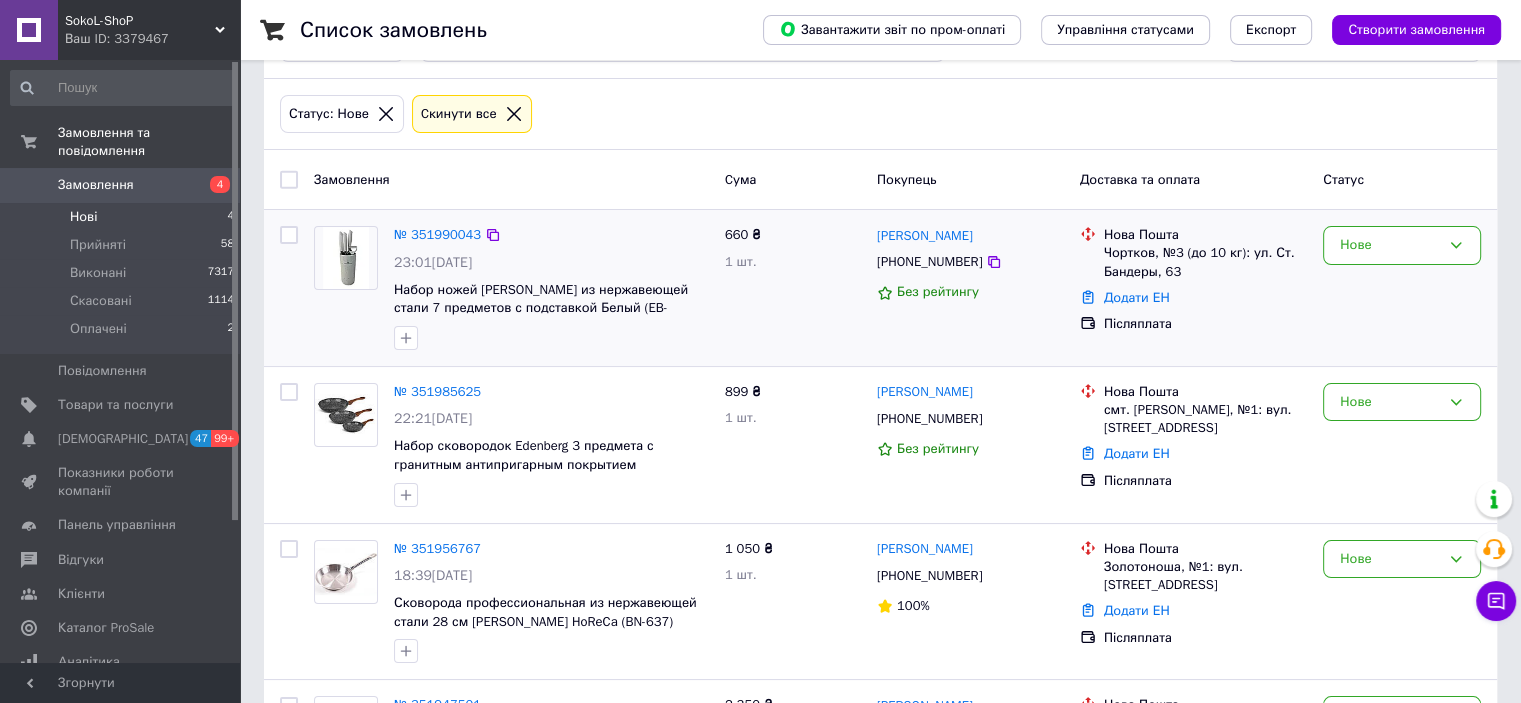 scroll, scrollTop: 32, scrollLeft: 0, axis: vertical 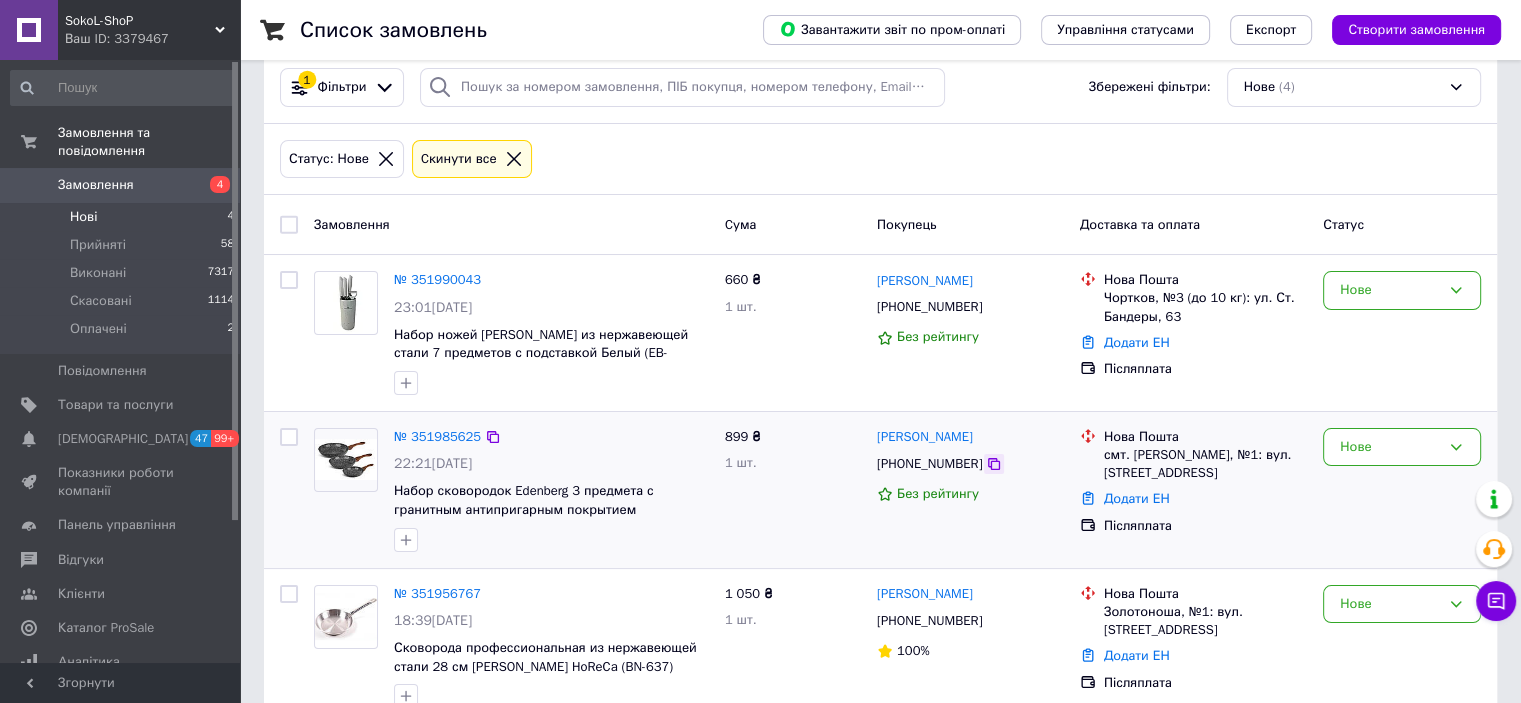click 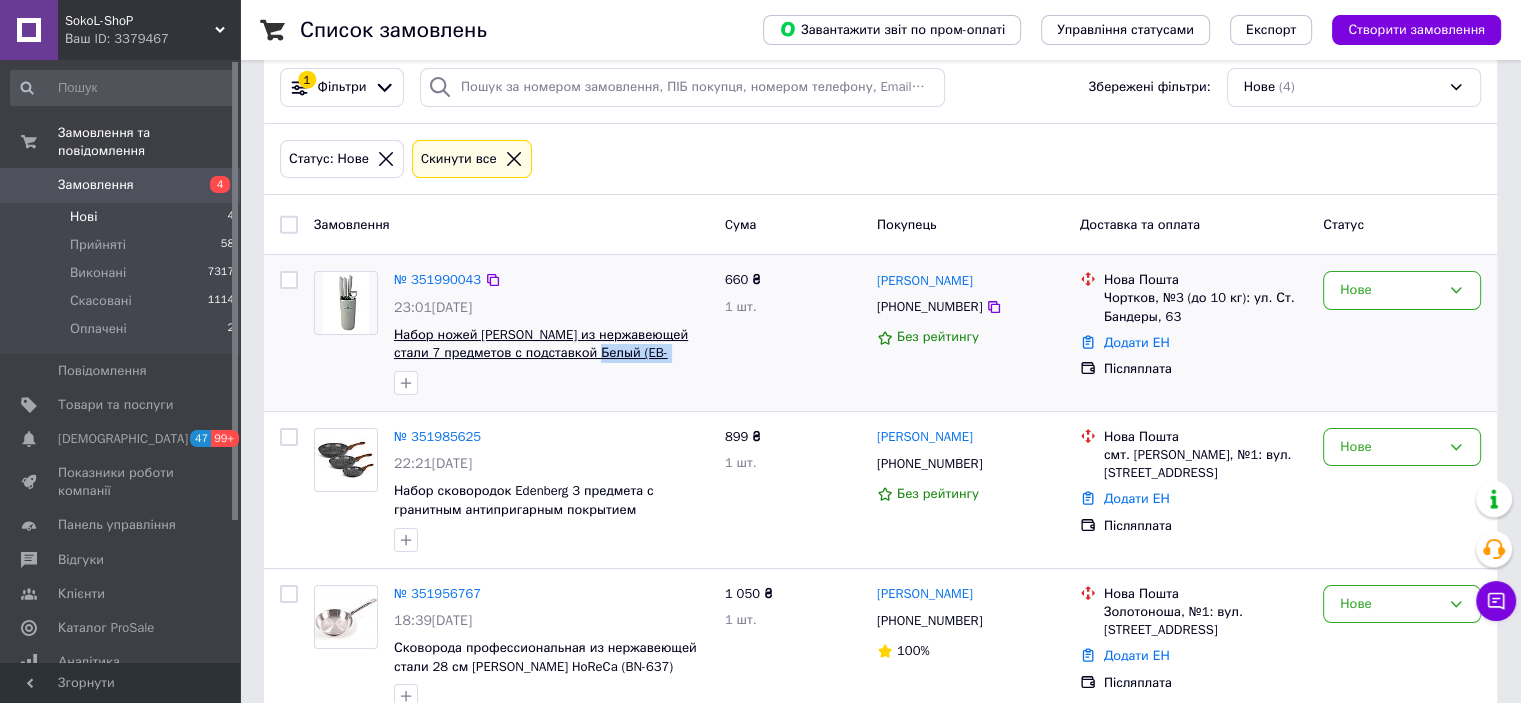 drag, startPoint x: 678, startPoint y: 354, endPoint x: 580, endPoint y: 354, distance: 98 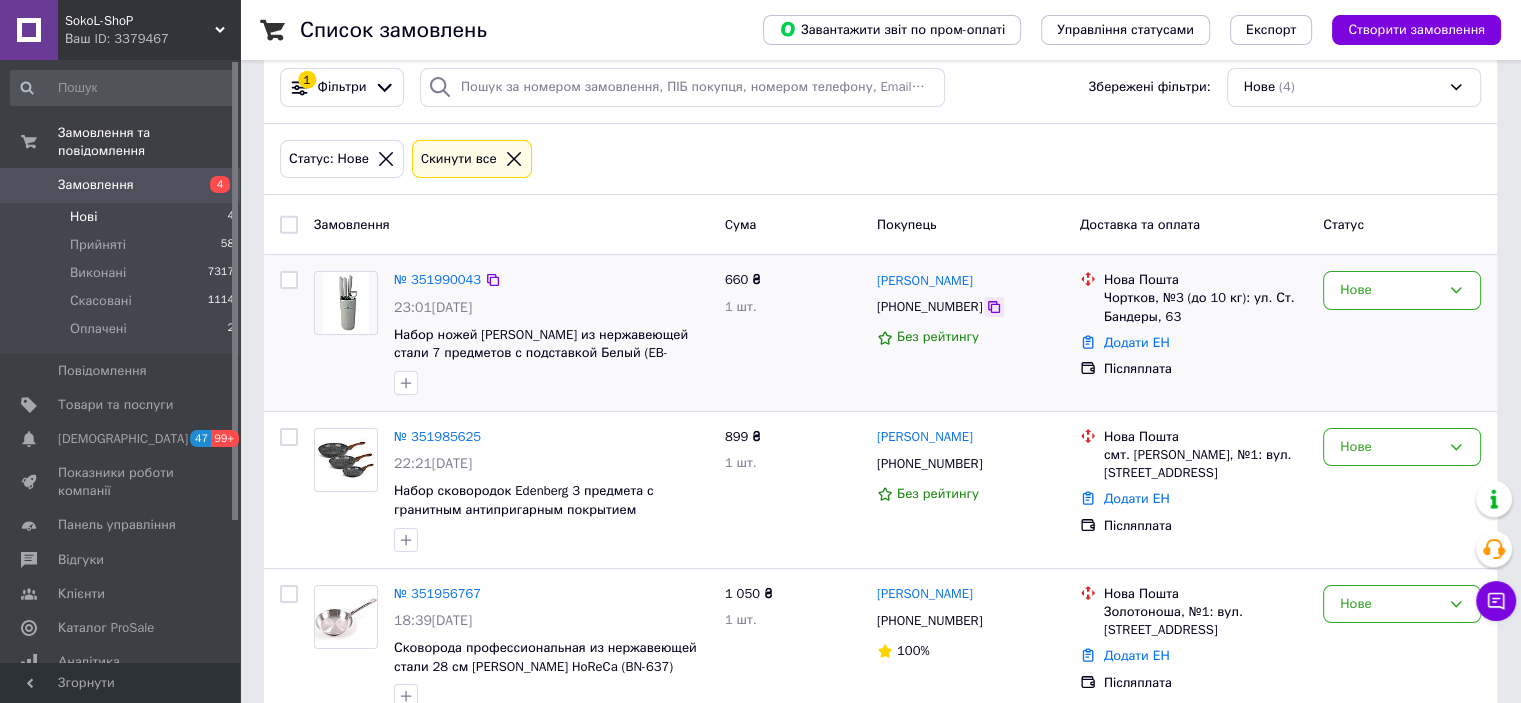 click 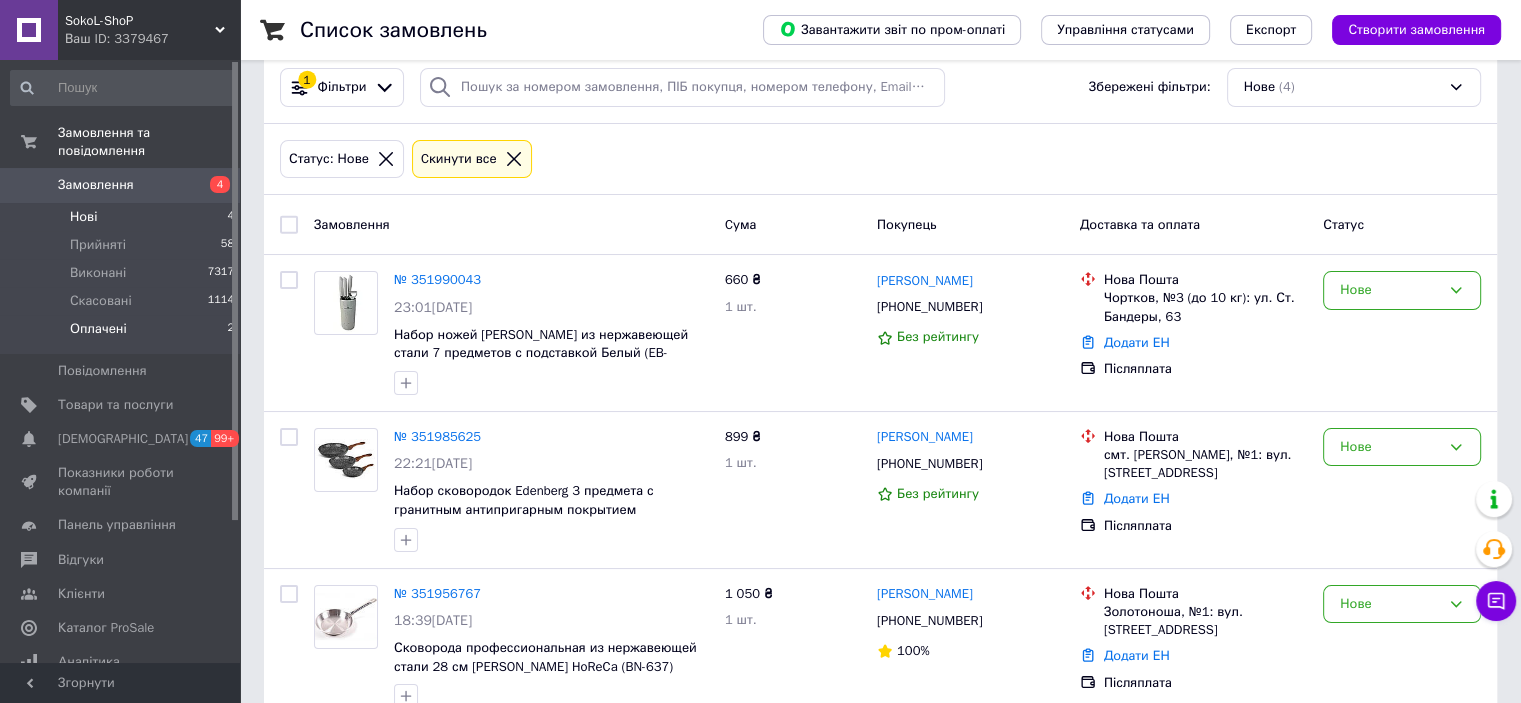 click on "Оплачені 2" at bounding box center (123, 334) 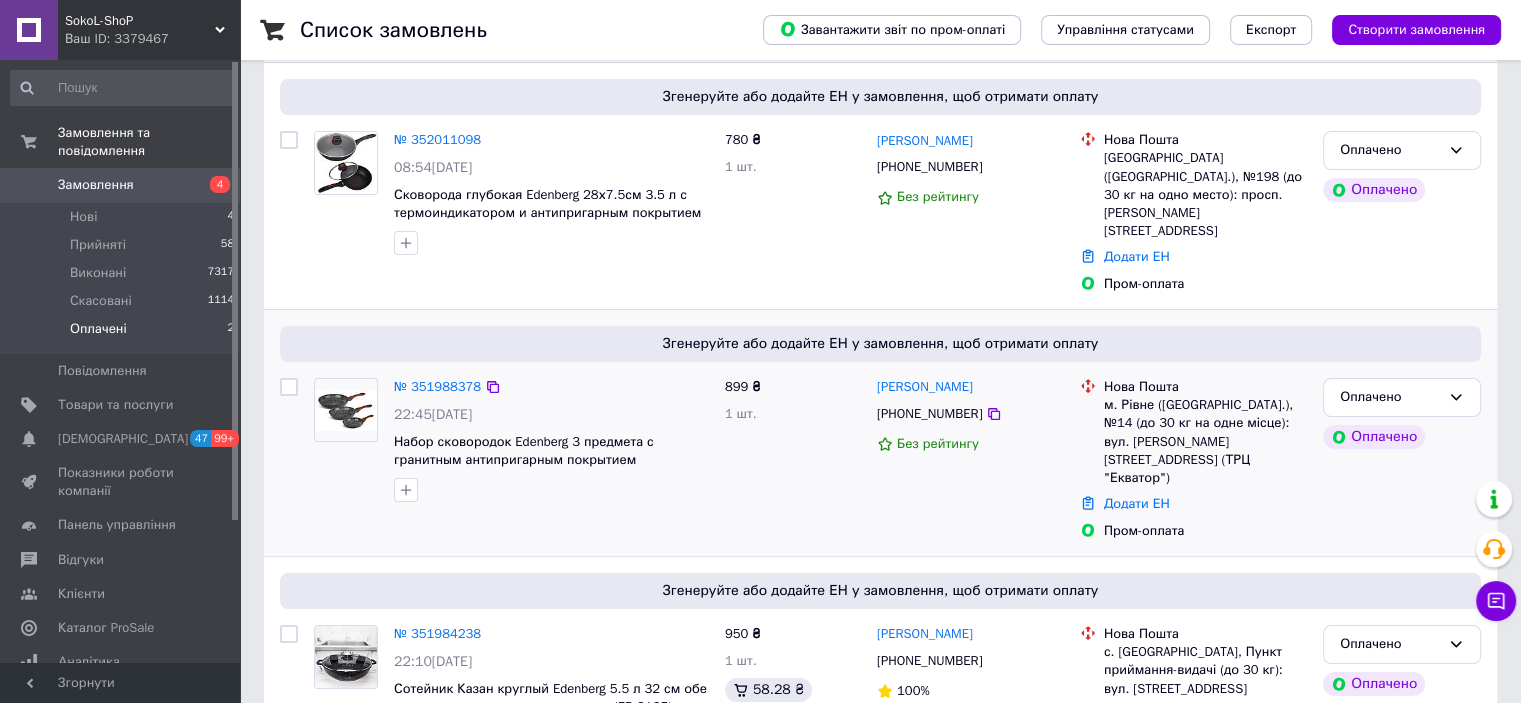 scroll, scrollTop: 236, scrollLeft: 0, axis: vertical 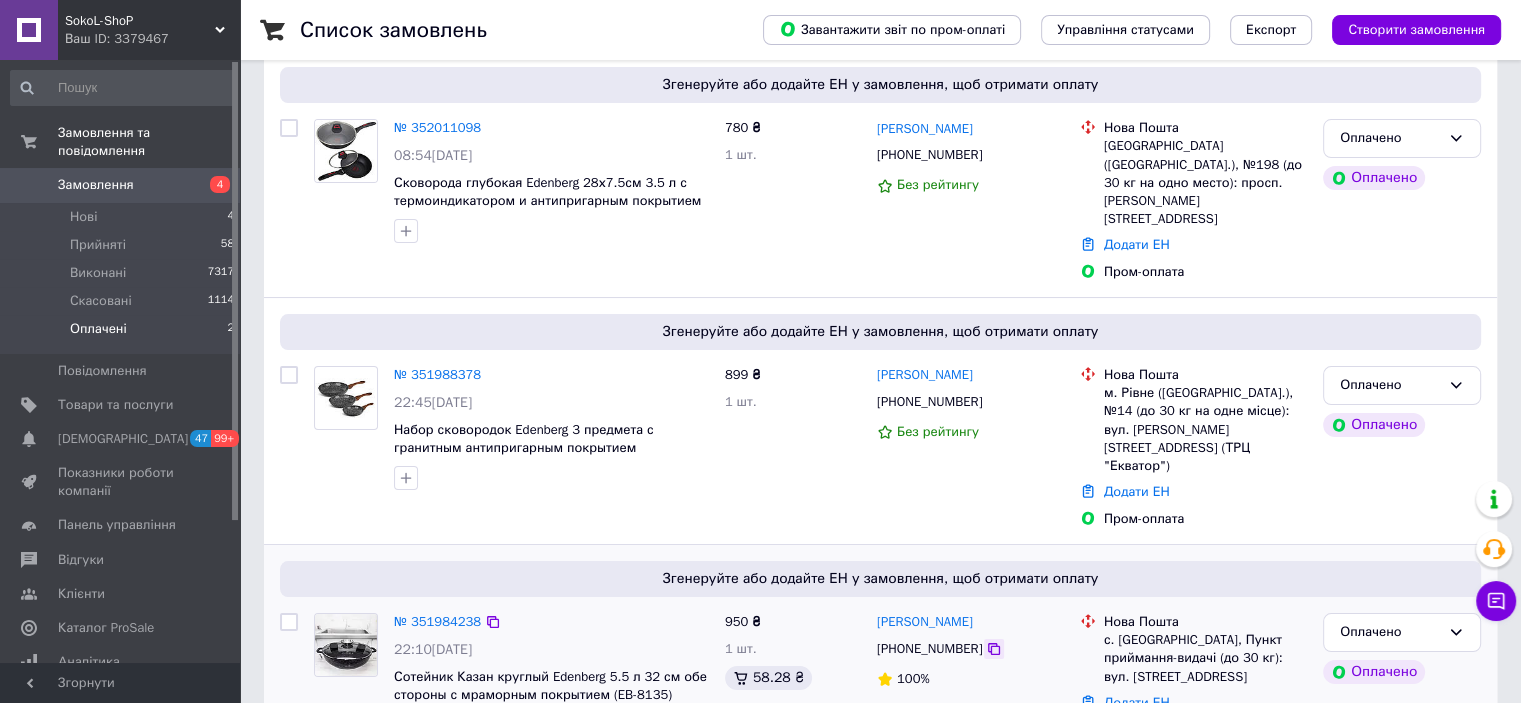 click 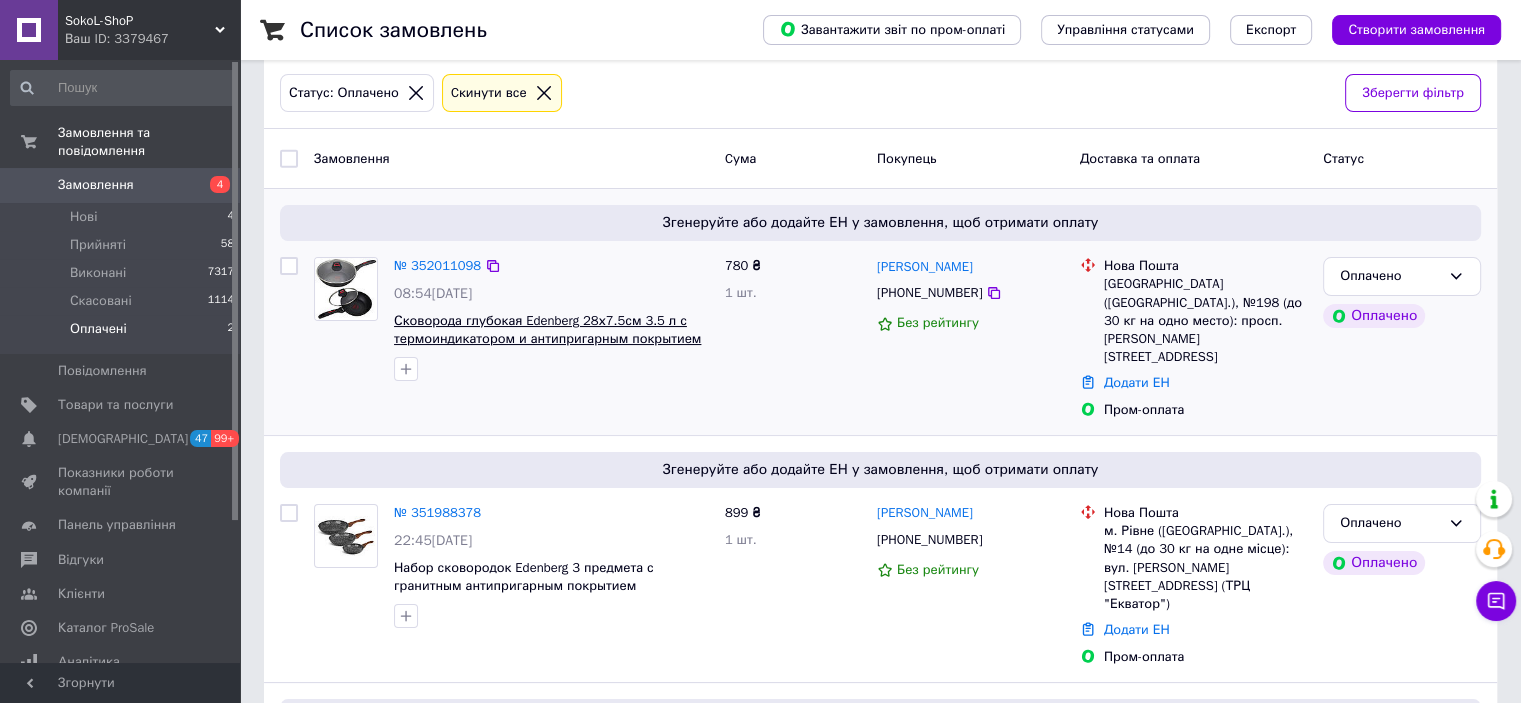 scroll, scrollTop: 36, scrollLeft: 0, axis: vertical 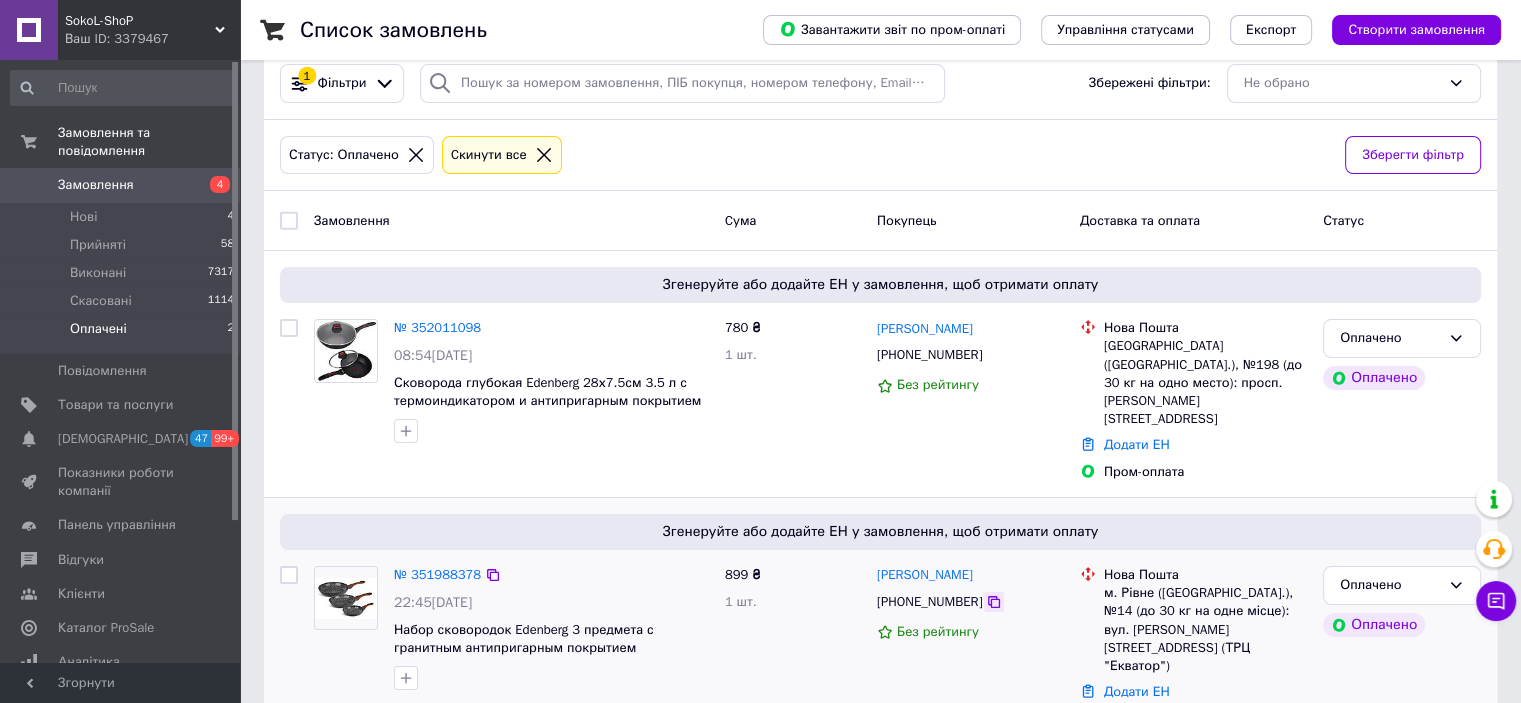 click 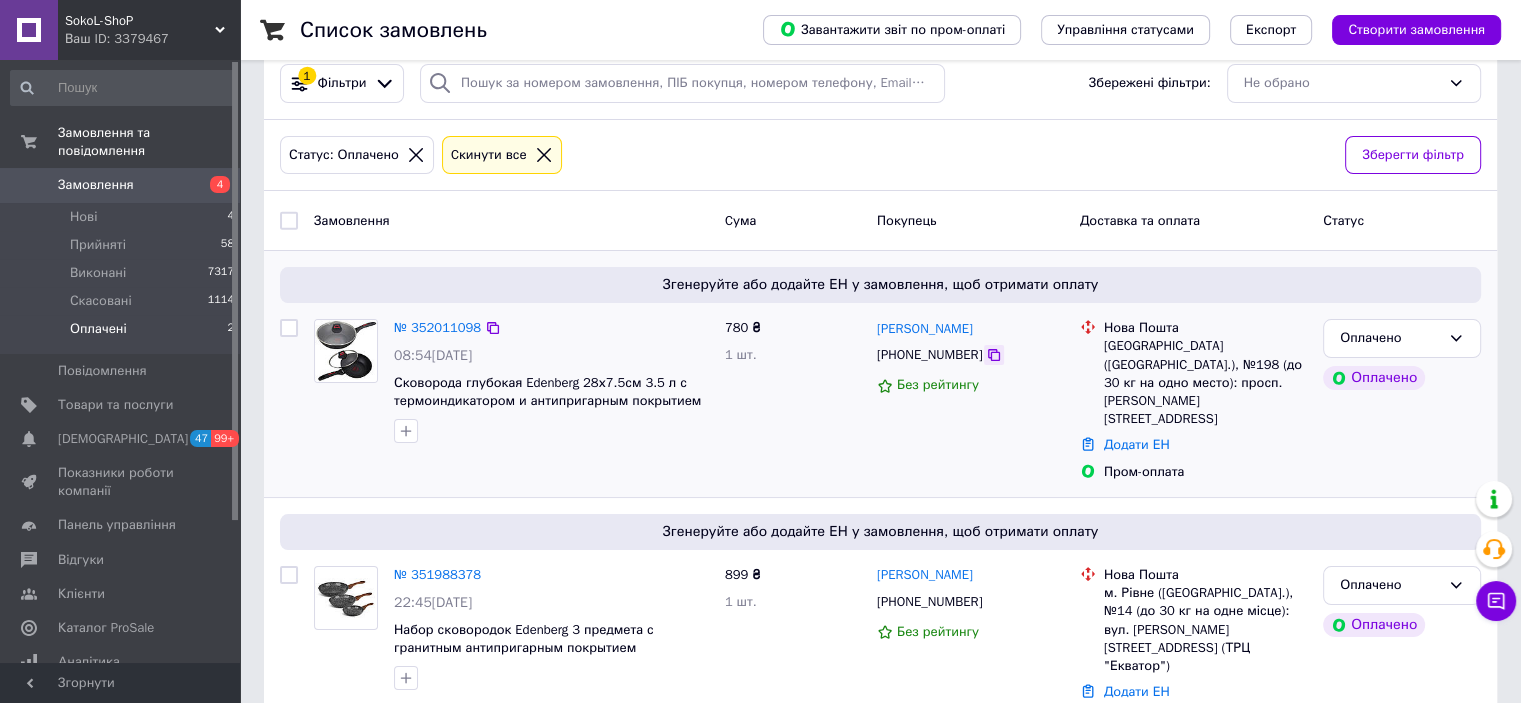 click 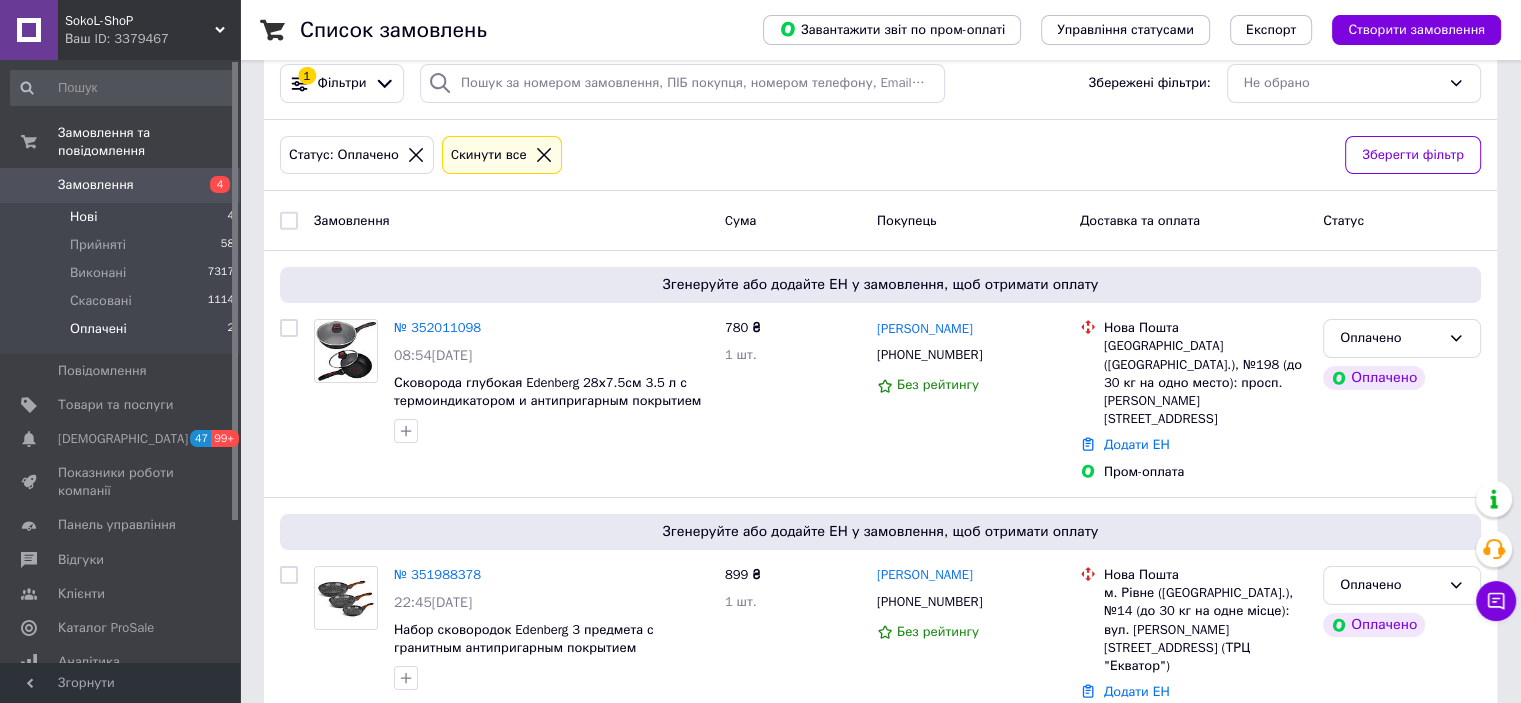click on "Нові 4" at bounding box center [123, 217] 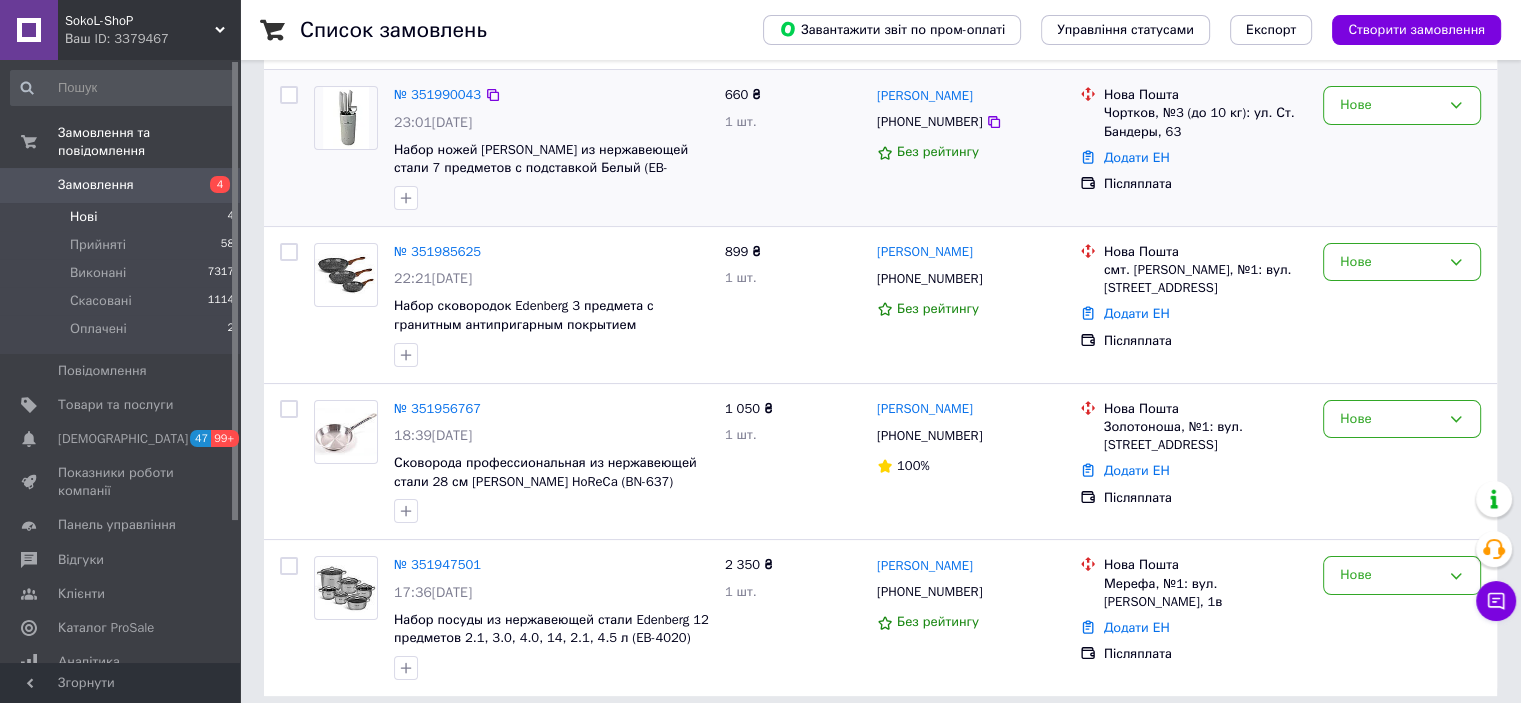 scroll, scrollTop: 232, scrollLeft: 0, axis: vertical 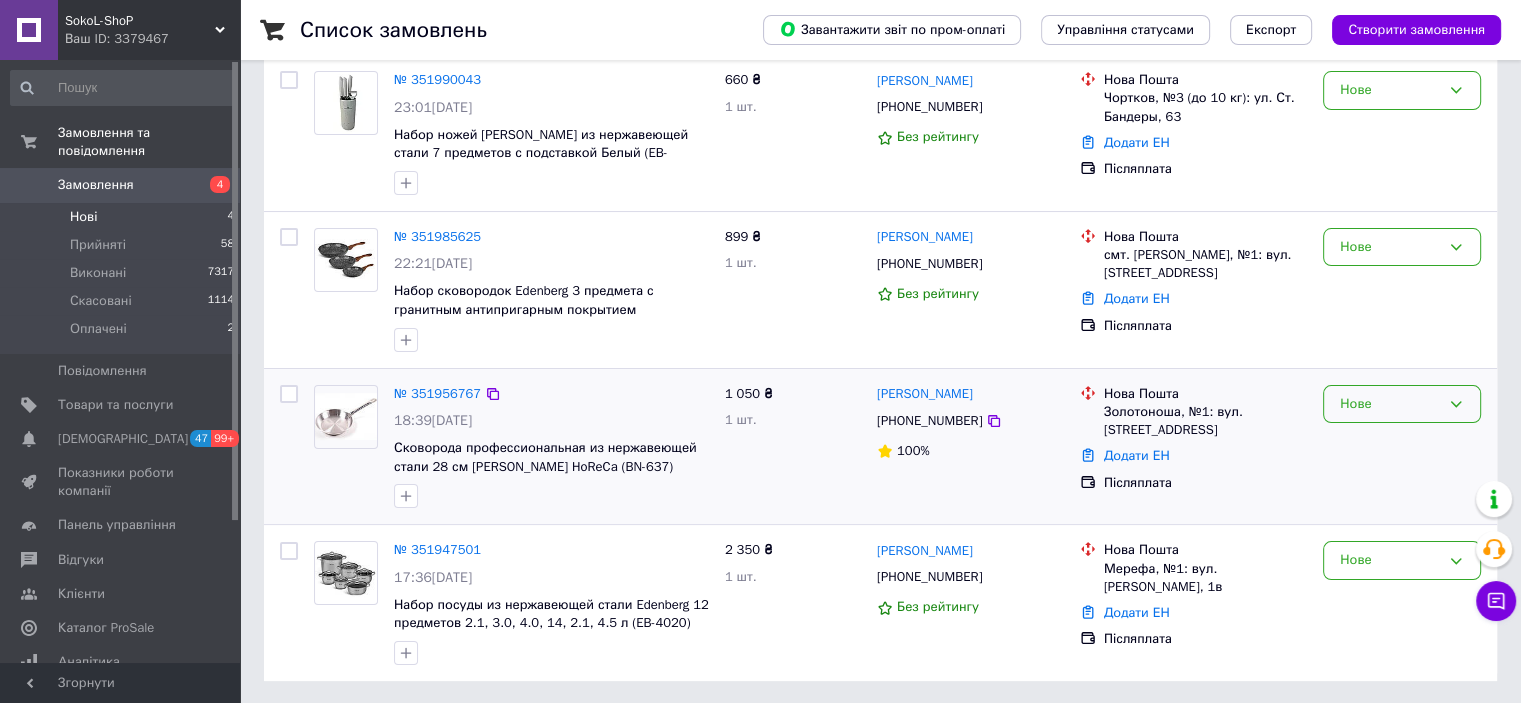 click on "Нове" at bounding box center (1390, 404) 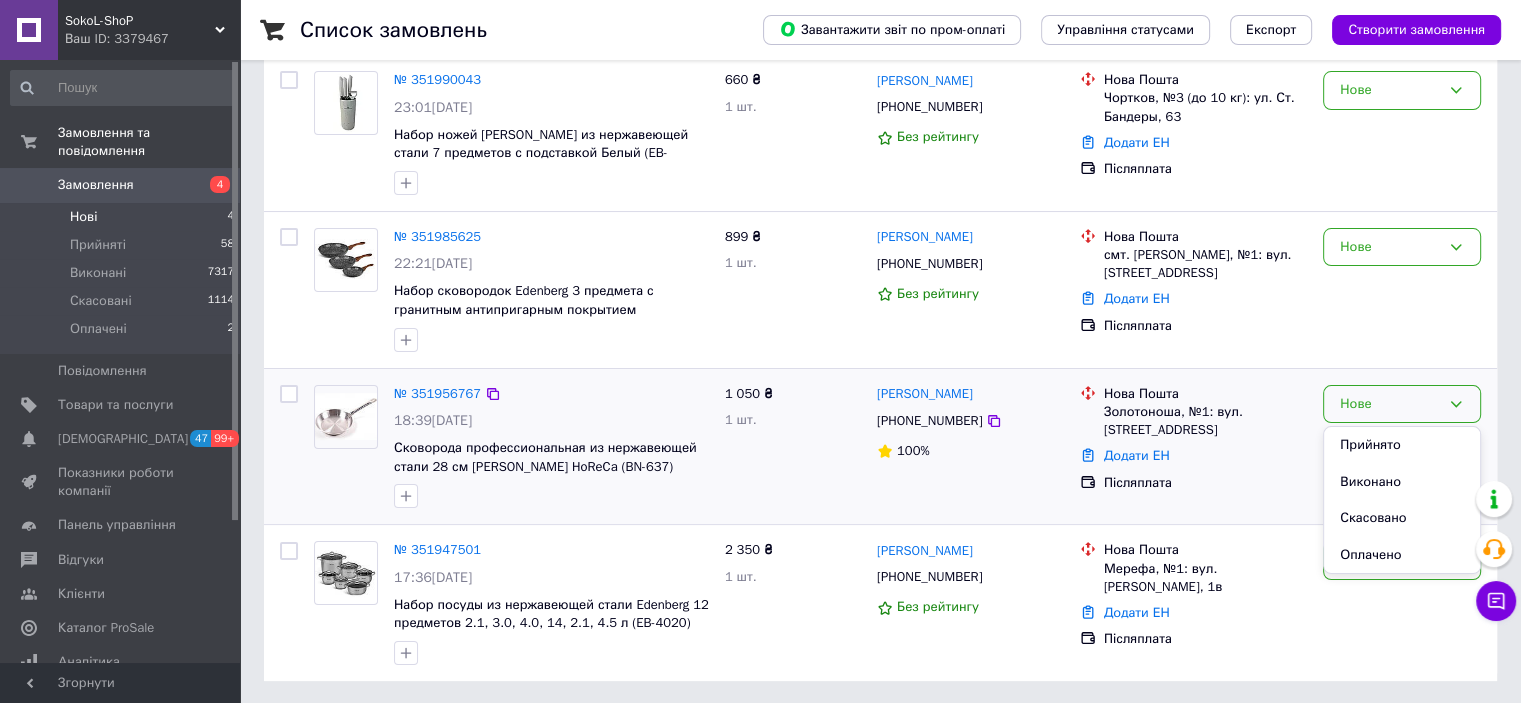drag, startPoint x: 1397, startPoint y: 447, endPoint x: 1387, endPoint y: 449, distance: 10.198039 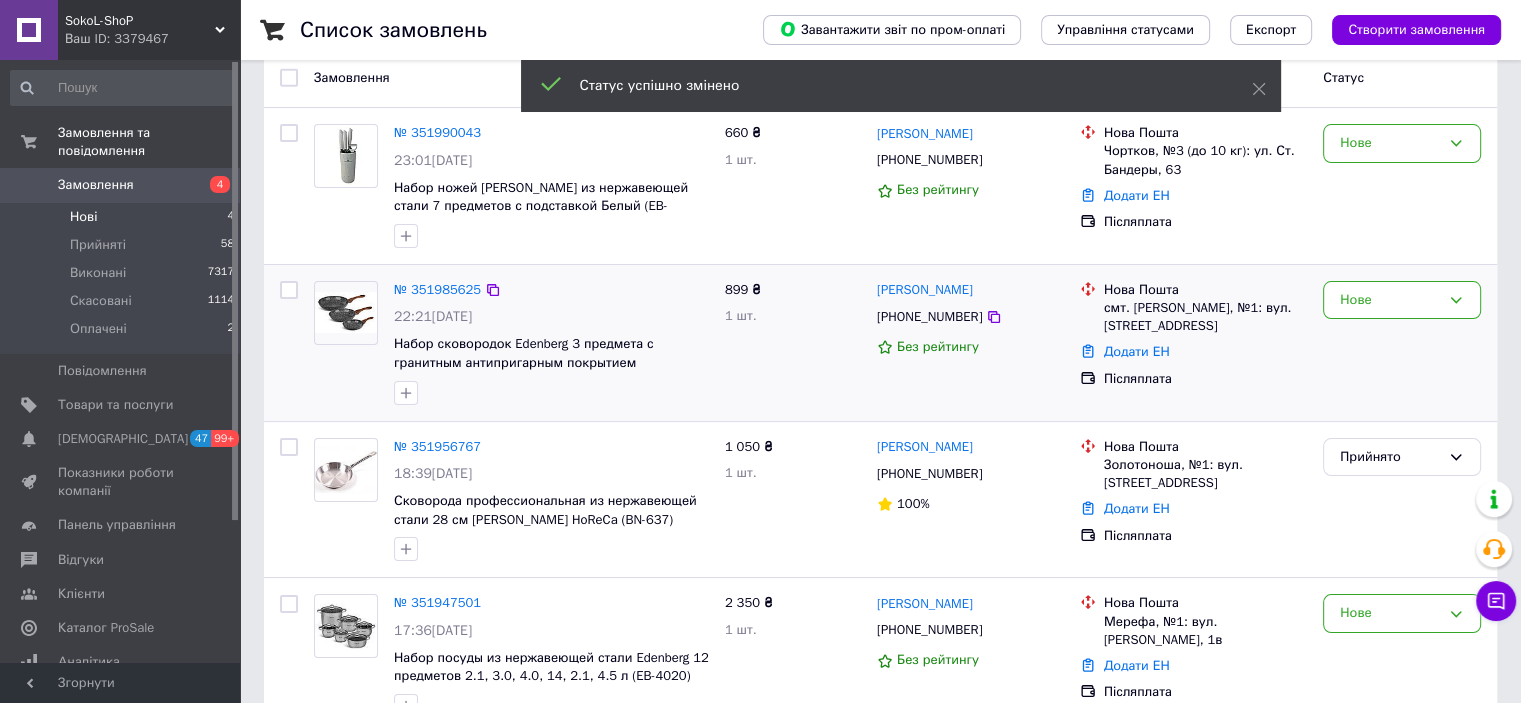 scroll, scrollTop: 132, scrollLeft: 0, axis: vertical 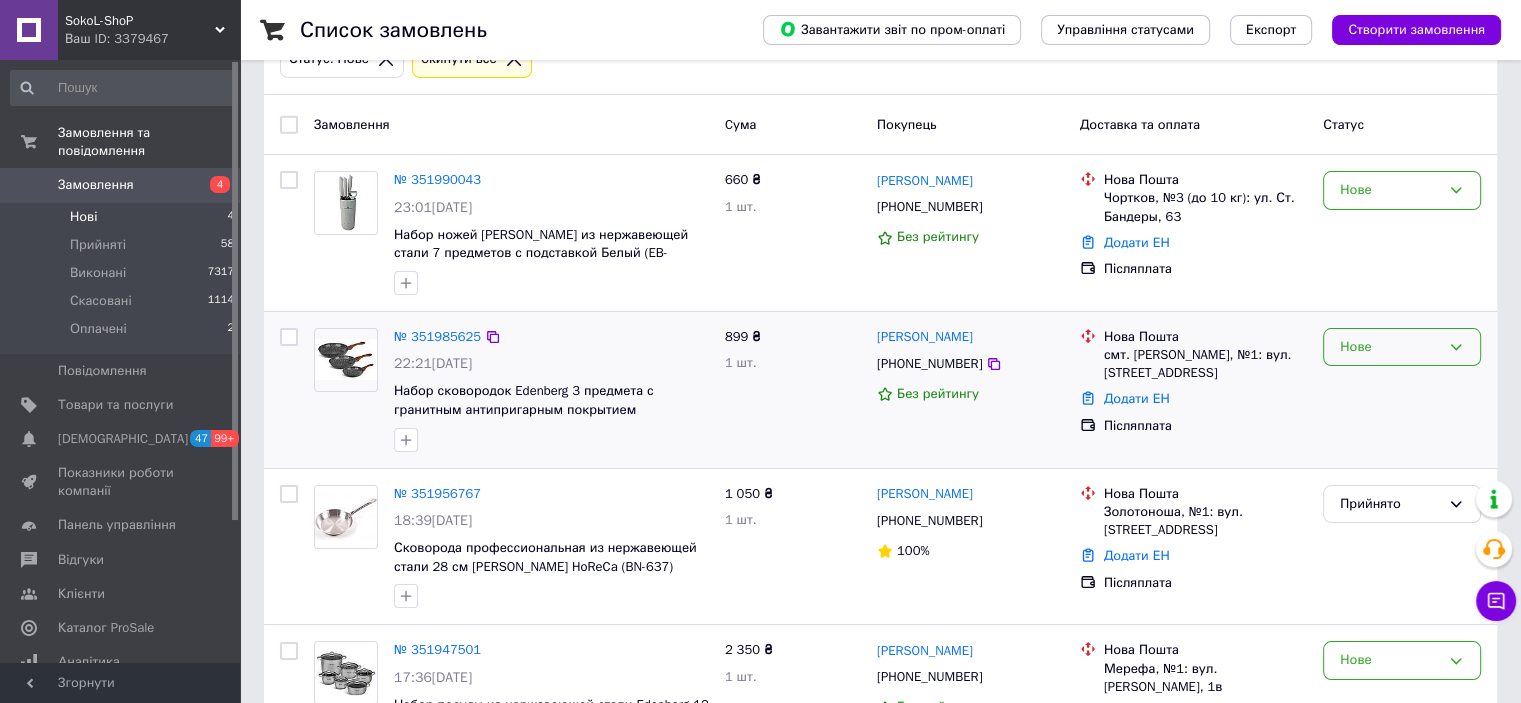 click on "Нове" at bounding box center (1390, 347) 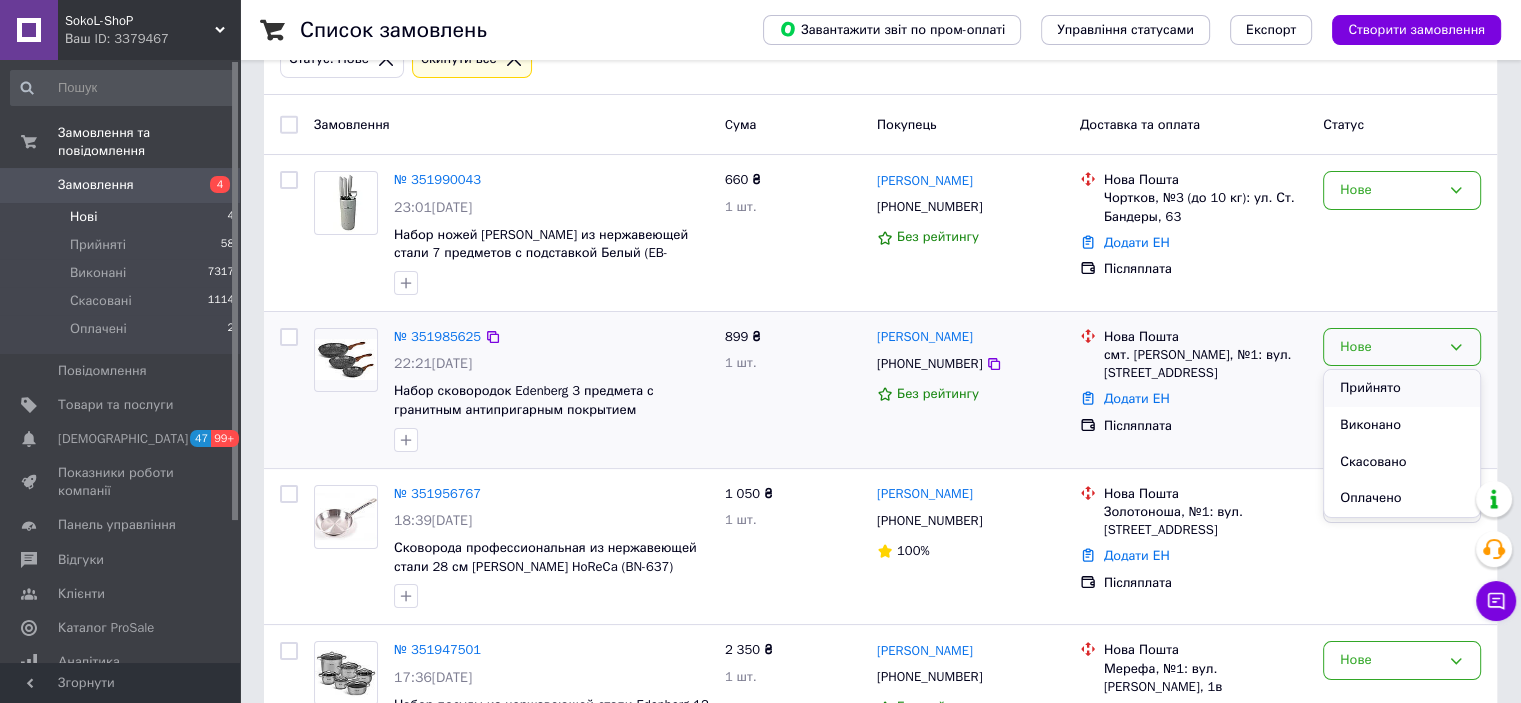 click on "Прийнято" at bounding box center [1402, 388] 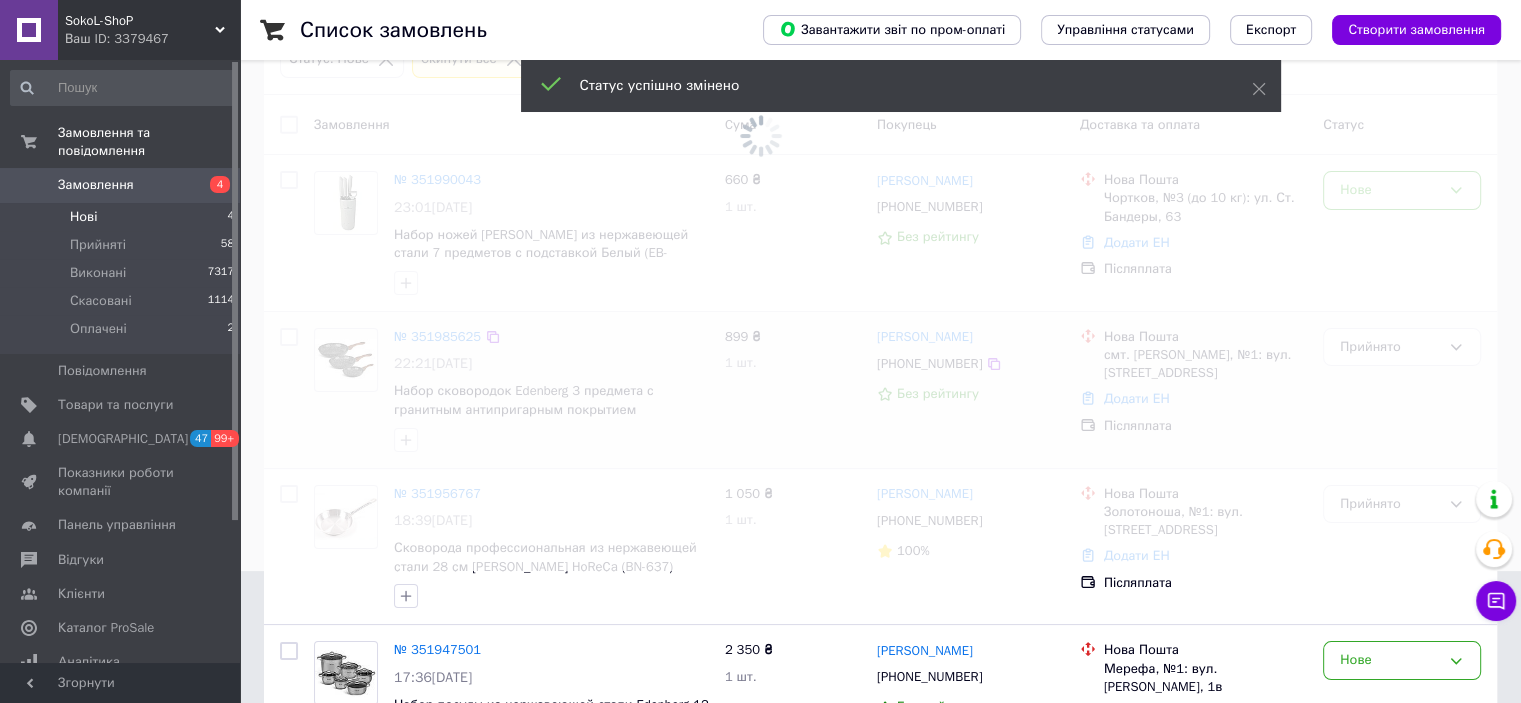 scroll, scrollTop: 75, scrollLeft: 0, axis: vertical 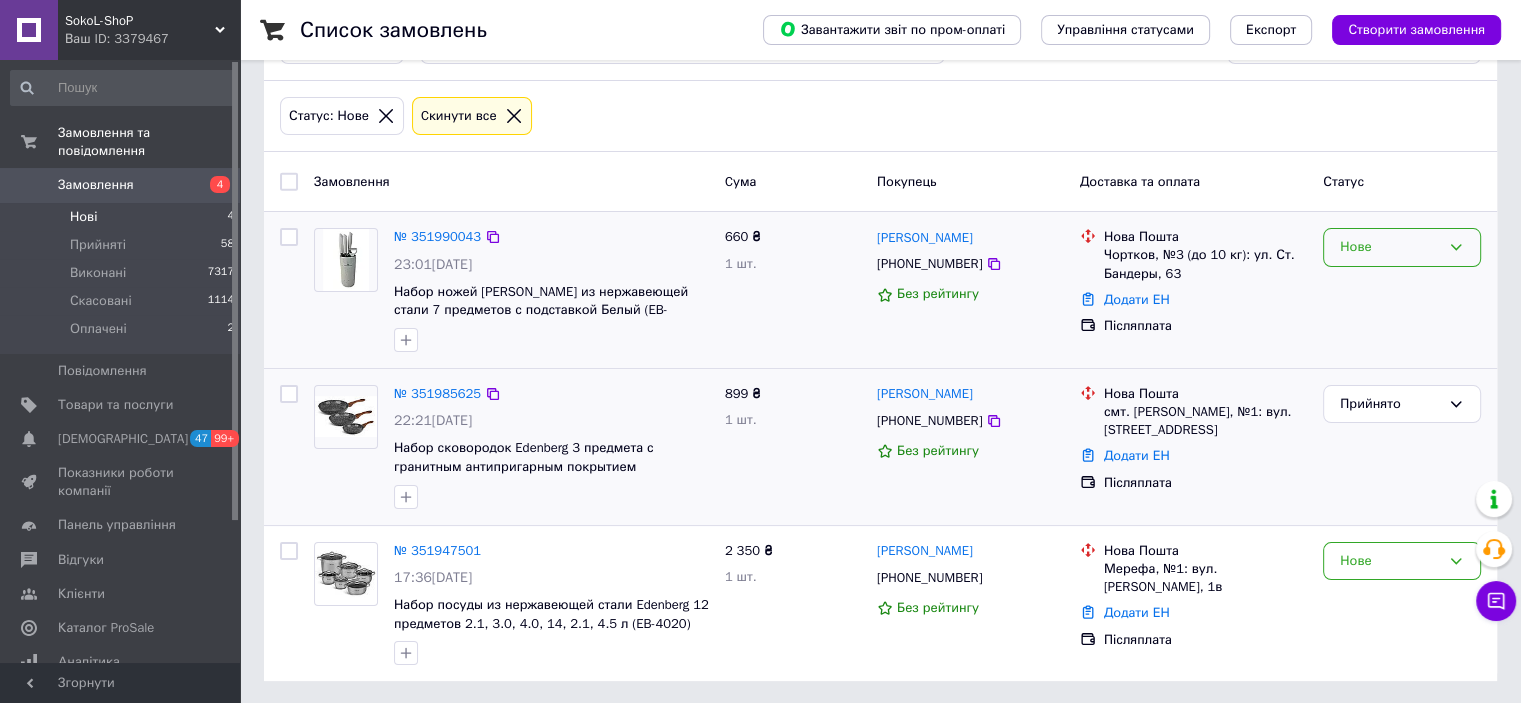drag, startPoint x: 1393, startPoint y: 239, endPoint x: 1373, endPoint y: 264, distance: 32.01562 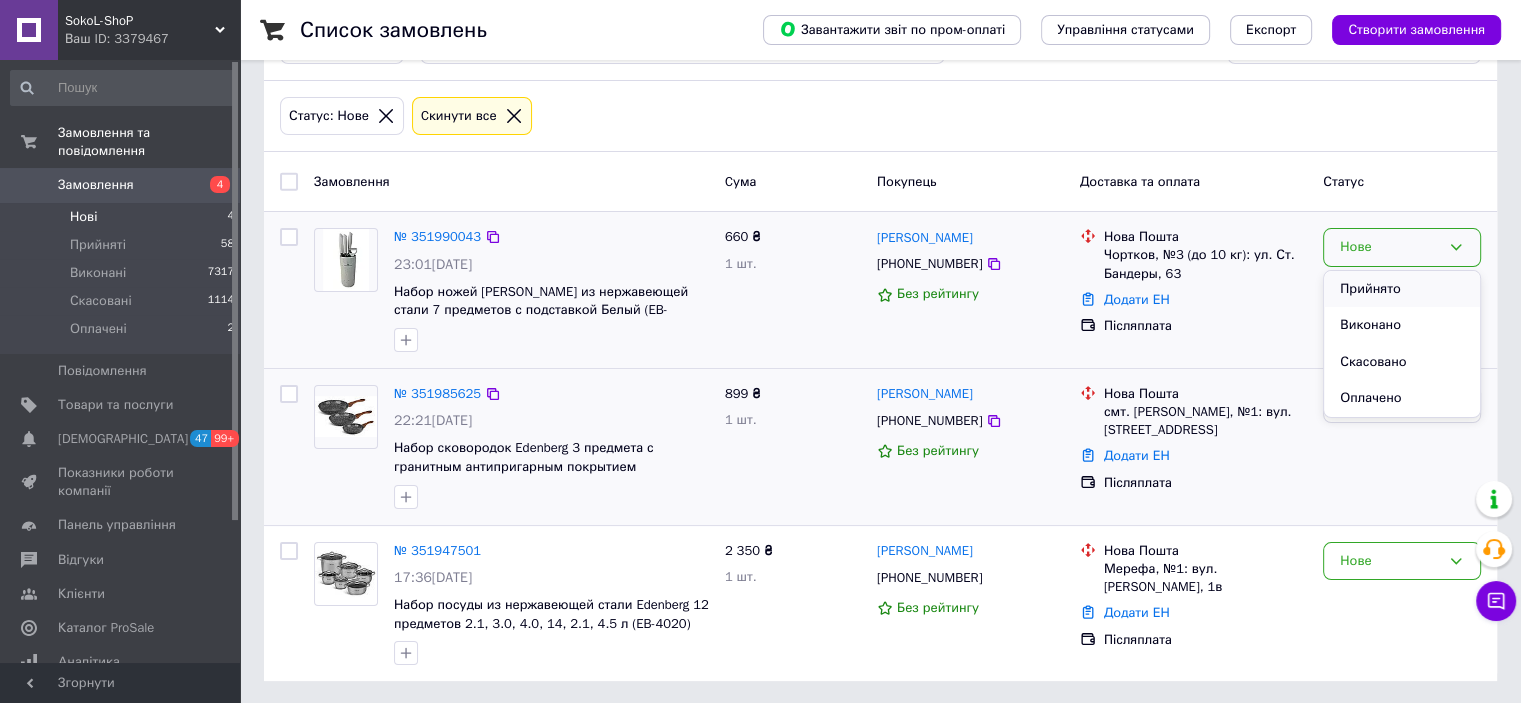 click on "Прийнято" at bounding box center [1402, 289] 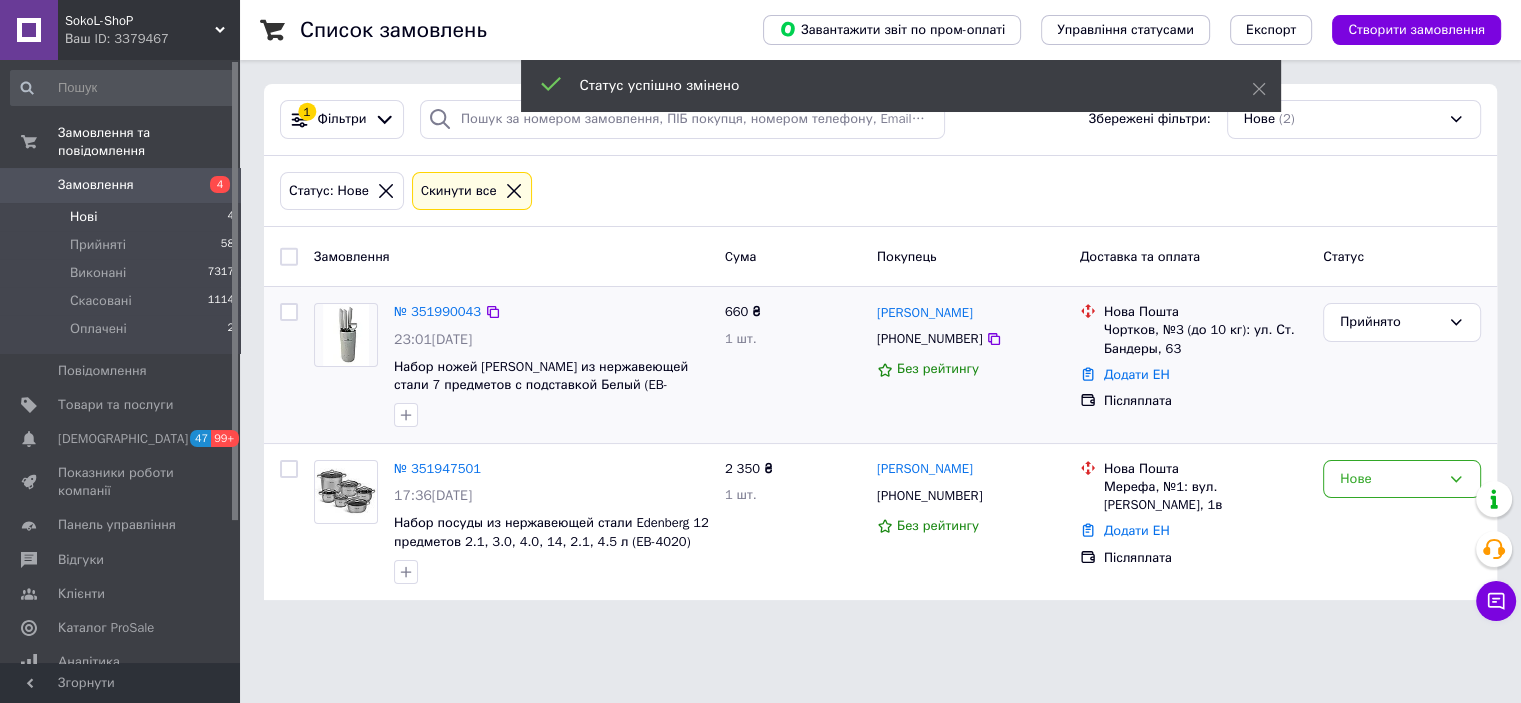 scroll, scrollTop: 0, scrollLeft: 0, axis: both 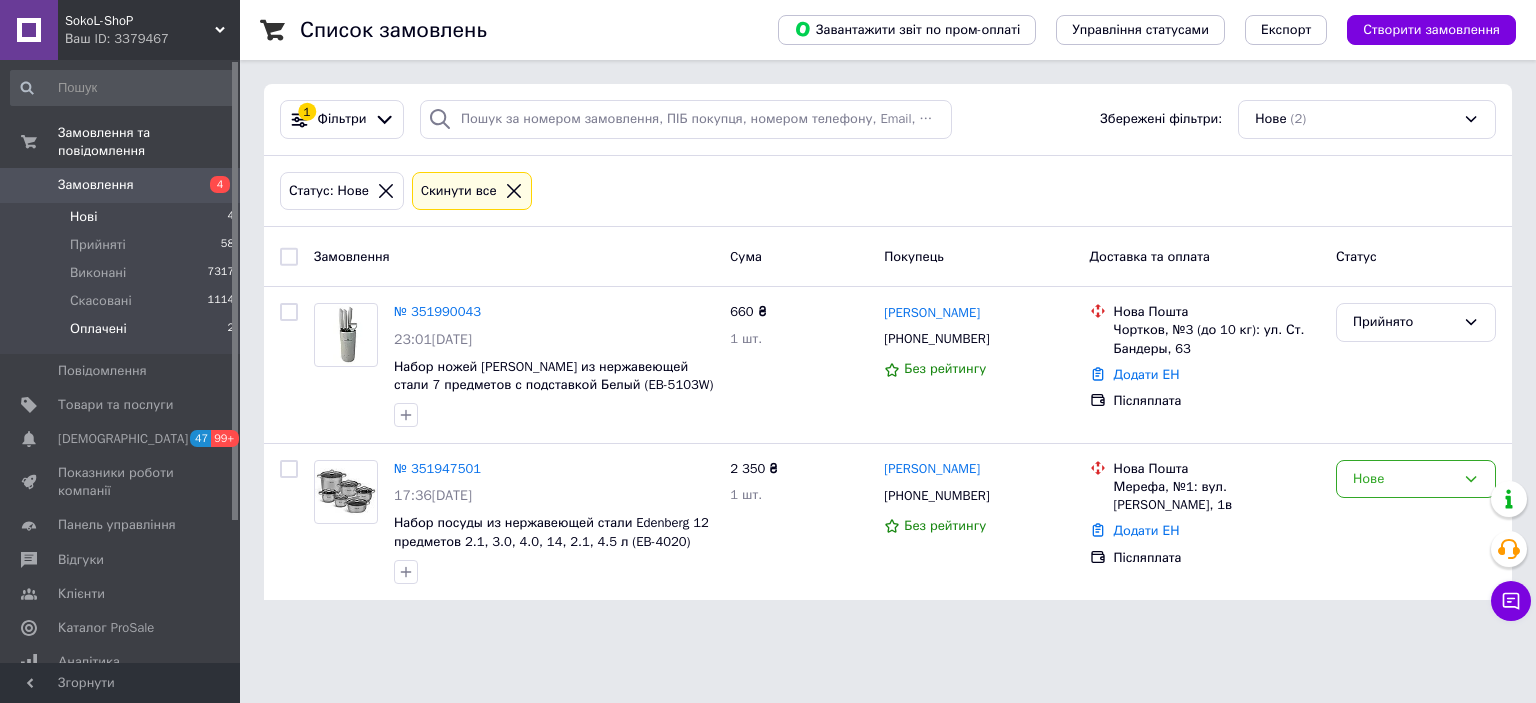 click on "Оплачені" at bounding box center (98, 329) 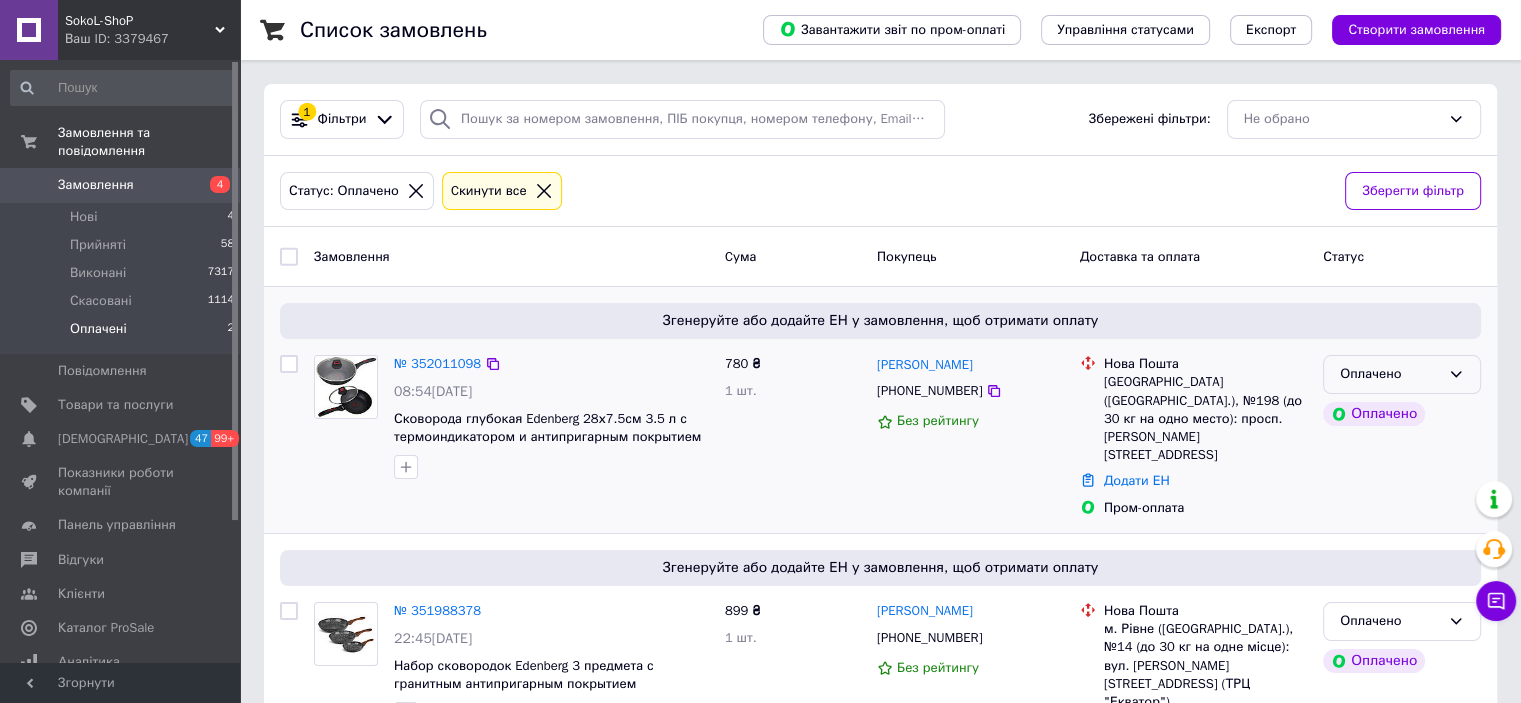 click on "Оплачено" at bounding box center [1402, 374] 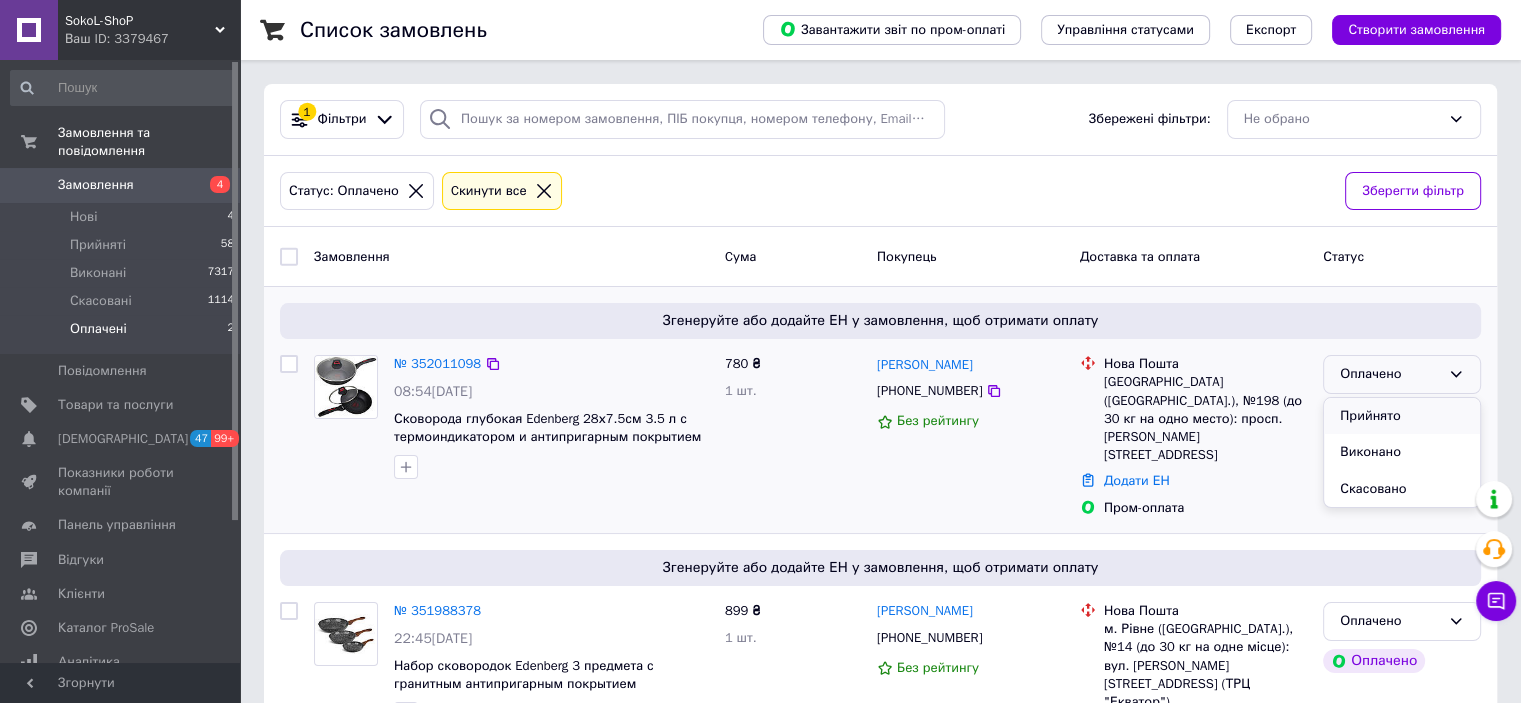 click on "Прийнято" at bounding box center (1402, 416) 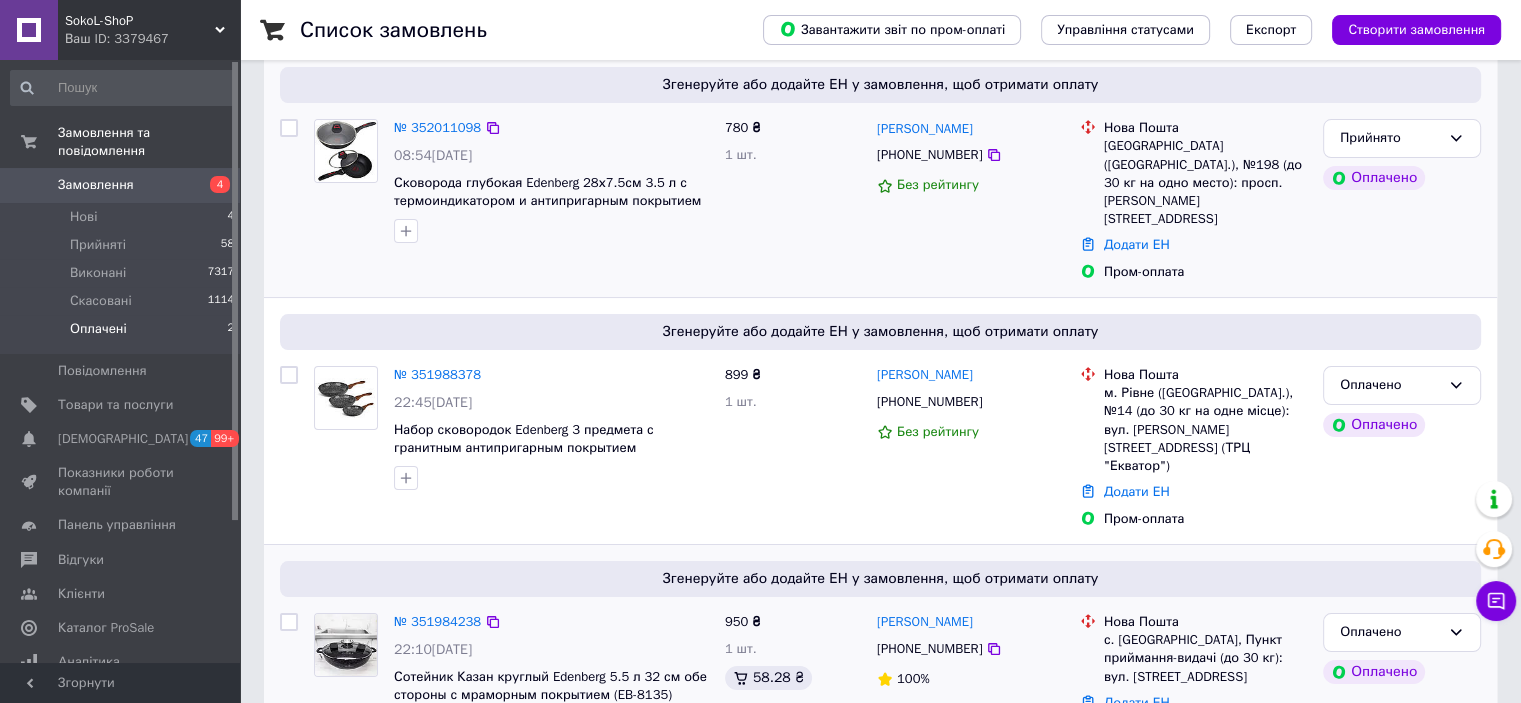 scroll, scrollTop: 236, scrollLeft: 0, axis: vertical 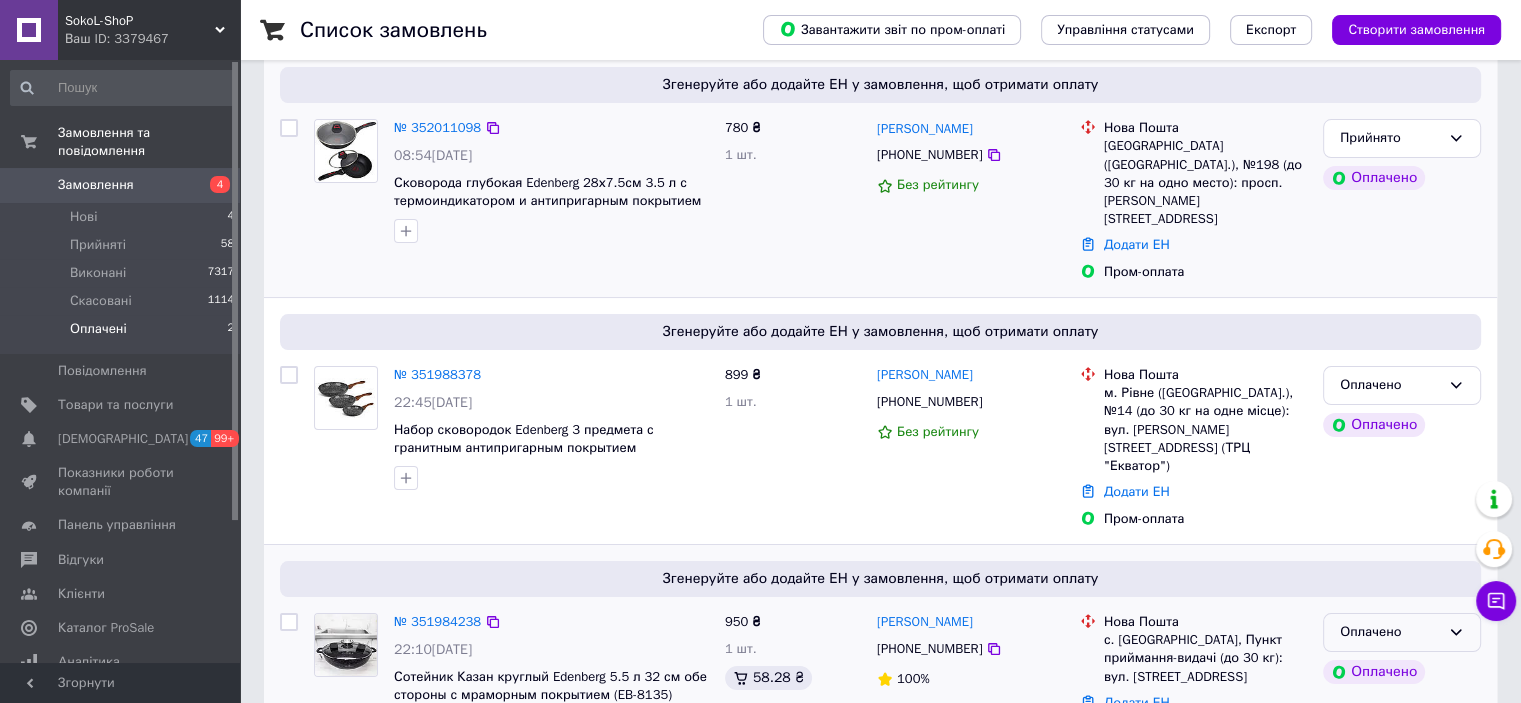 click on "Оплачено" at bounding box center (1390, 632) 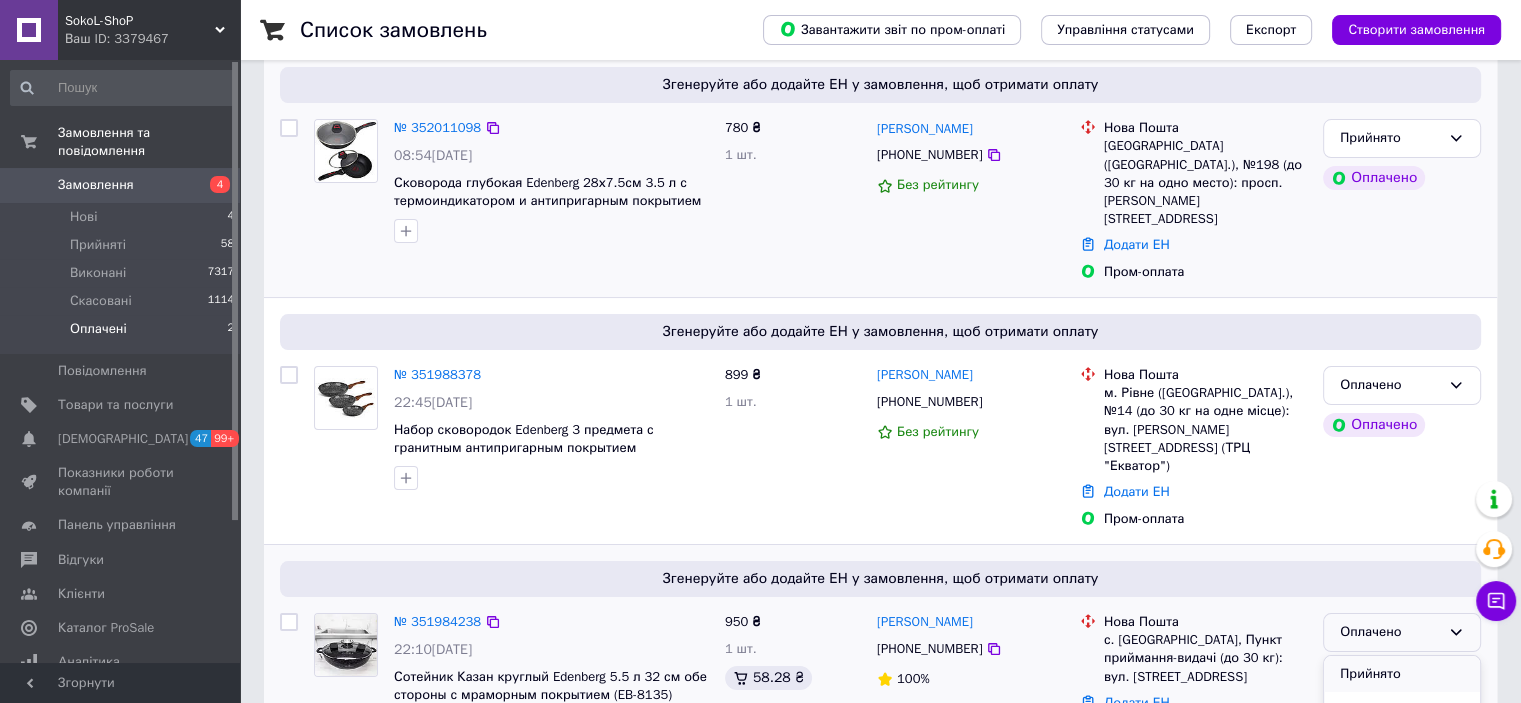 click on "Прийнято" at bounding box center (1402, 674) 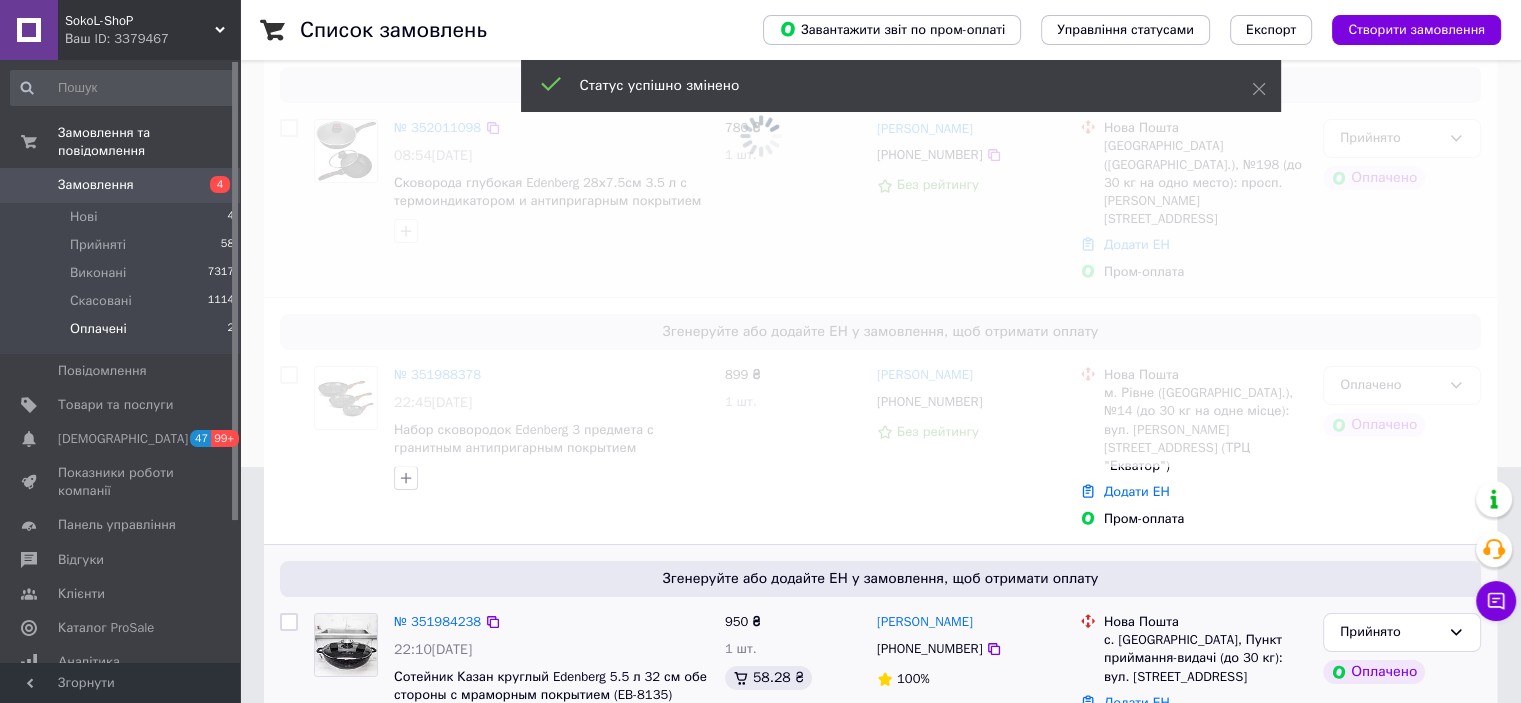 scroll, scrollTop: 26, scrollLeft: 0, axis: vertical 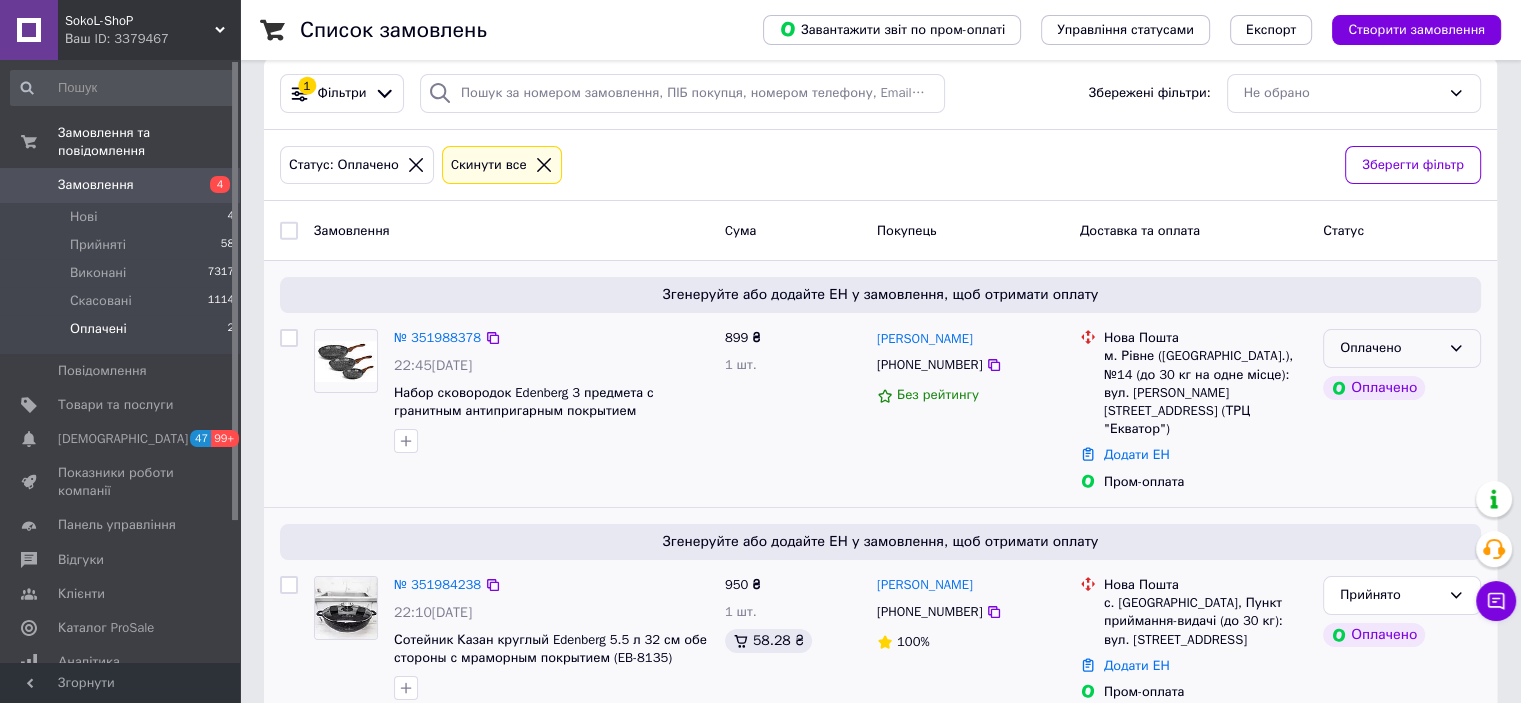 click 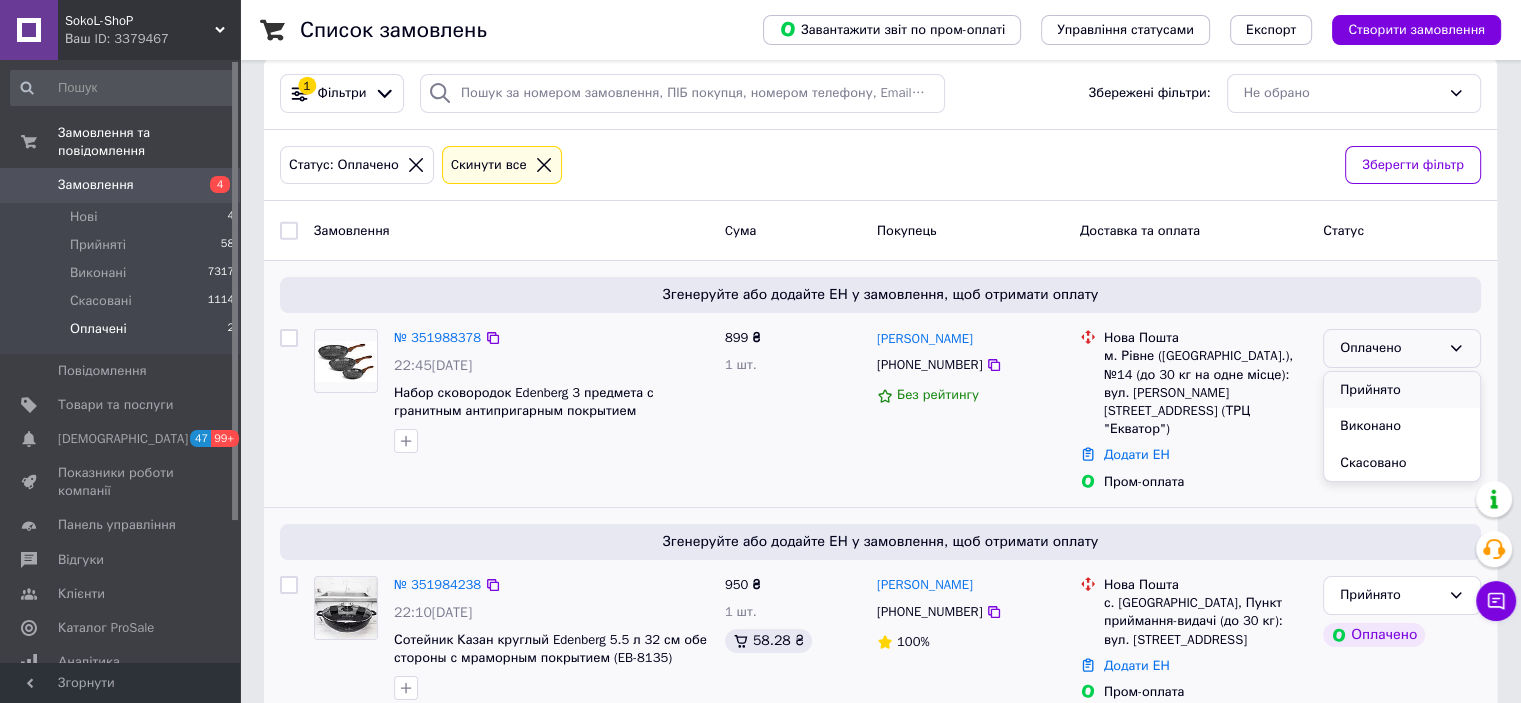 click on "Прийнято" at bounding box center [1402, 390] 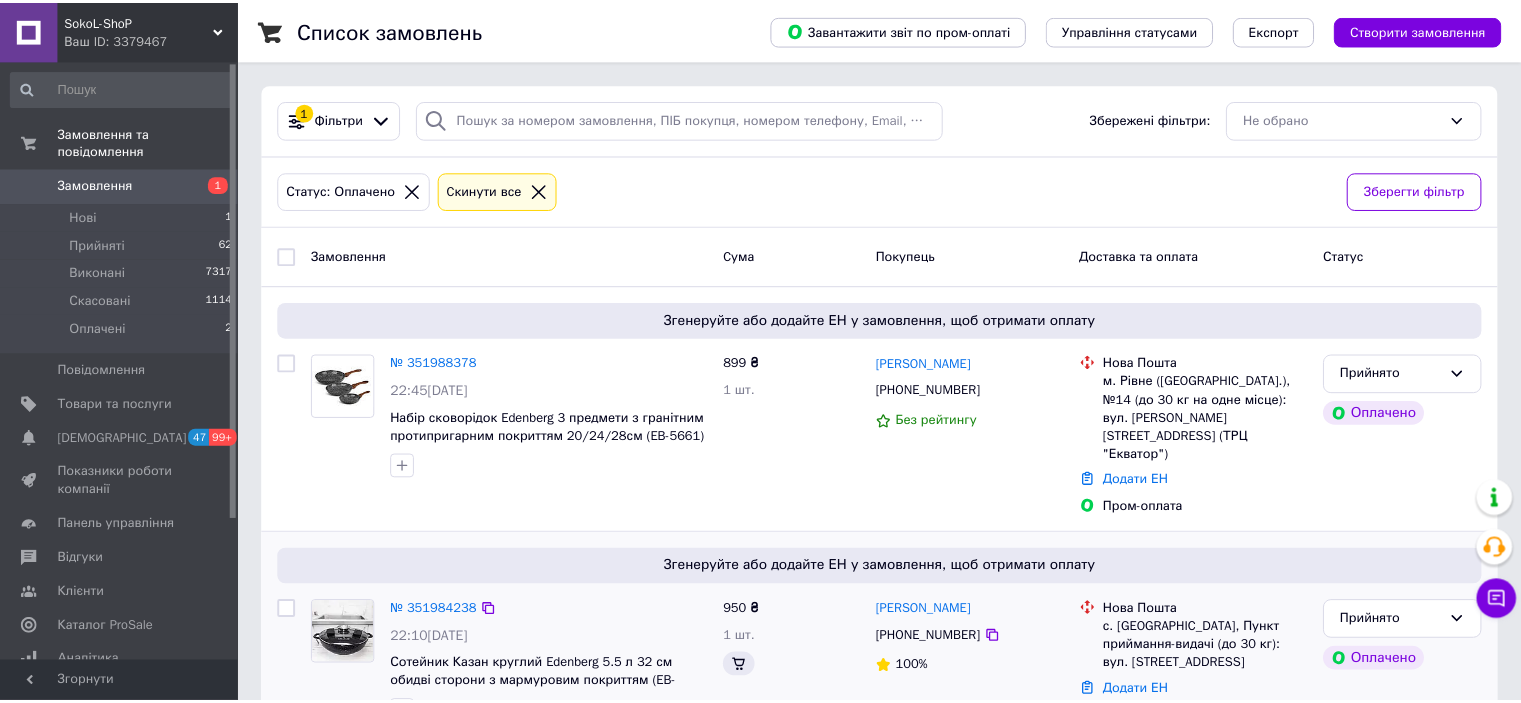 scroll, scrollTop: 26, scrollLeft: 0, axis: vertical 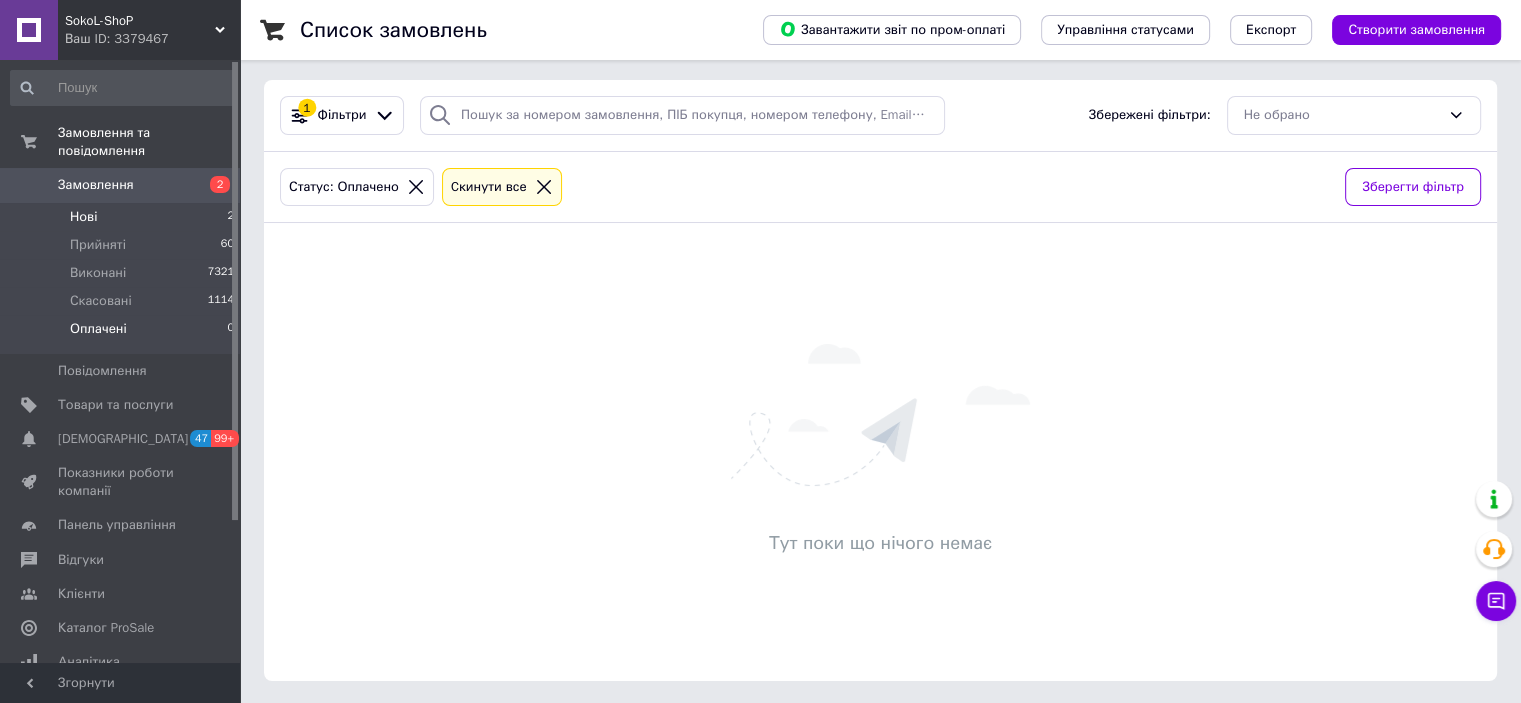click on "Нові 2" at bounding box center (123, 217) 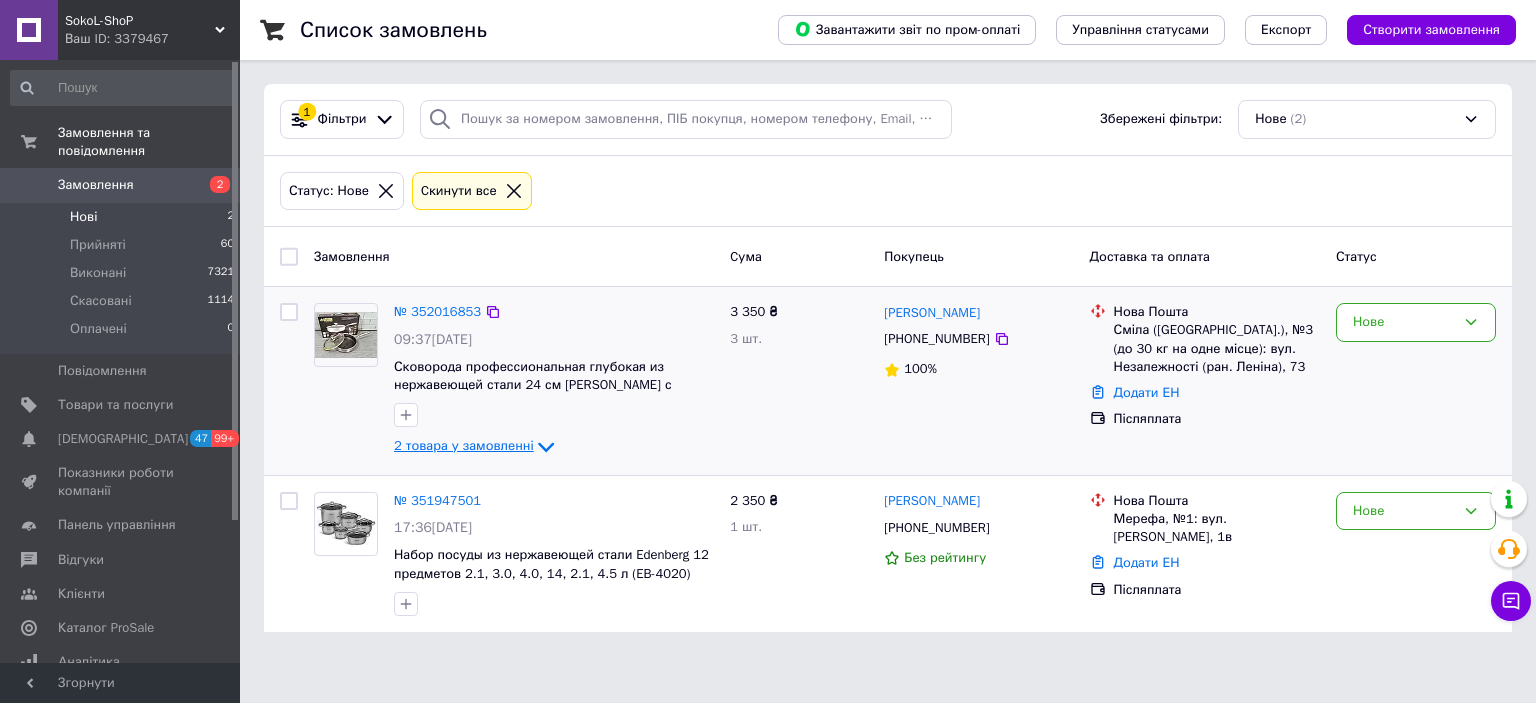 drag, startPoint x: 527, startPoint y: 434, endPoint x: 563, endPoint y: 446, distance: 37.94733 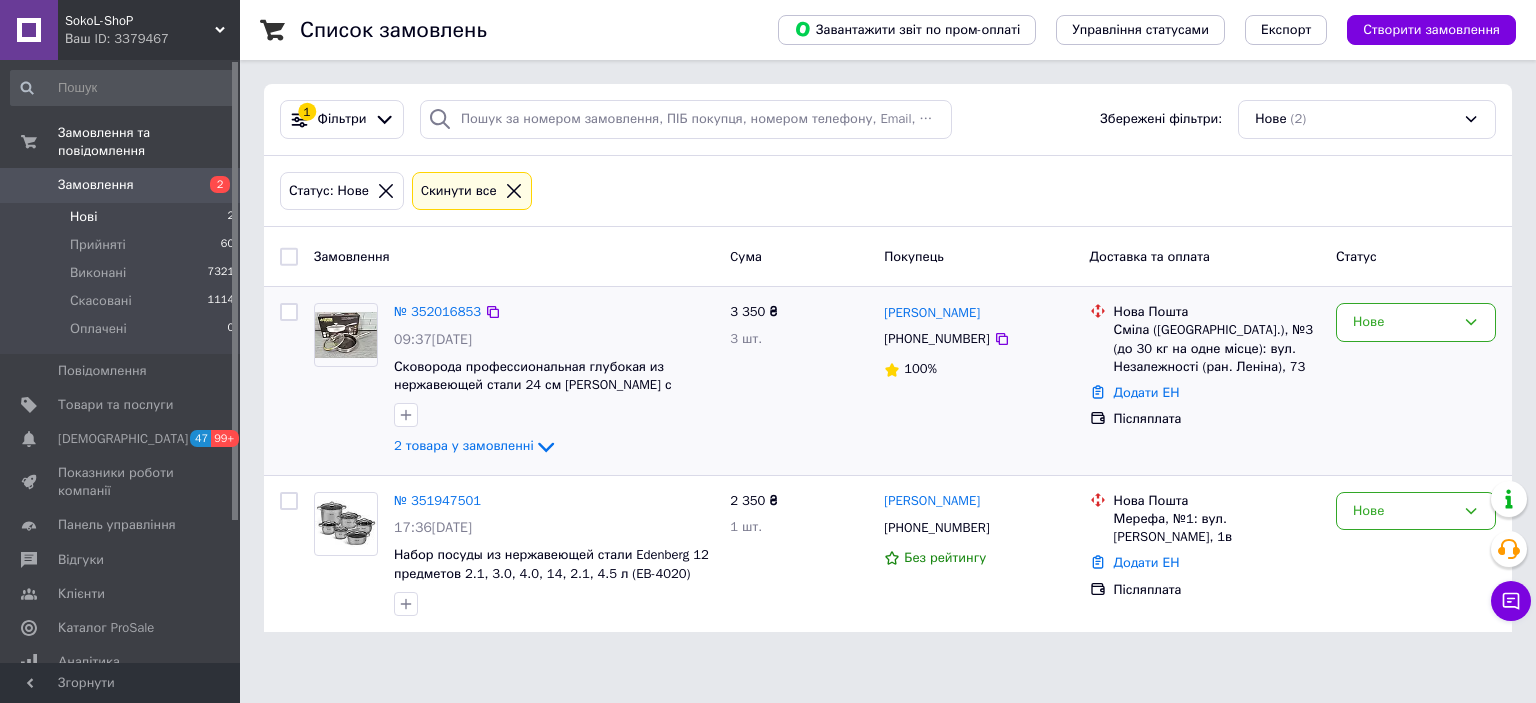 click 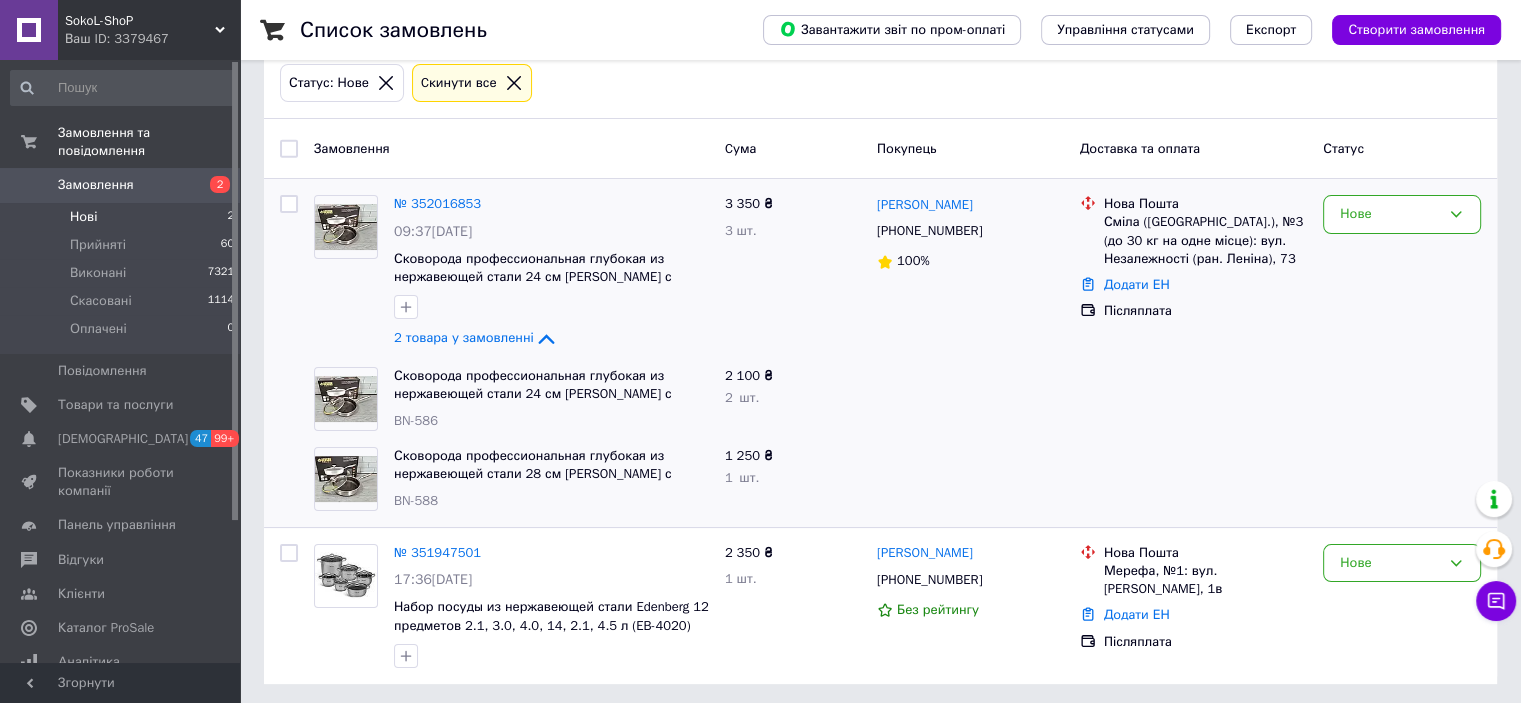 scroll, scrollTop: 111, scrollLeft: 0, axis: vertical 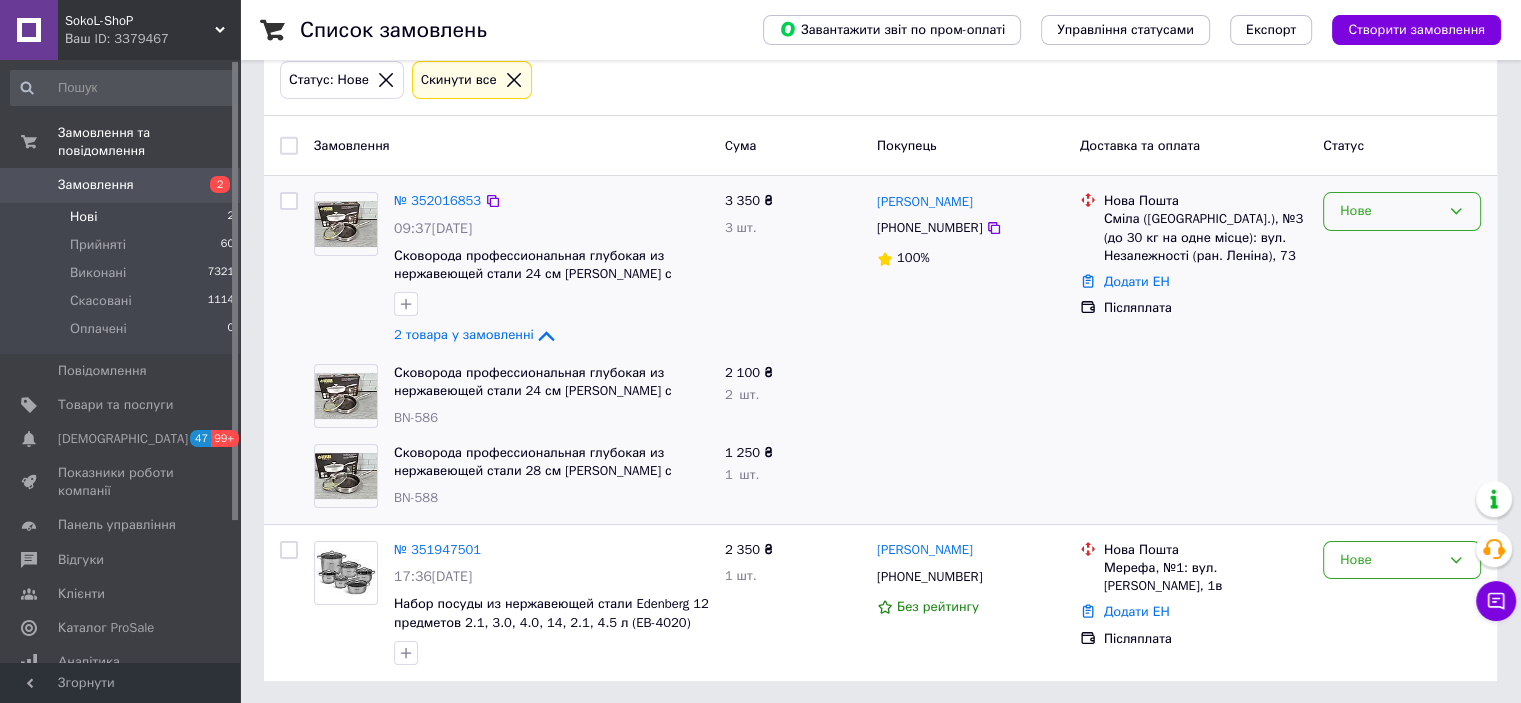 click on "Нове" at bounding box center (1390, 211) 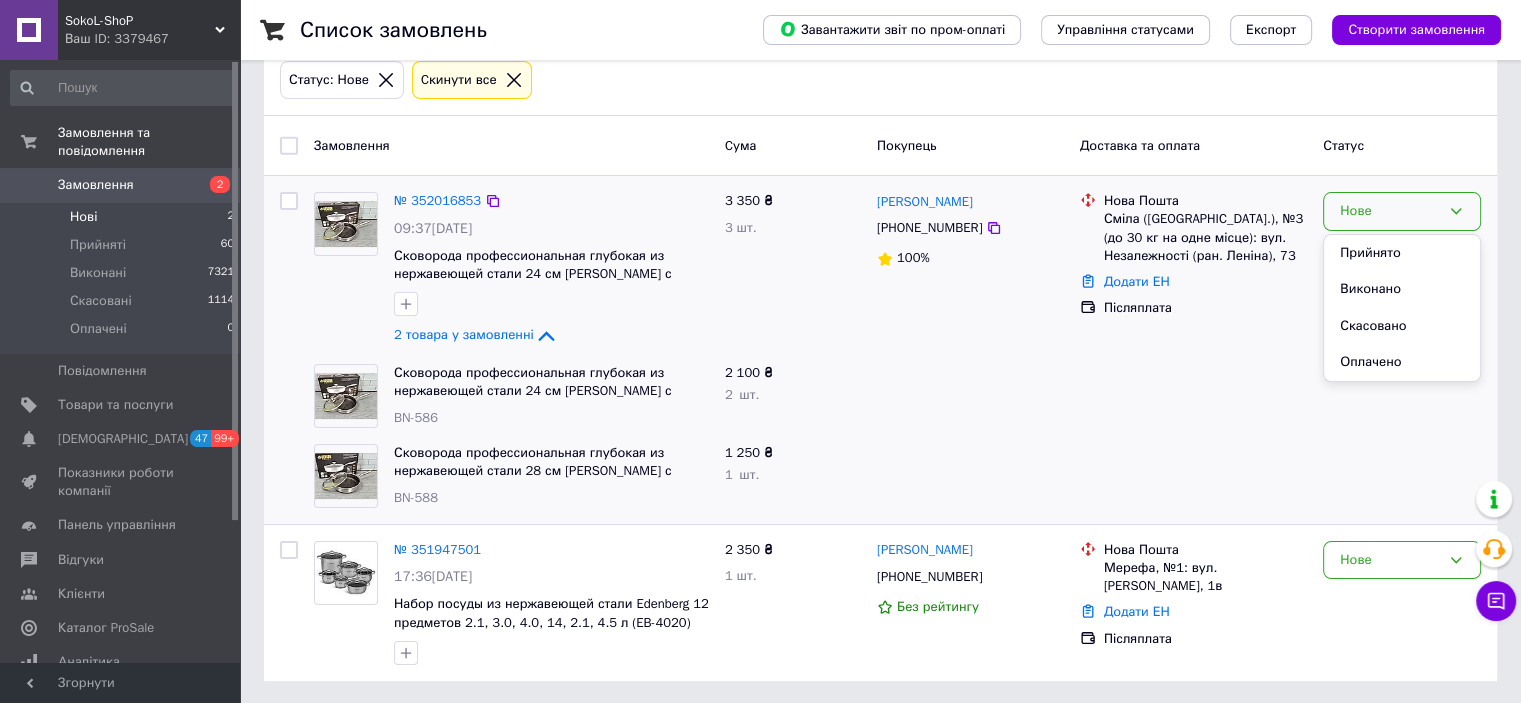 click on "Нова Пошта Сміла (Черкаська обл.), №3 (до 30 кг на одне місце): вул. Незалежності (ран. Леніна), 73 Додати ЕН Післяплата" at bounding box center (1193, 270) 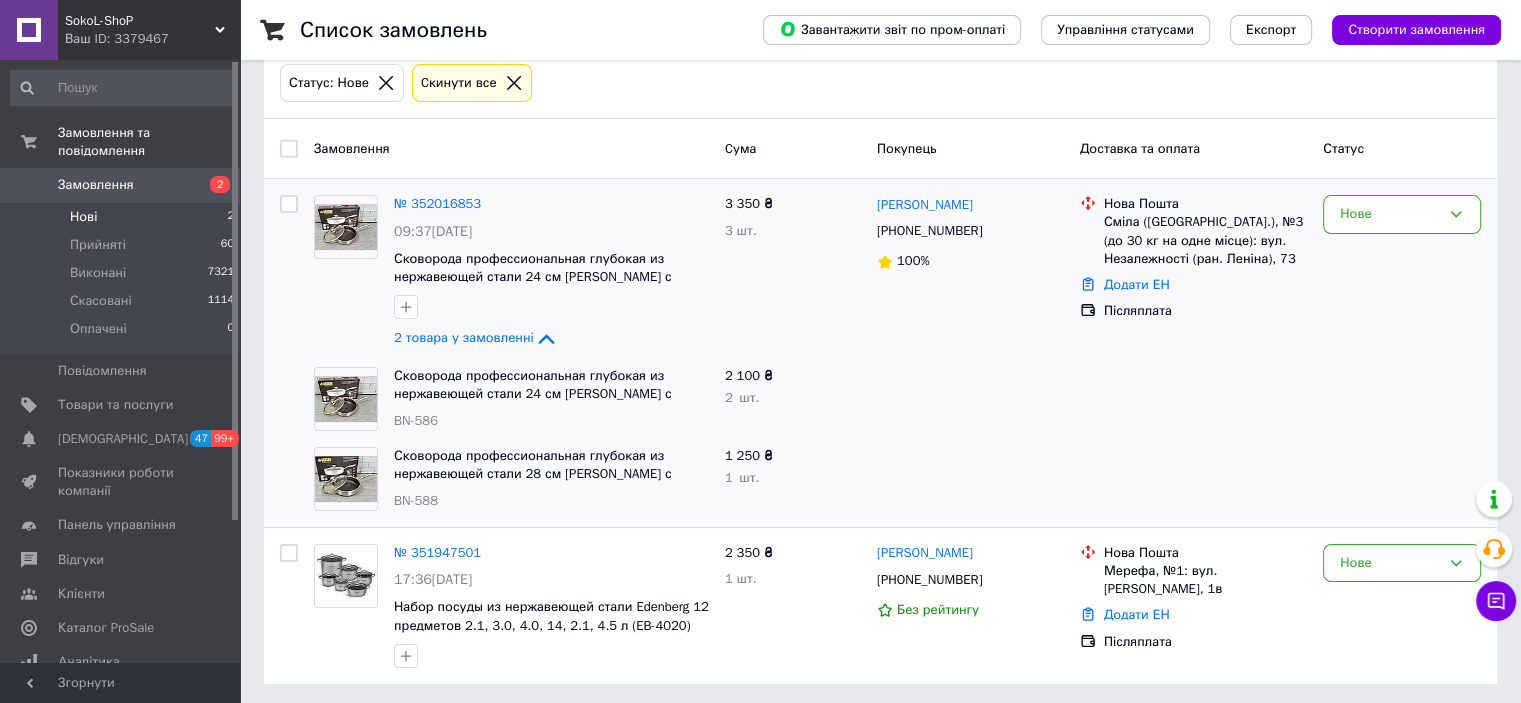scroll, scrollTop: 111, scrollLeft: 0, axis: vertical 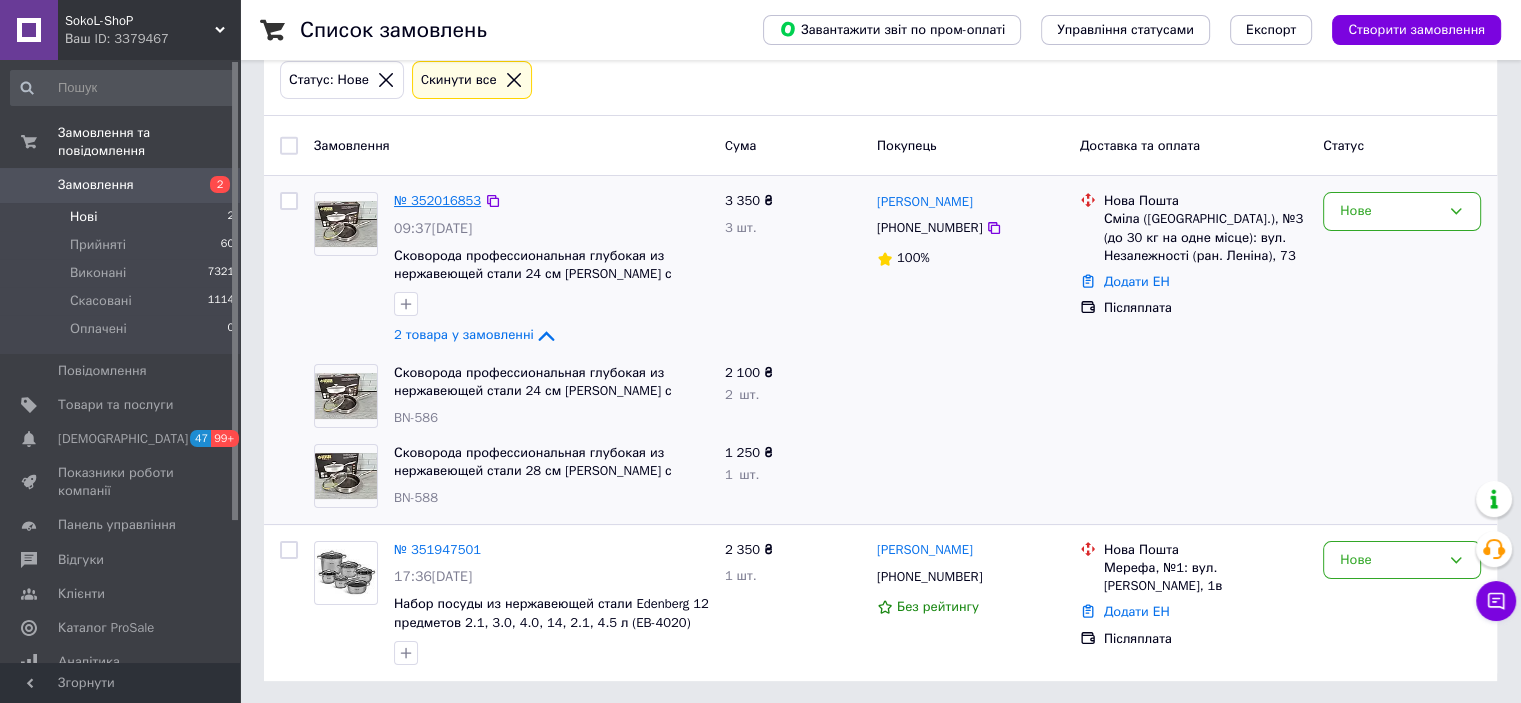 click on "№ 352016853" at bounding box center [437, 200] 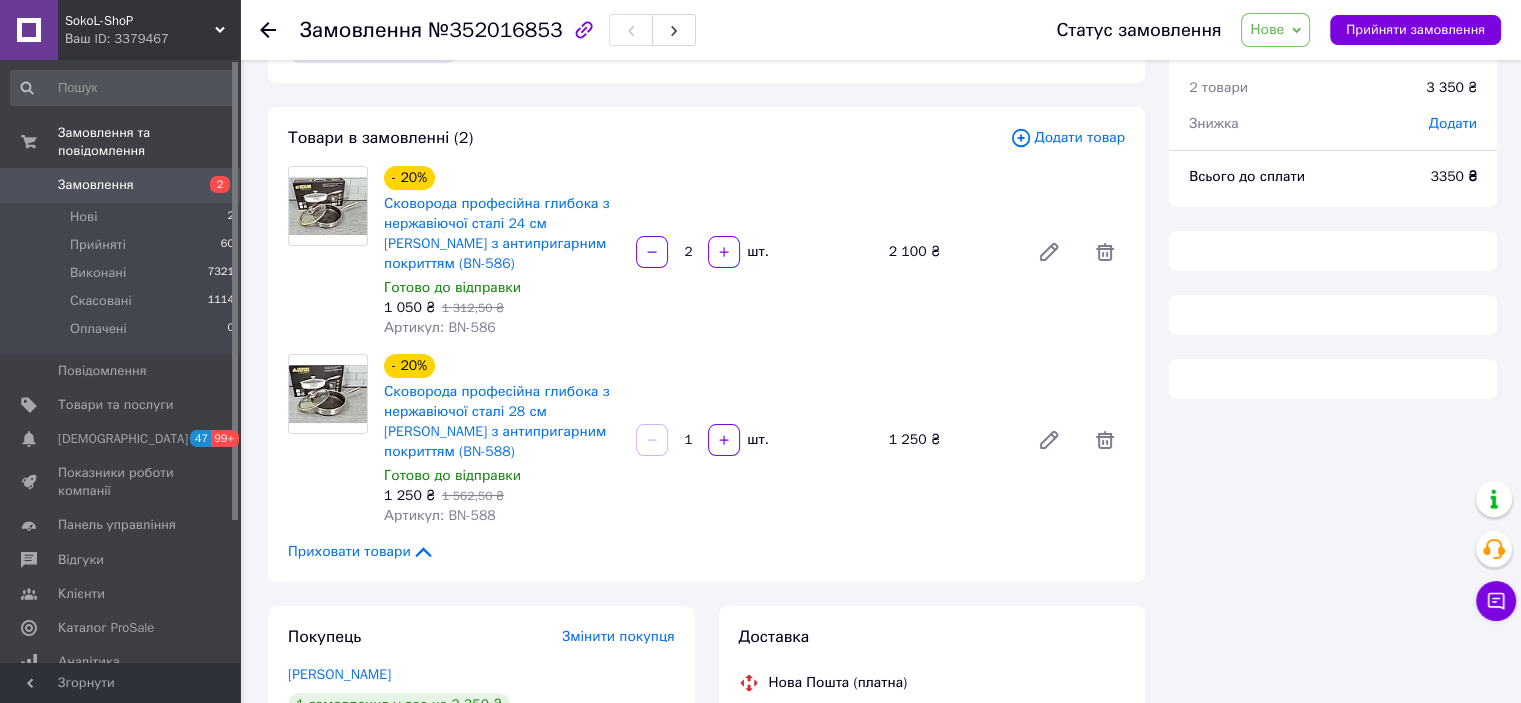 scroll, scrollTop: 100, scrollLeft: 0, axis: vertical 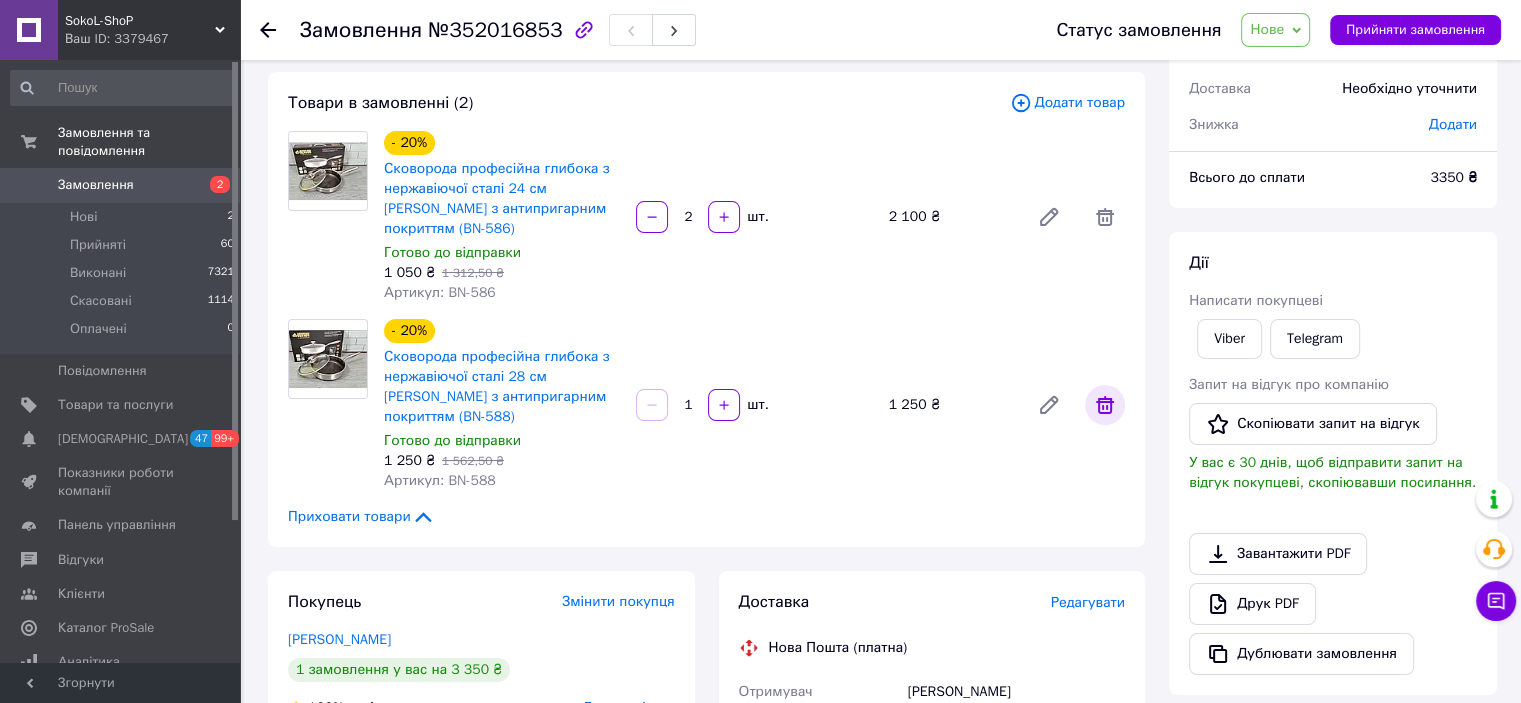 click 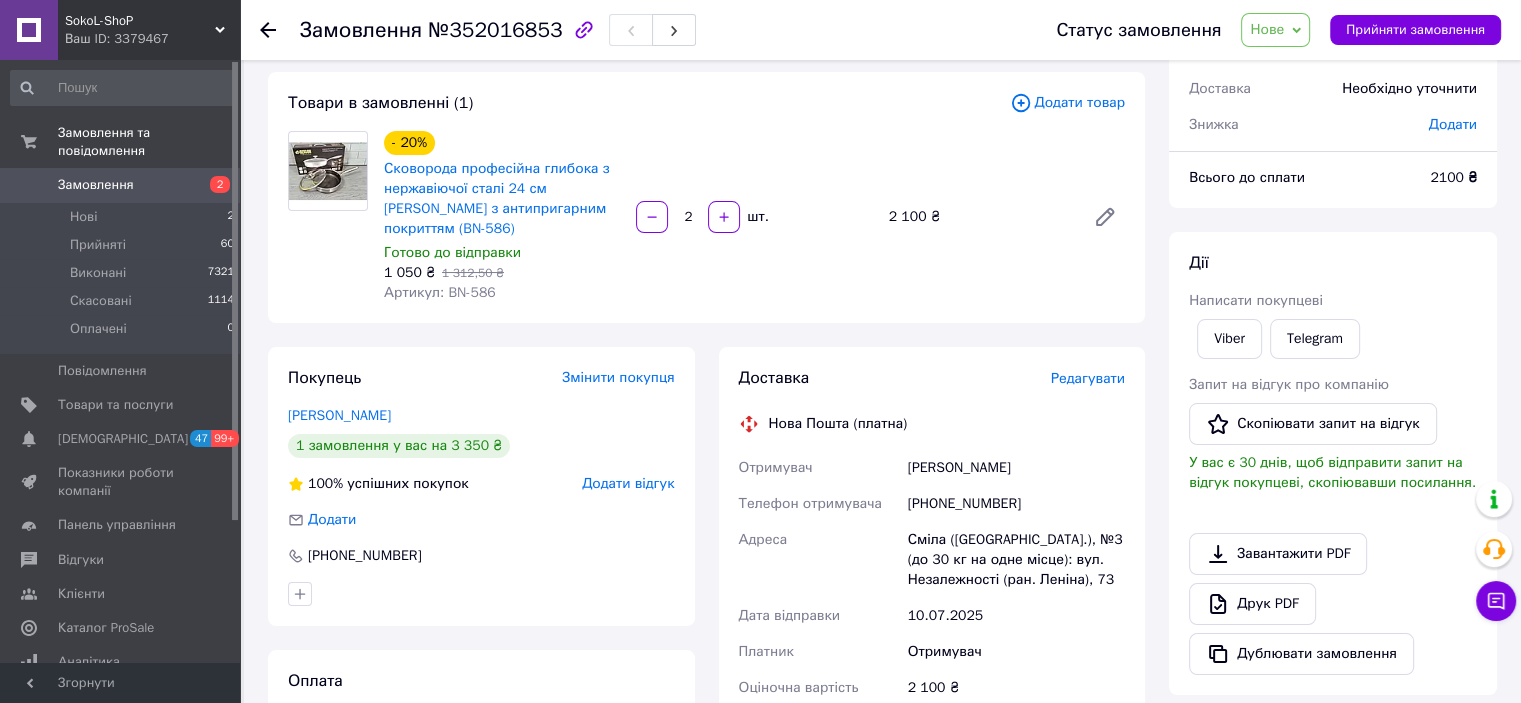 click 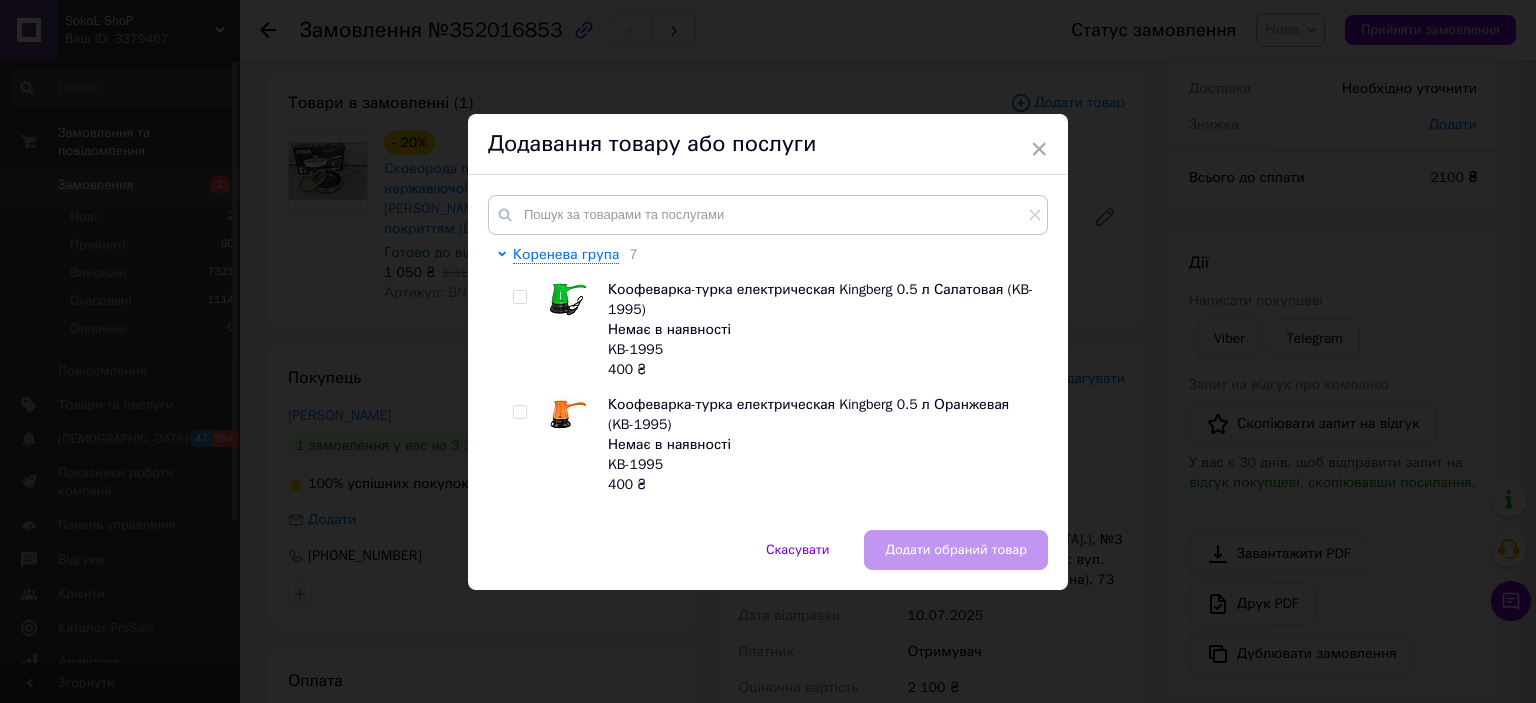 click on "Коренева група 7 Коофеварка-турка електрическая Kingberg 0.5 л Салатовая (KB-1995) Немає в наявності KB-1995 400   ₴ Коофеварка-турка електрическая Kingberg 0.5 л Оранжевая (KB-1995) Немає в наявності KB-1995 400   ₴ Турка для кофе Kamille из углеродистой стали 1100 мл (KM-0564) Готово до відправки KM-0564 530   ₴ Набор турок из нержавеющей стали 700 мл 2 шт. Benson (BN-656) Готово до відправки: 10 BN-656 650   ₴ 812.50   ₴ Набор турок из нержавеющей стали 650 мл 2 шт. Benson (BN-654) Готово до відправки: 9 BN-654 910   ₴ 1 137.50   ₴ Набор турок из нержавеющей стали 520 мл 2 шт. Benson (BN-655) Готово до відправки: 10 BN-655 580   ₴ 725   ₴ Немає в наявності BN-653" at bounding box center [768, 352] 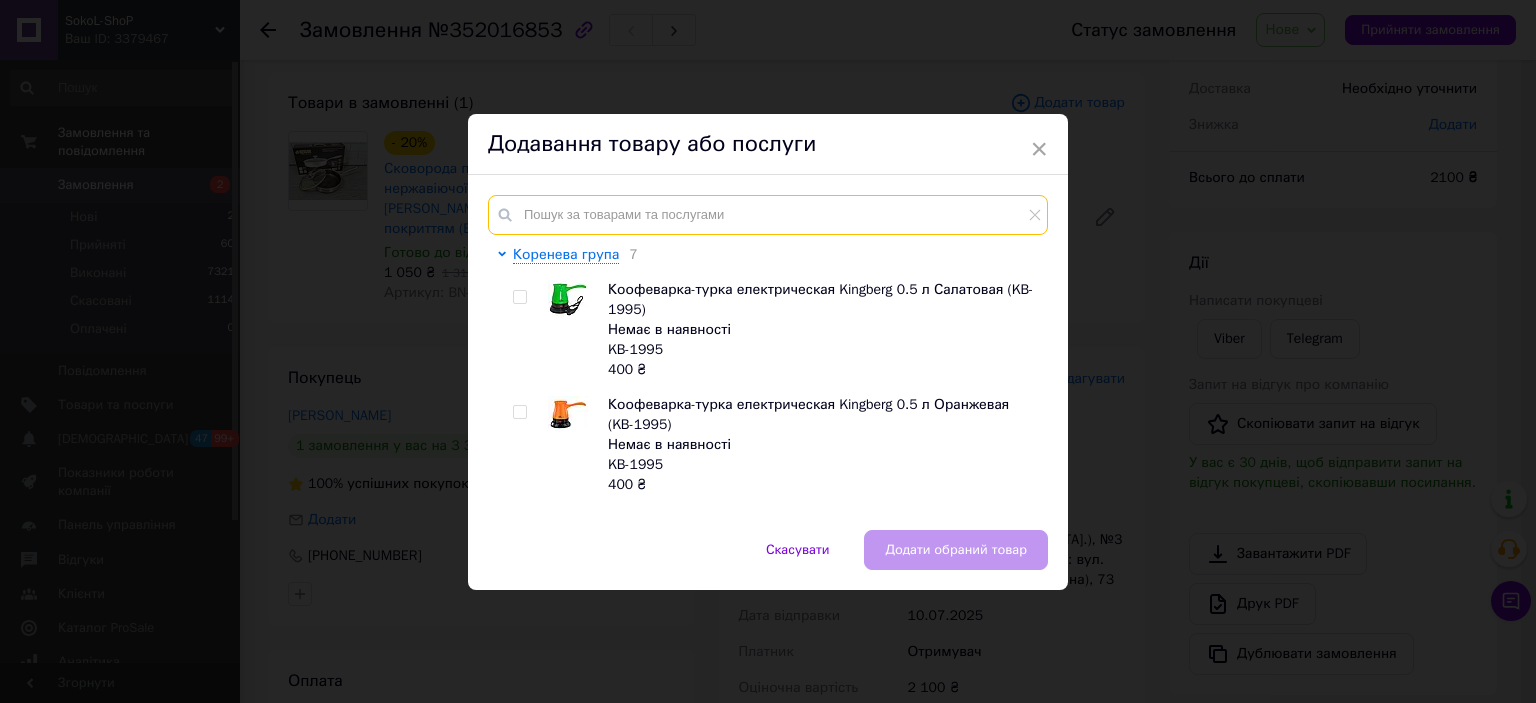 click at bounding box center [768, 215] 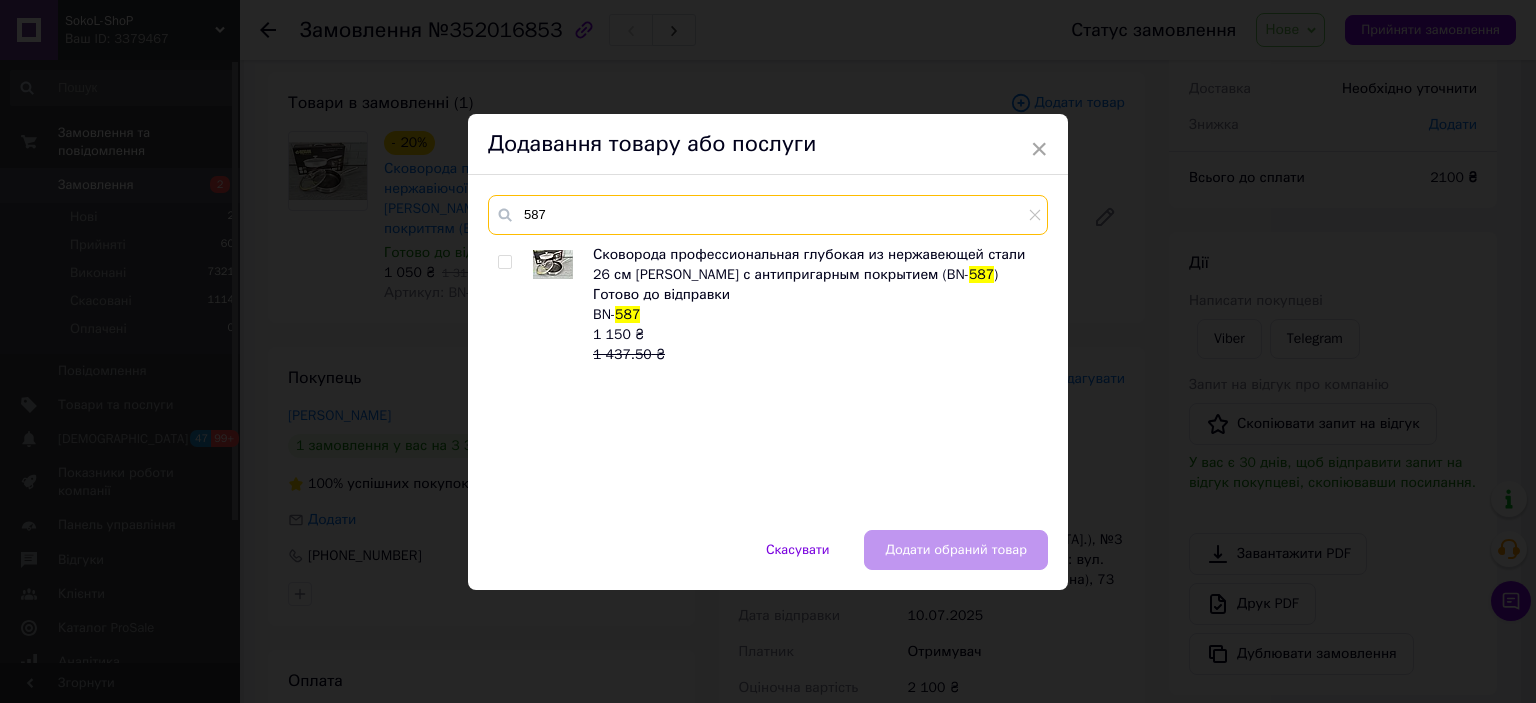 type on "587" 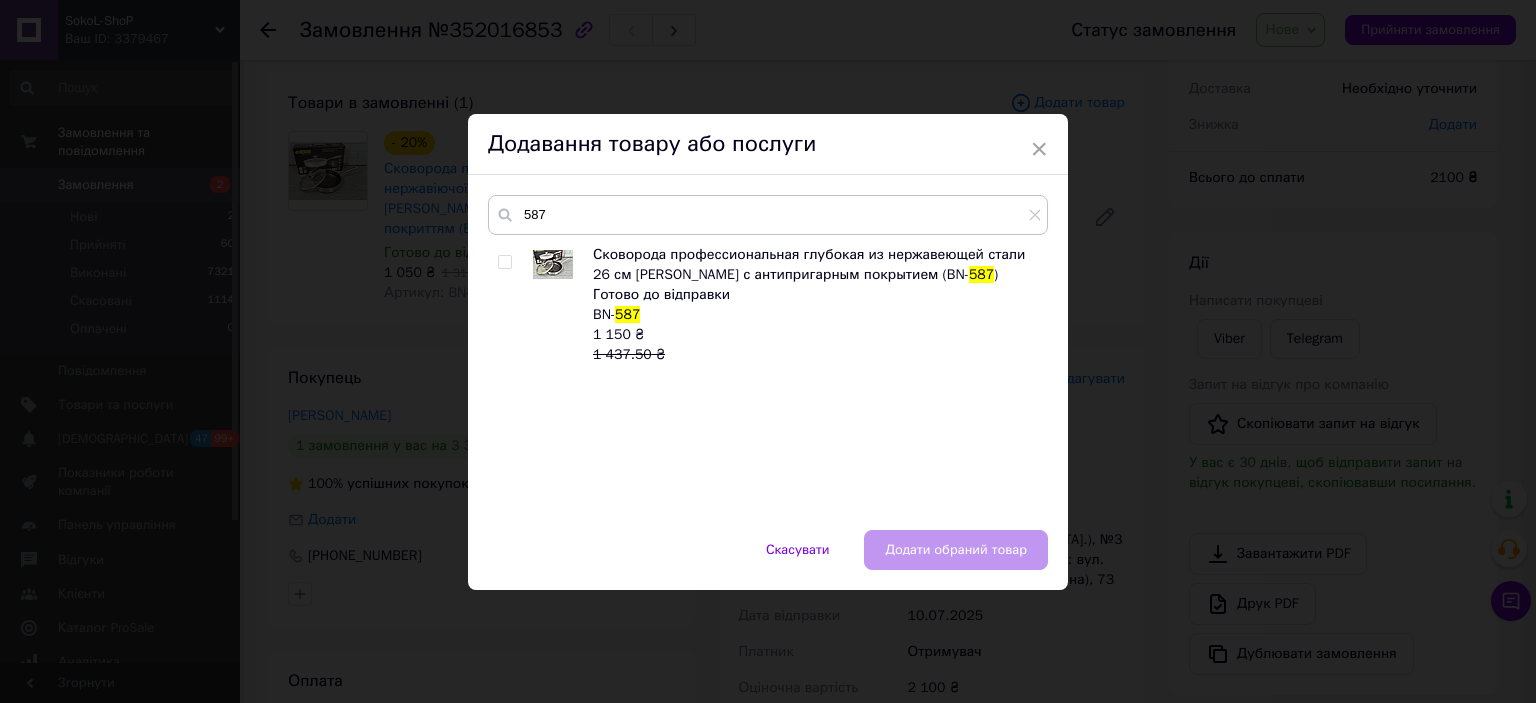 click at bounding box center (504, 262) 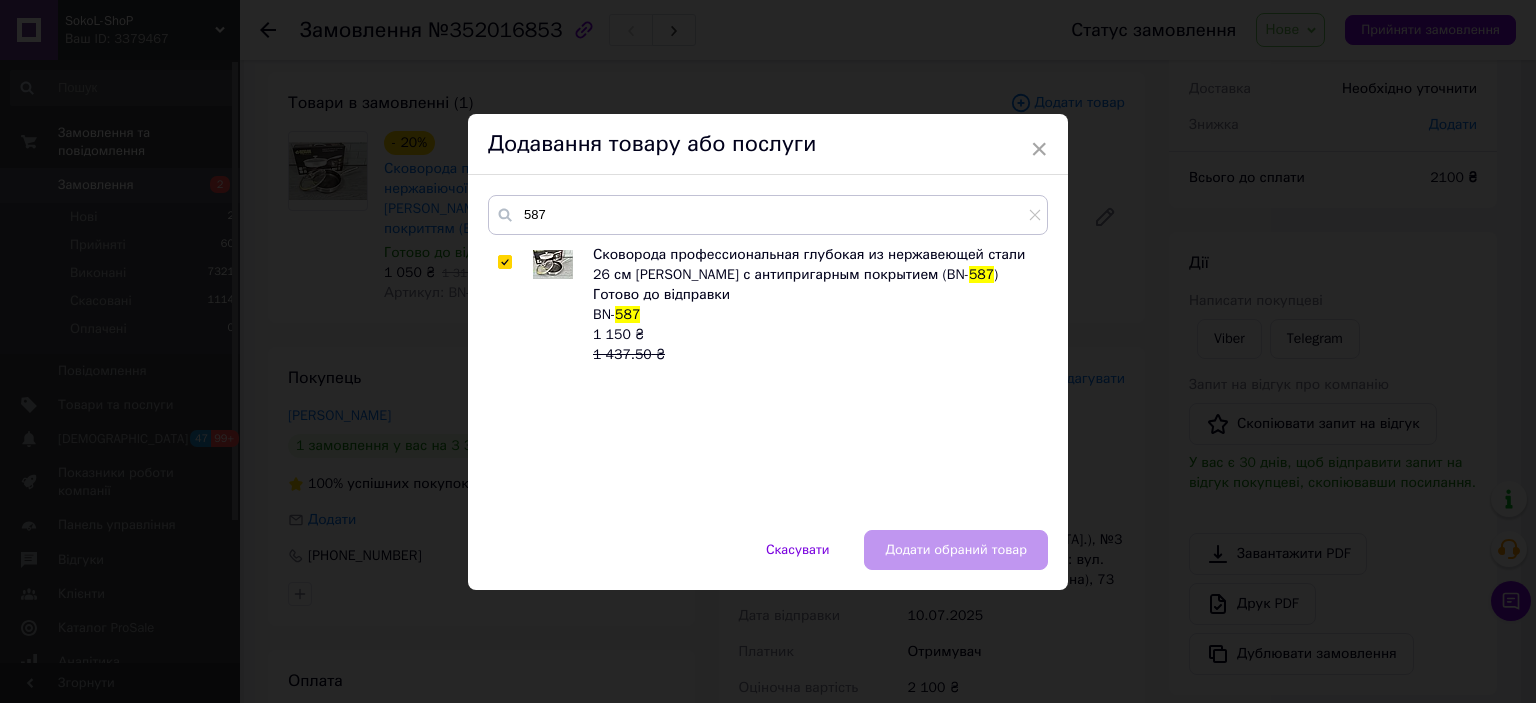 checkbox on "true" 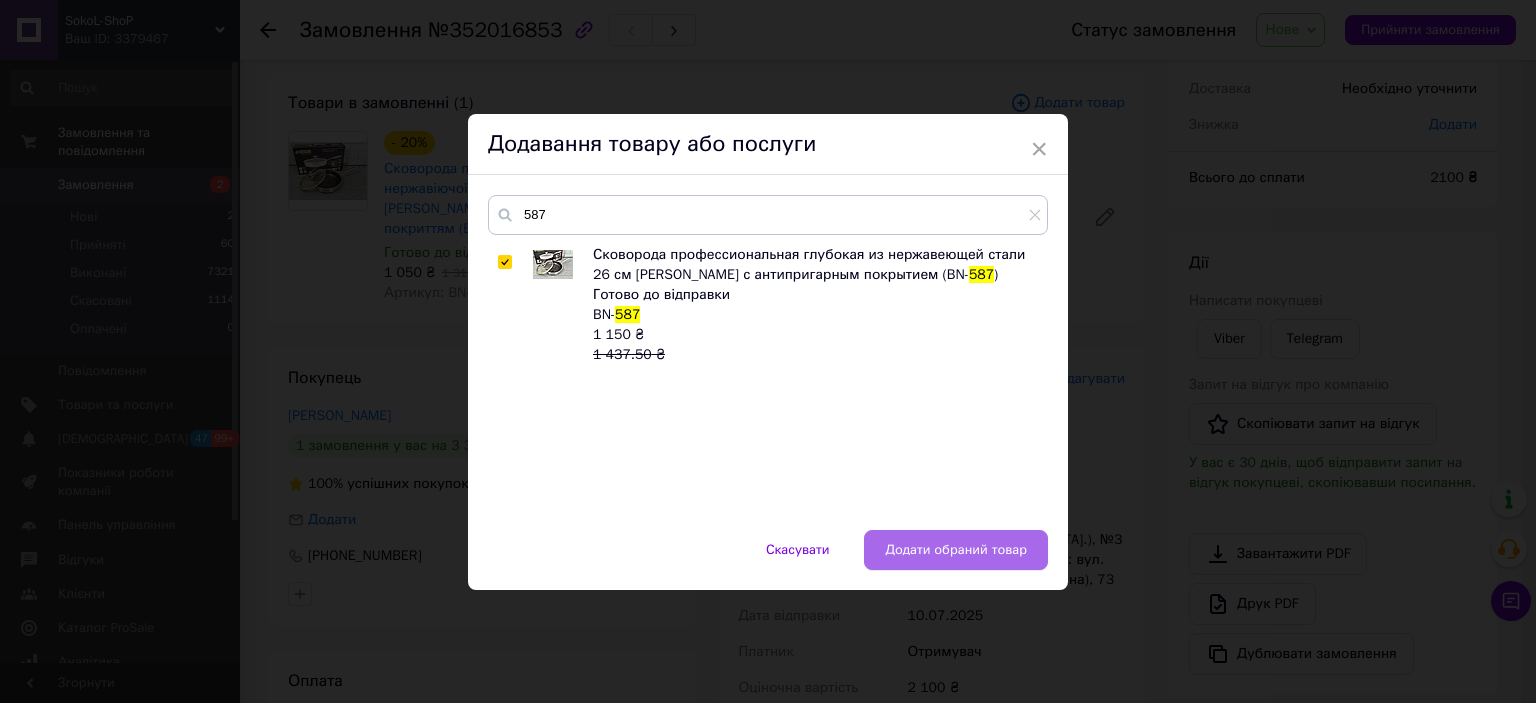 click on "Додати обраний товар" at bounding box center (956, 550) 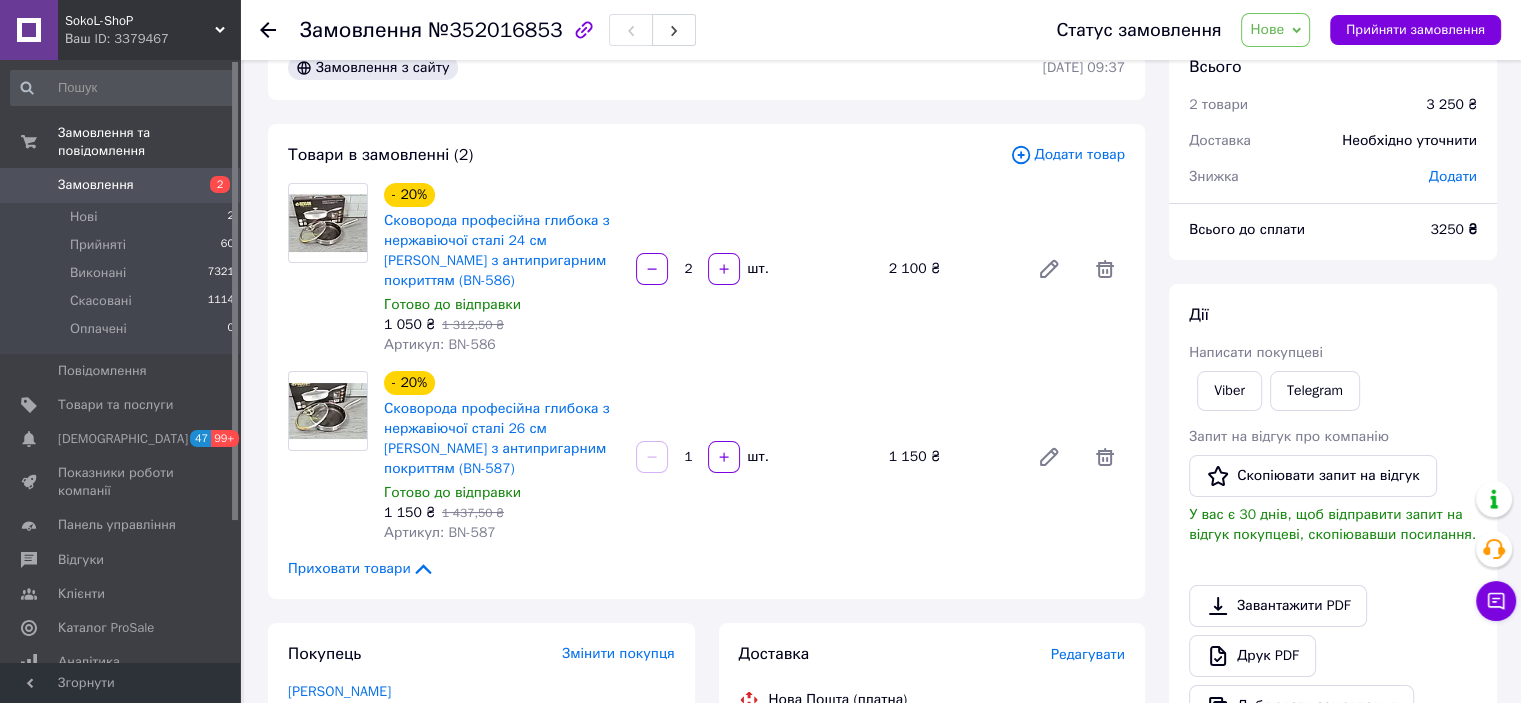 scroll, scrollTop: 0, scrollLeft: 0, axis: both 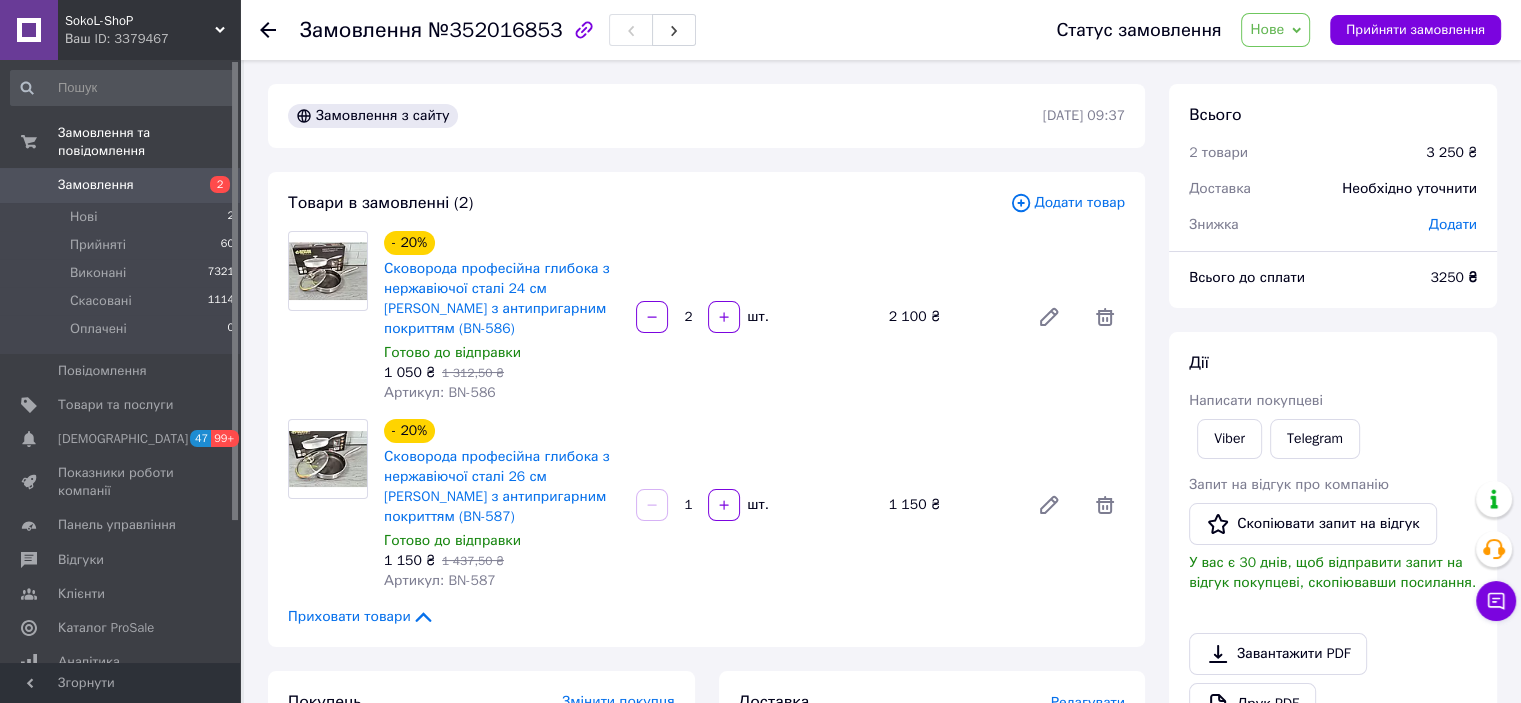 click on "Нове" at bounding box center [1267, 29] 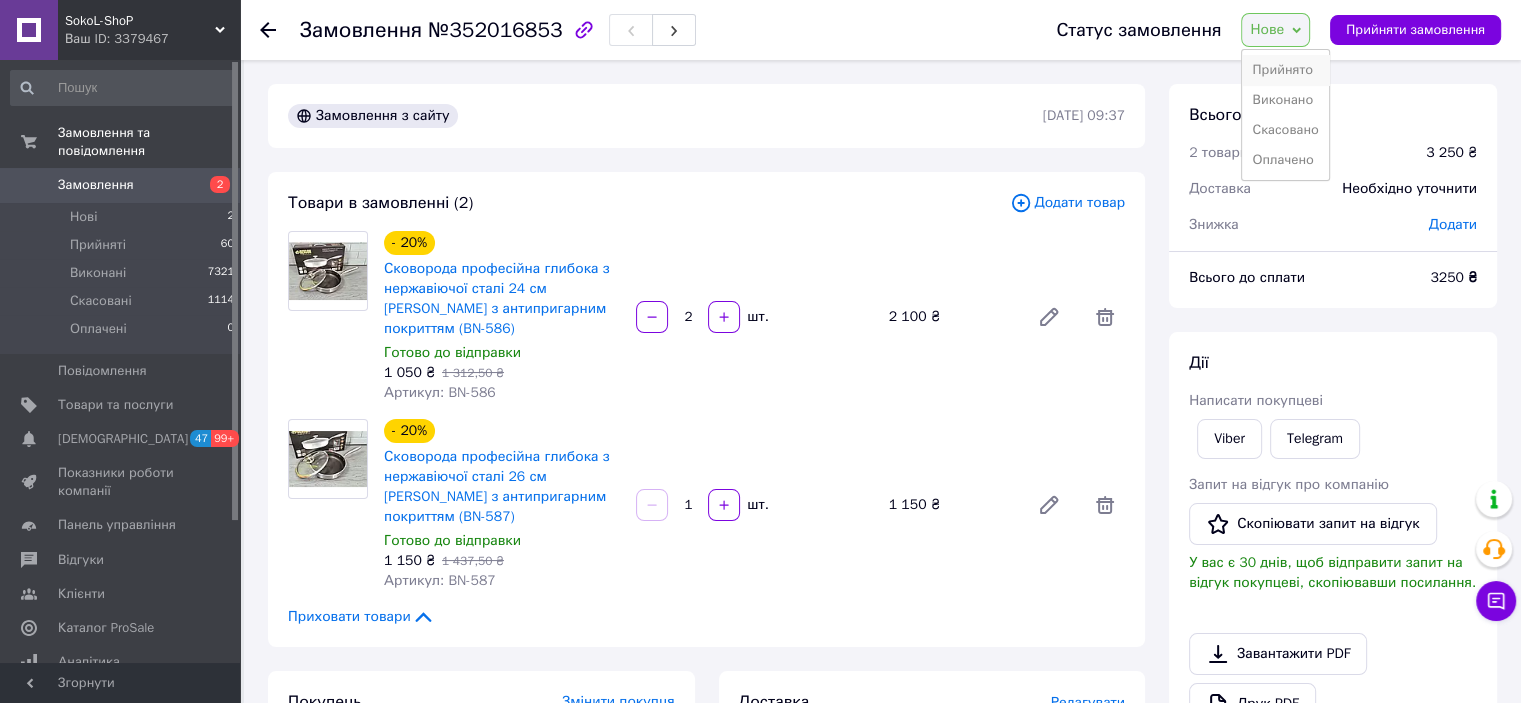 click on "Прийнято" at bounding box center (1285, 70) 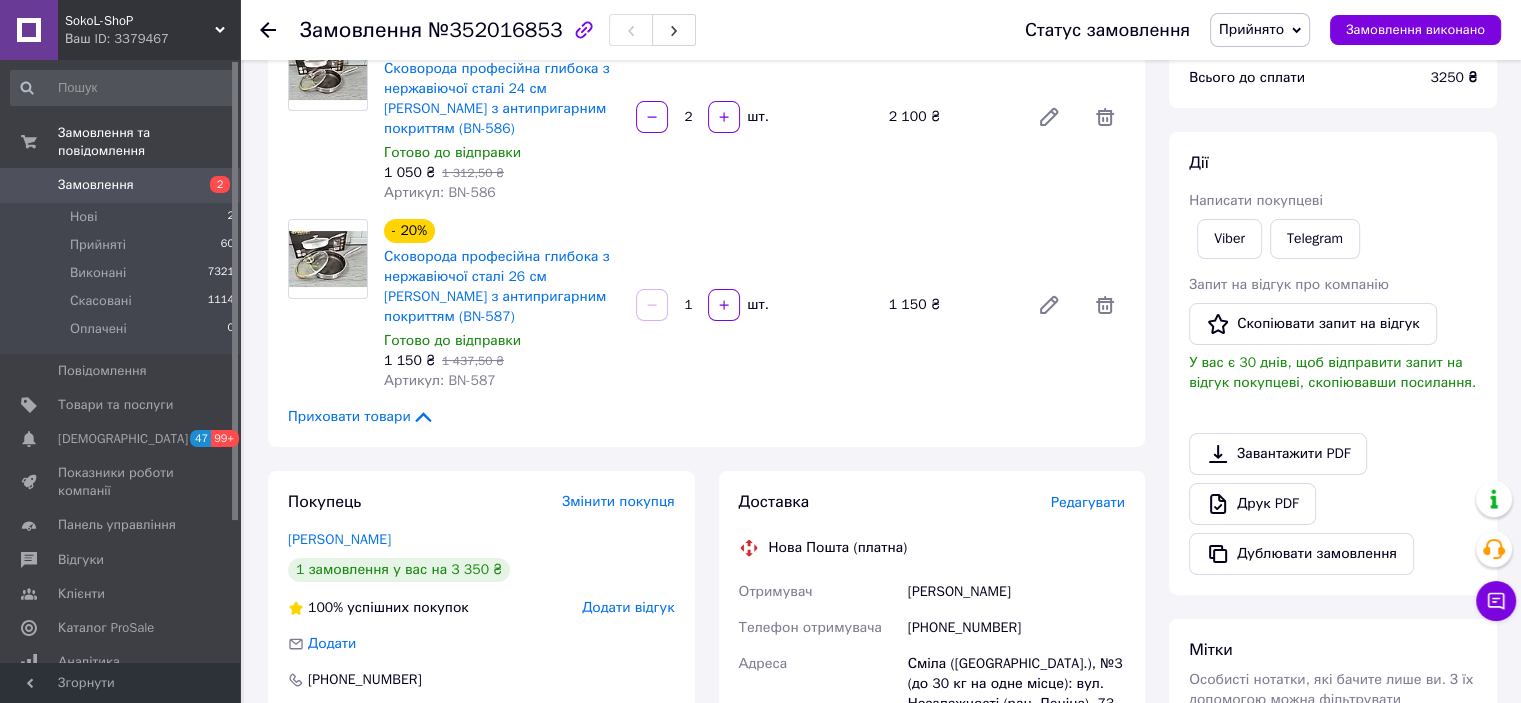 scroll, scrollTop: 300, scrollLeft: 0, axis: vertical 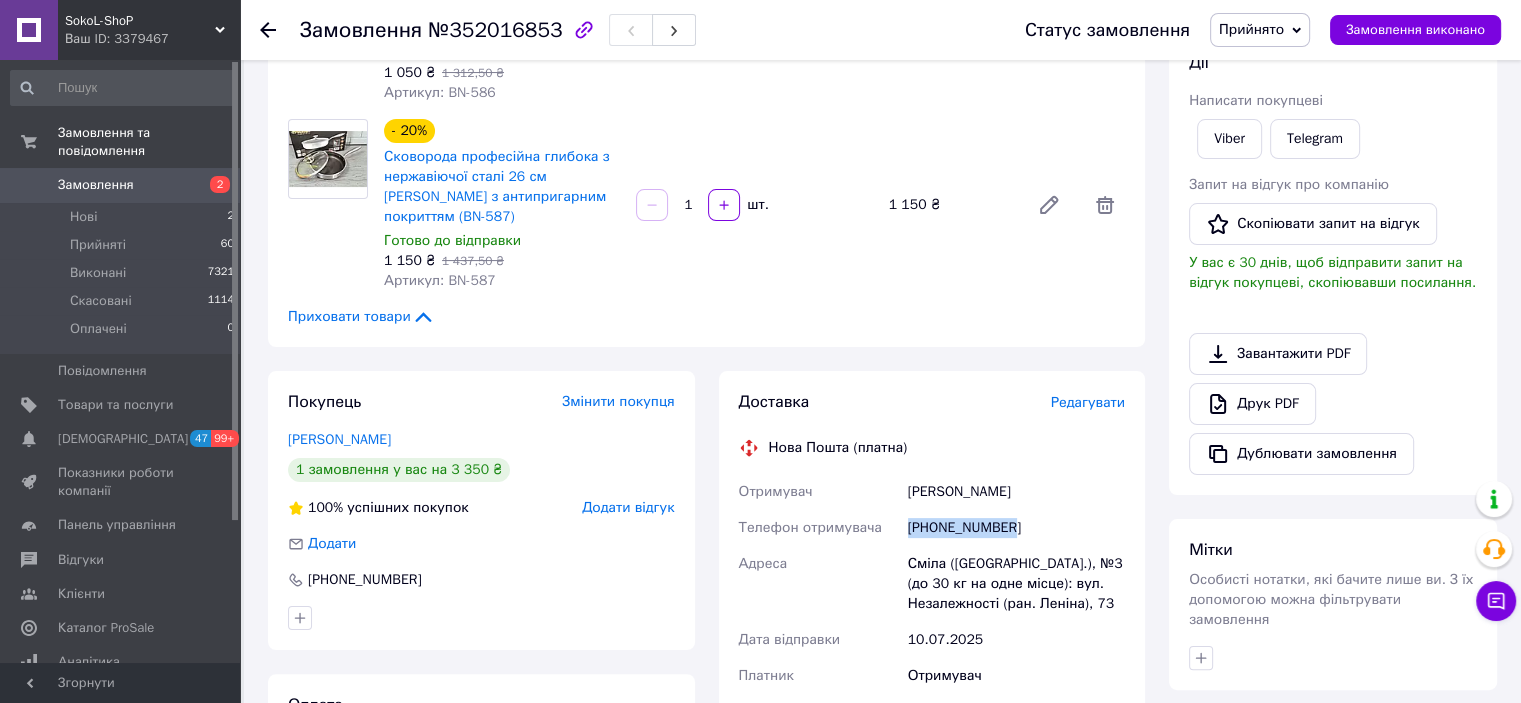 drag, startPoint x: 1022, startPoint y: 489, endPoint x: 900, endPoint y: 493, distance: 122.06556 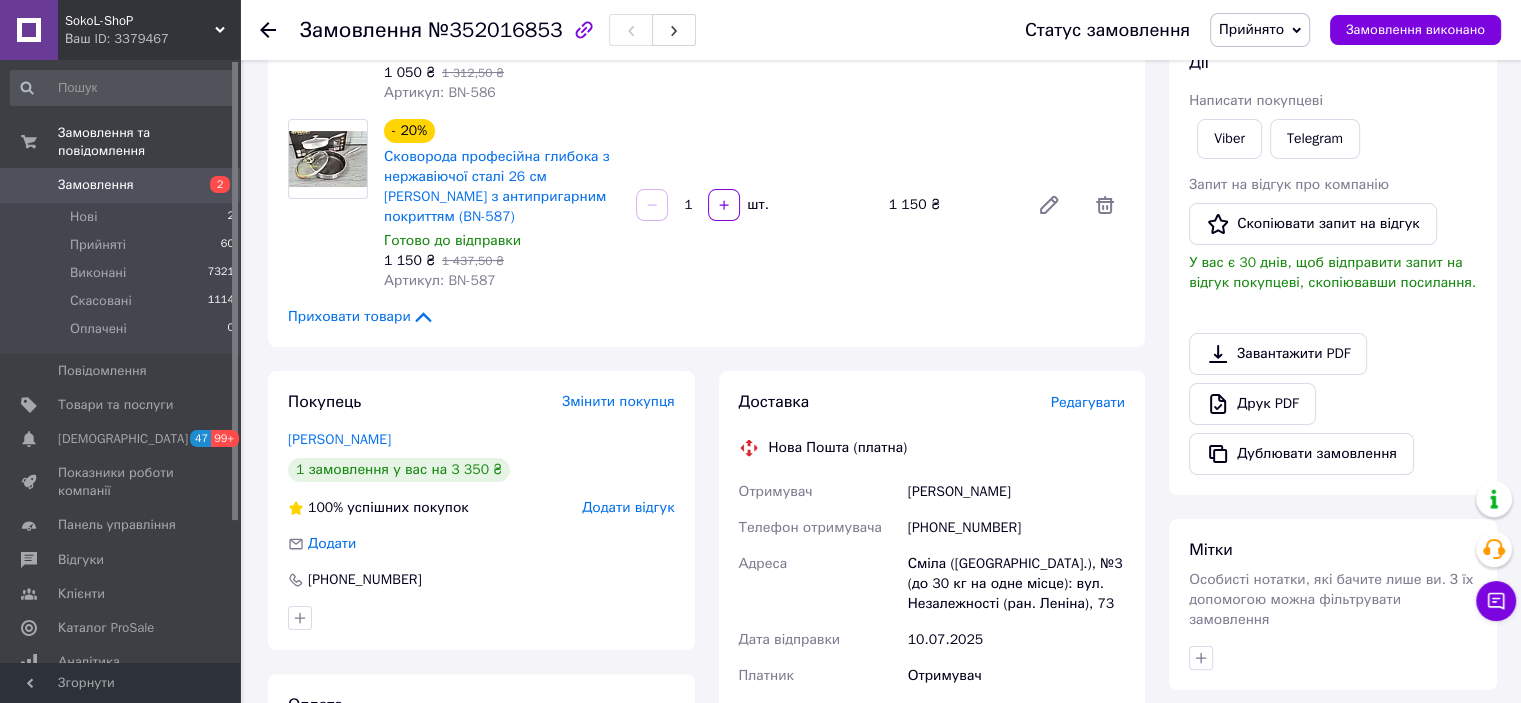 drag, startPoint x: 932, startPoint y: 489, endPoint x: 979, endPoint y: 213, distance: 279.9732 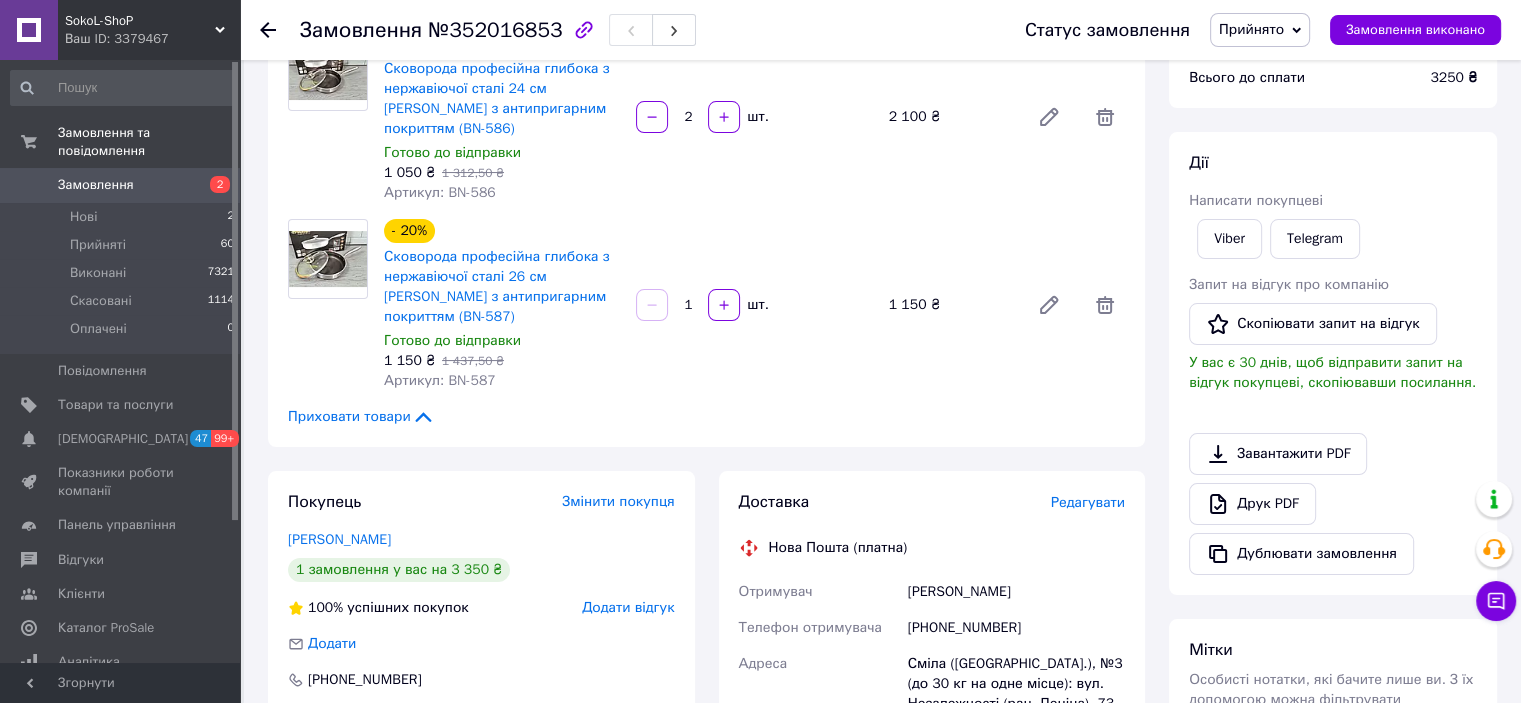 scroll, scrollTop: 0, scrollLeft: 0, axis: both 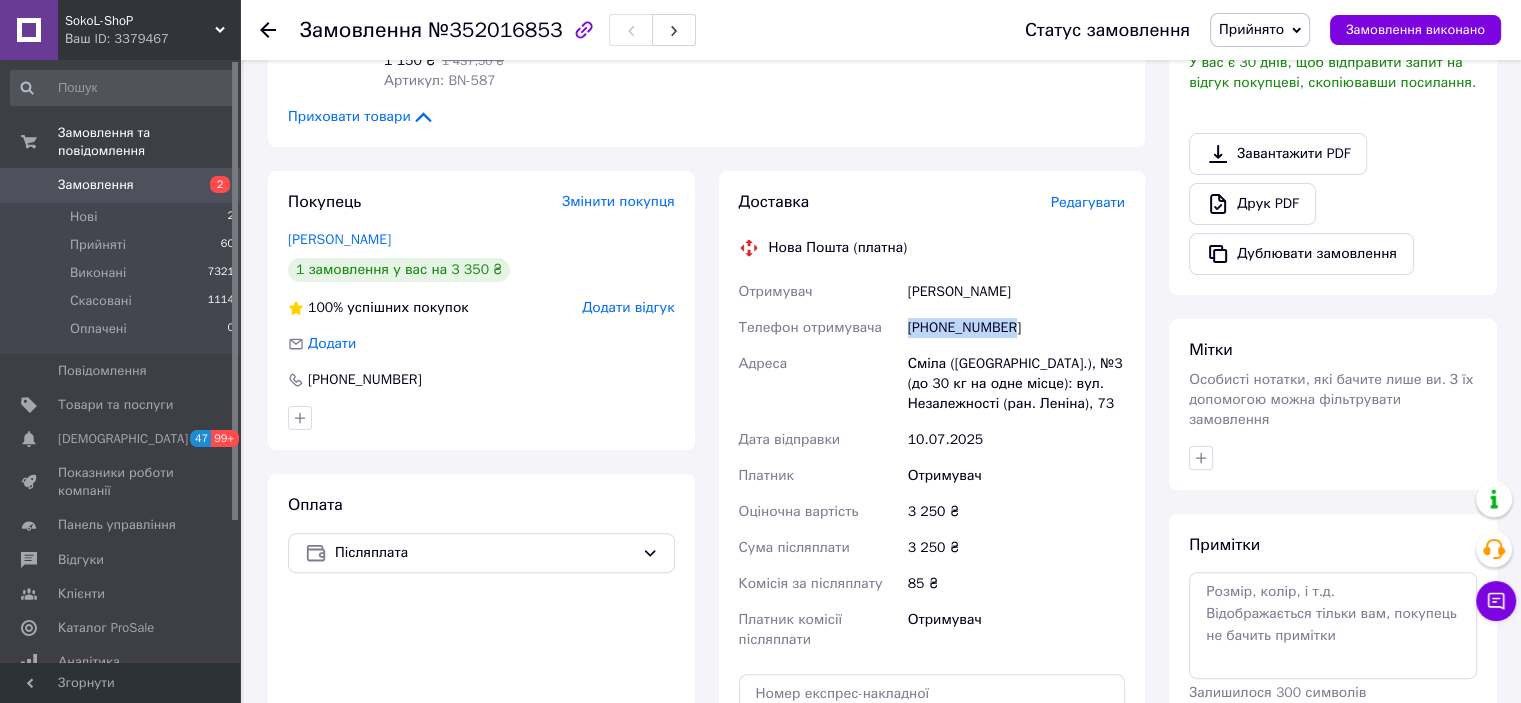 drag, startPoint x: 1017, startPoint y: 279, endPoint x: 949, endPoint y: 292, distance: 69.2315 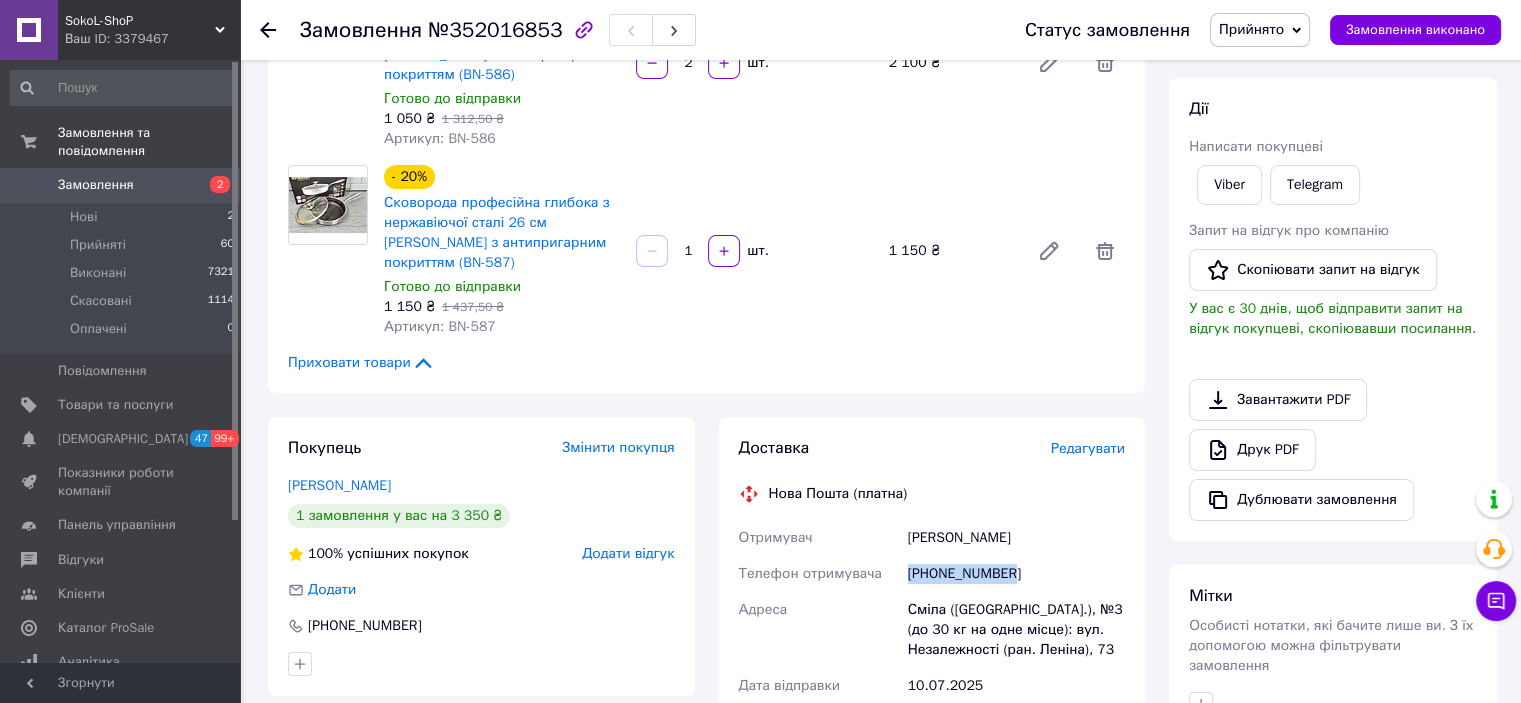 scroll, scrollTop: 200, scrollLeft: 0, axis: vertical 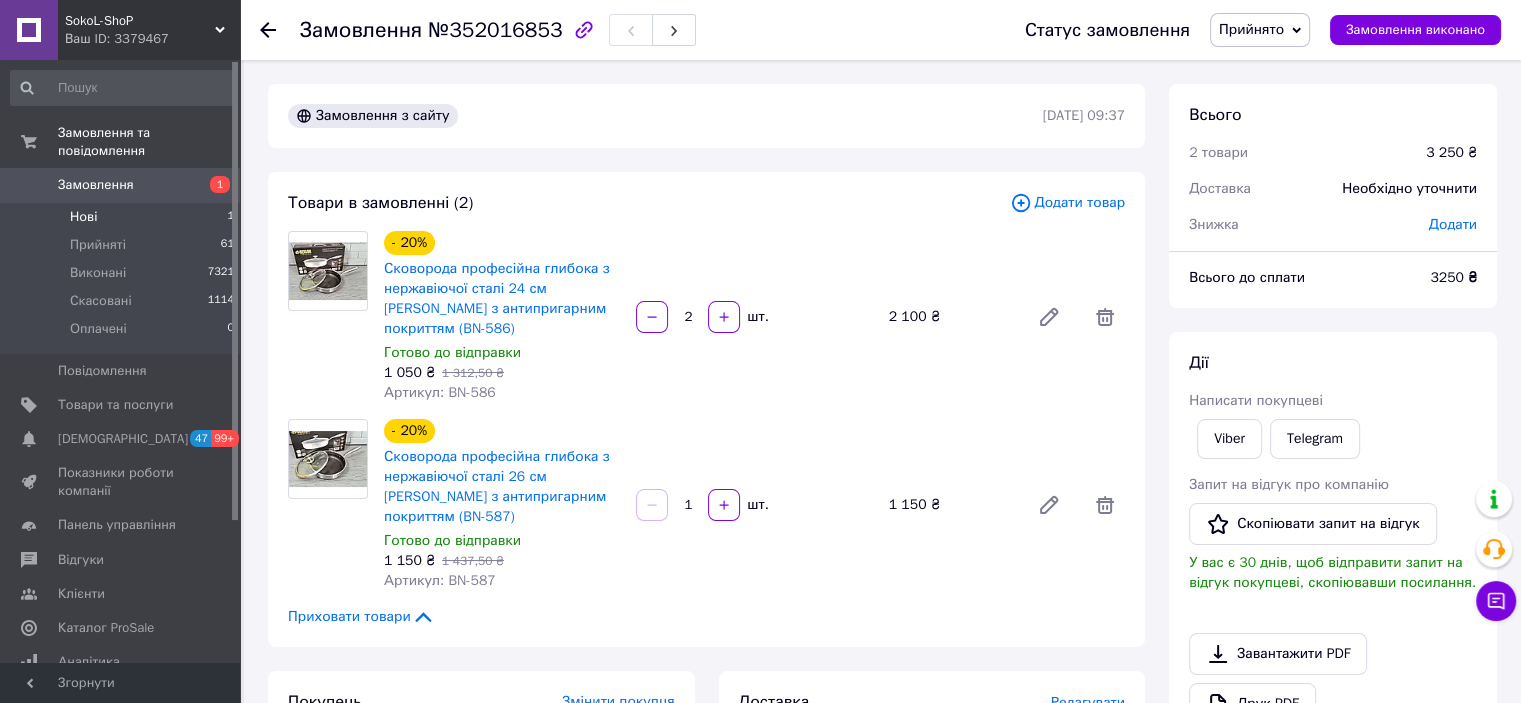 click on "Нові 1" at bounding box center [123, 217] 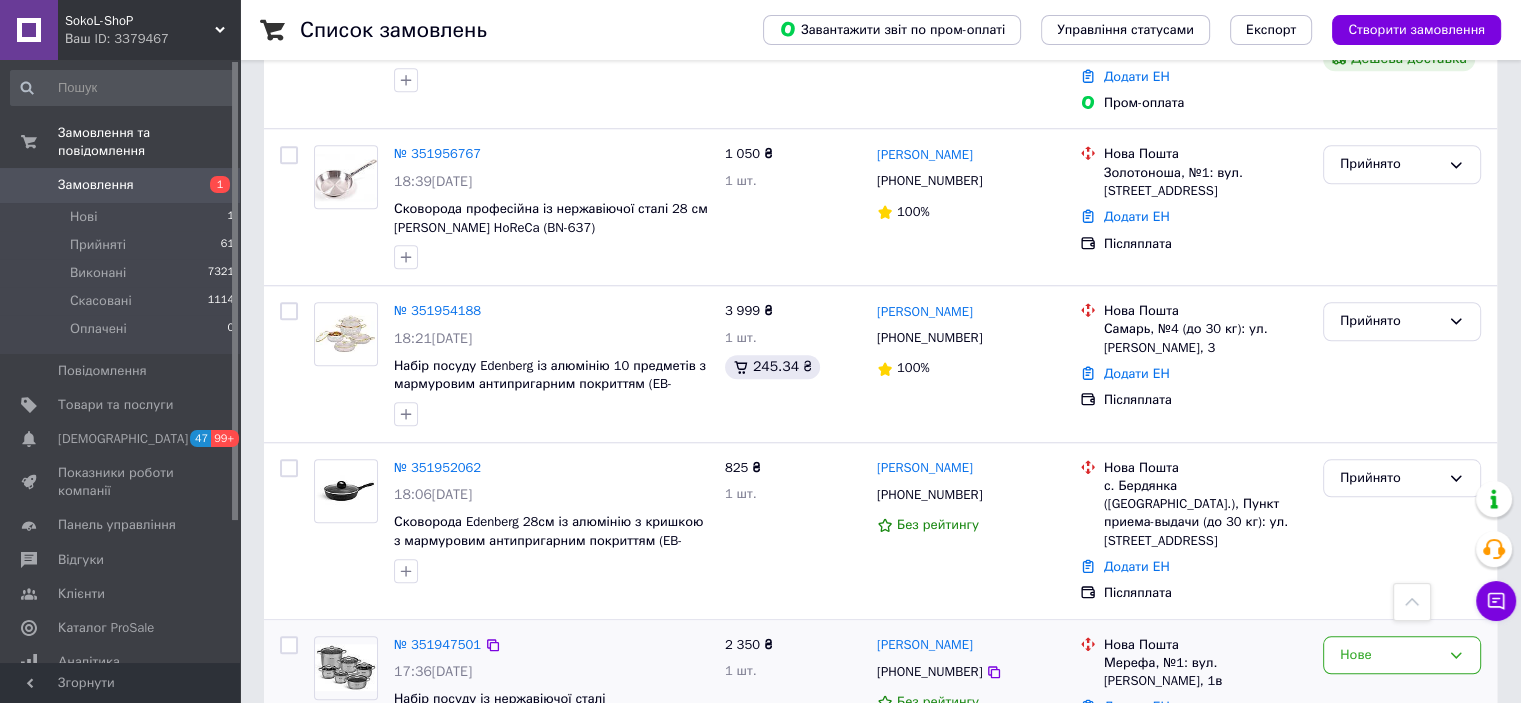 scroll, scrollTop: 1900, scrollLeft: 0, axis: vertical 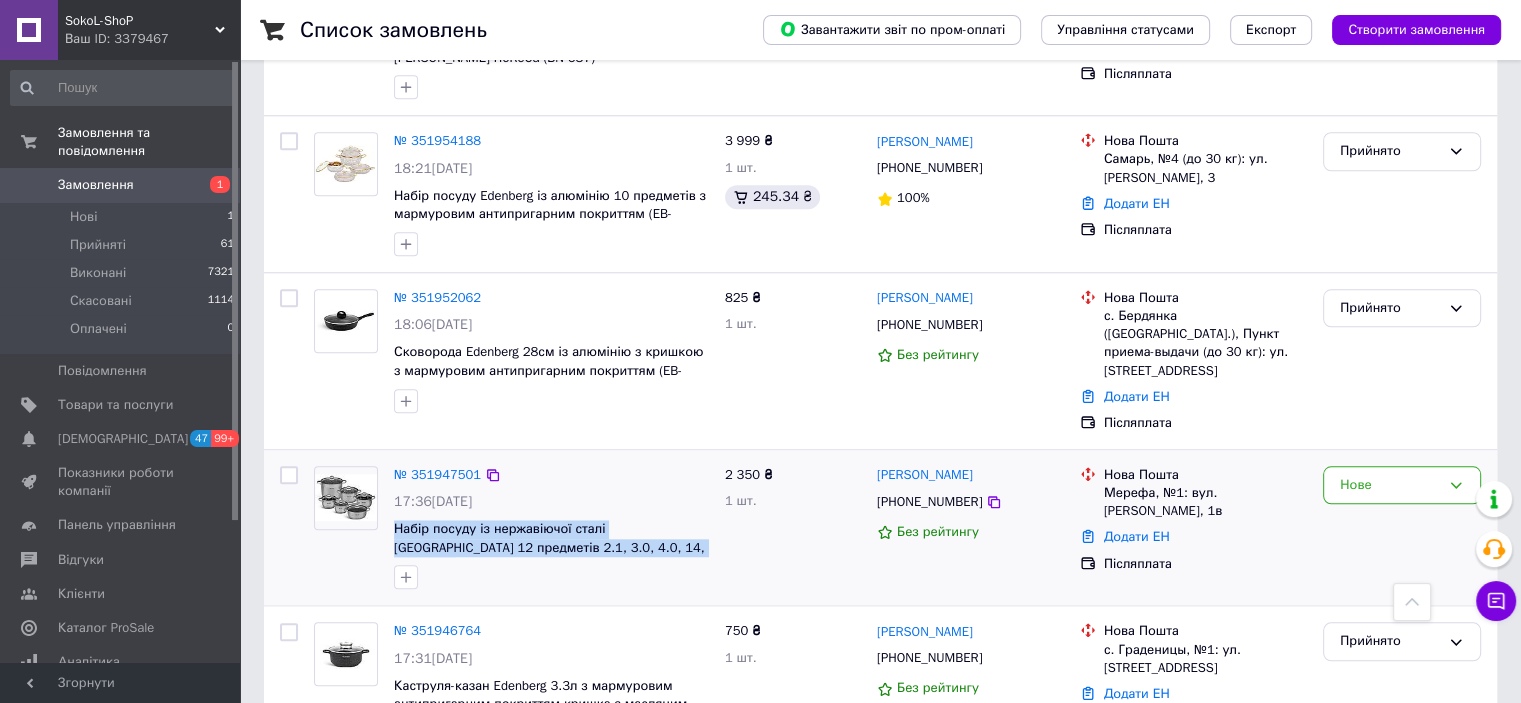 drag, startPoint x: 674, startPoint y: 434, endPoint x: 392, endPoint y: 423, distance: 282.21445 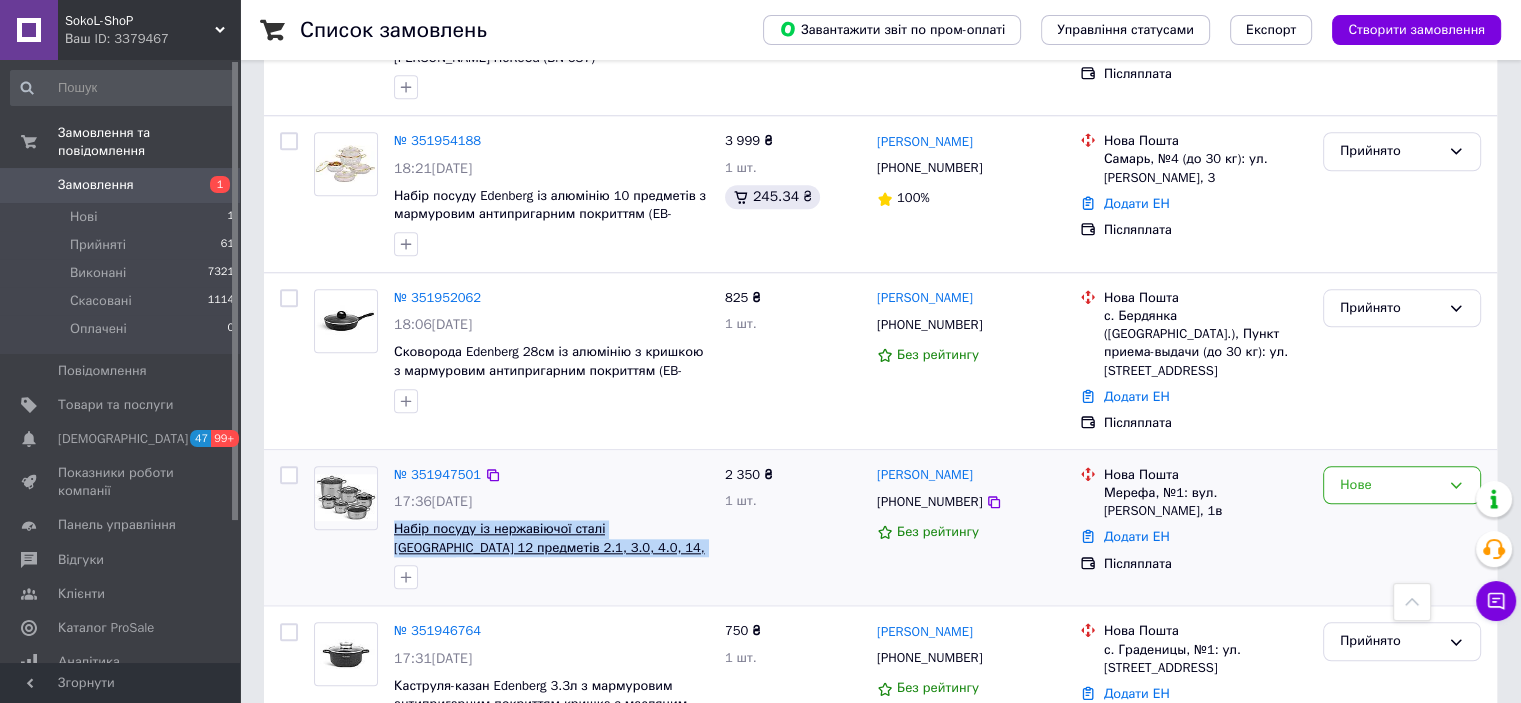 copy on "Набір посуду із нержавіючої сталі [GEOGRAPHIC_DATA] 12 предметів 2.1, 3.0, 4.0, 14, 2.1, 4.5 л (EB-4020)" 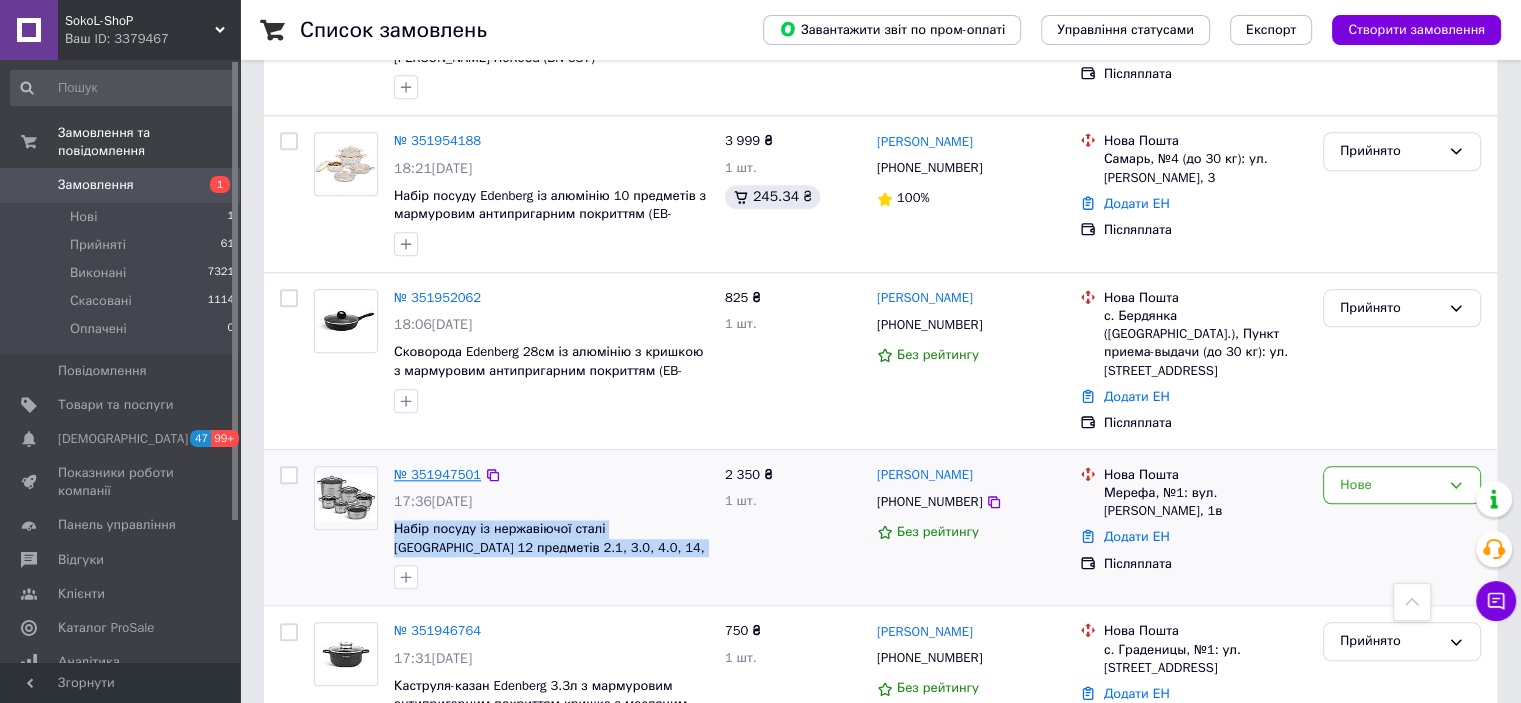 click on "№ 351947501" at bounding box center (437, 474) 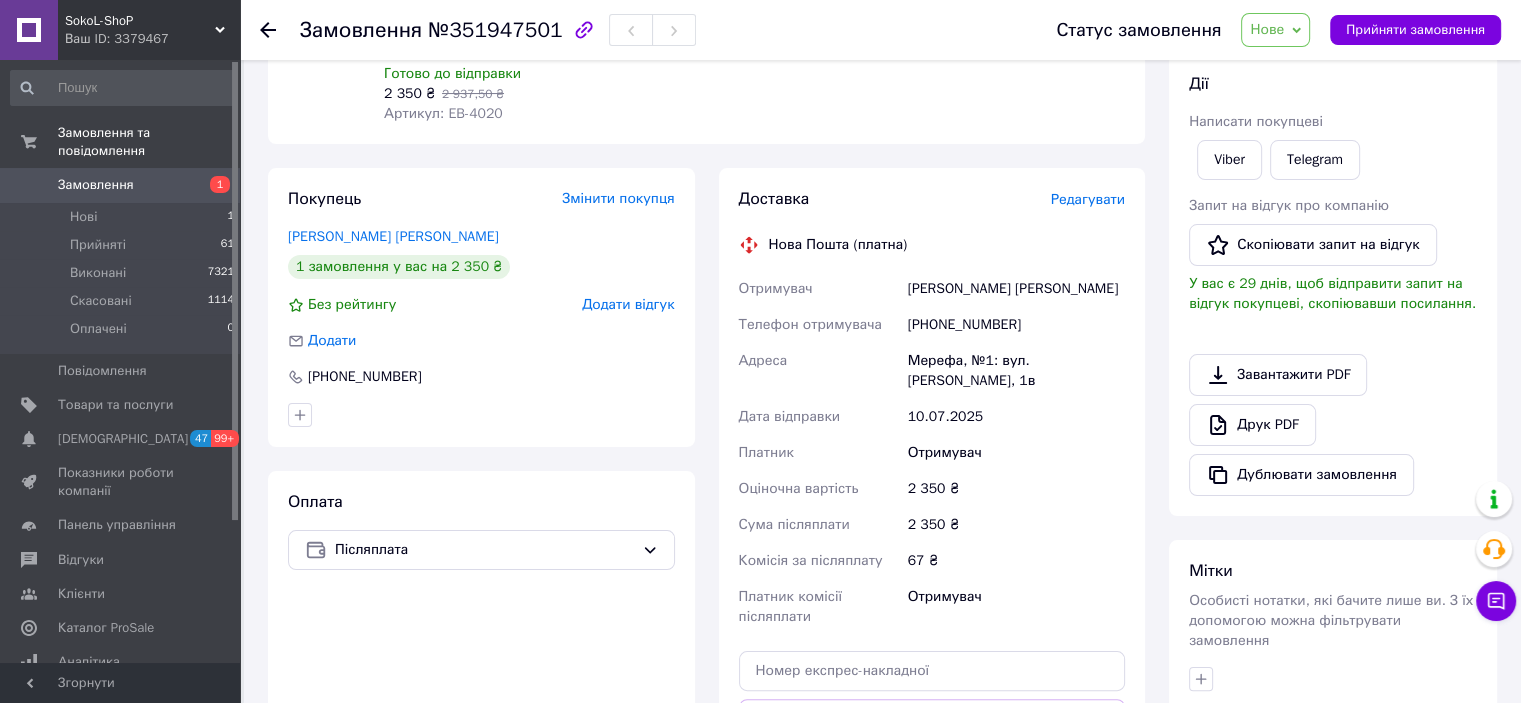 scroll, scrollTop: 277, scrollLeft: 0, axis: vertical 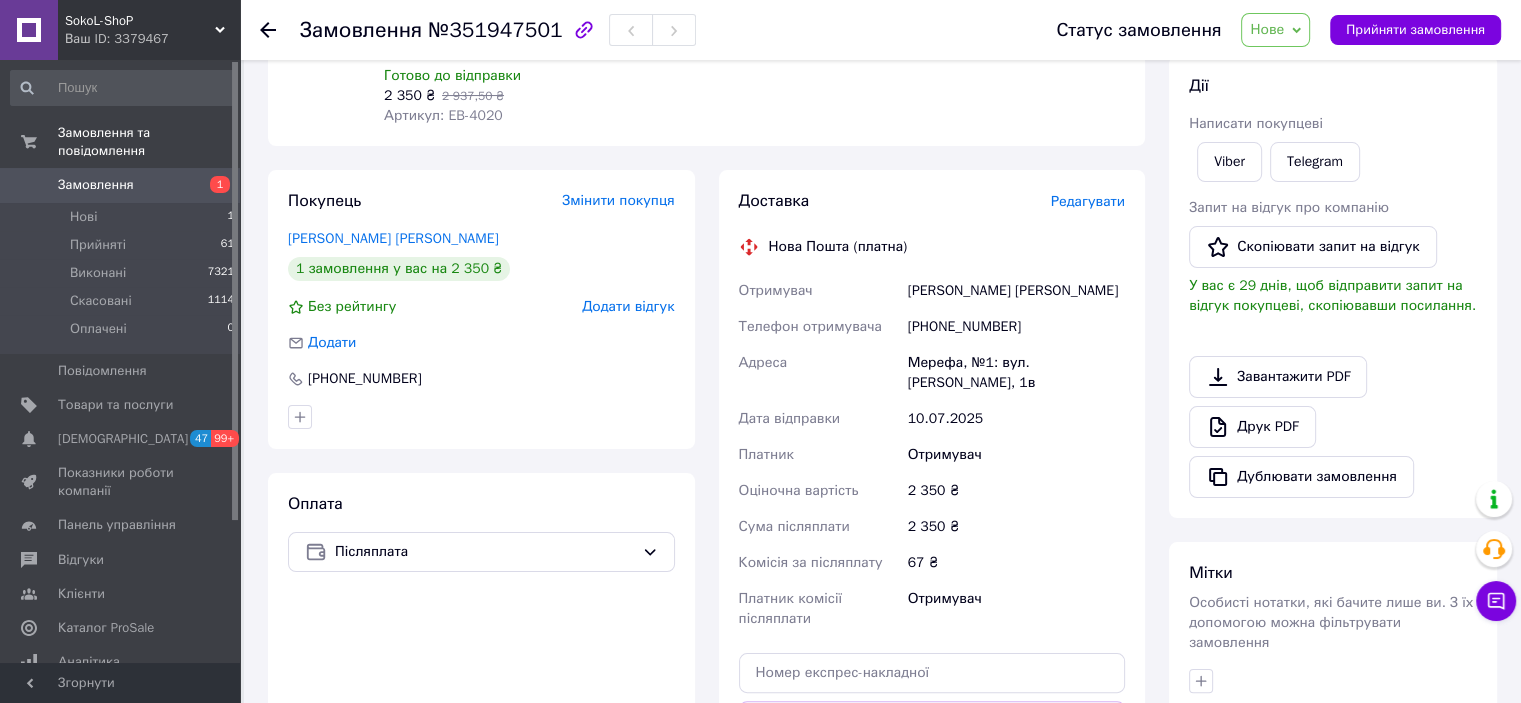 click on "Viber" at bounding box center [1229, 162] 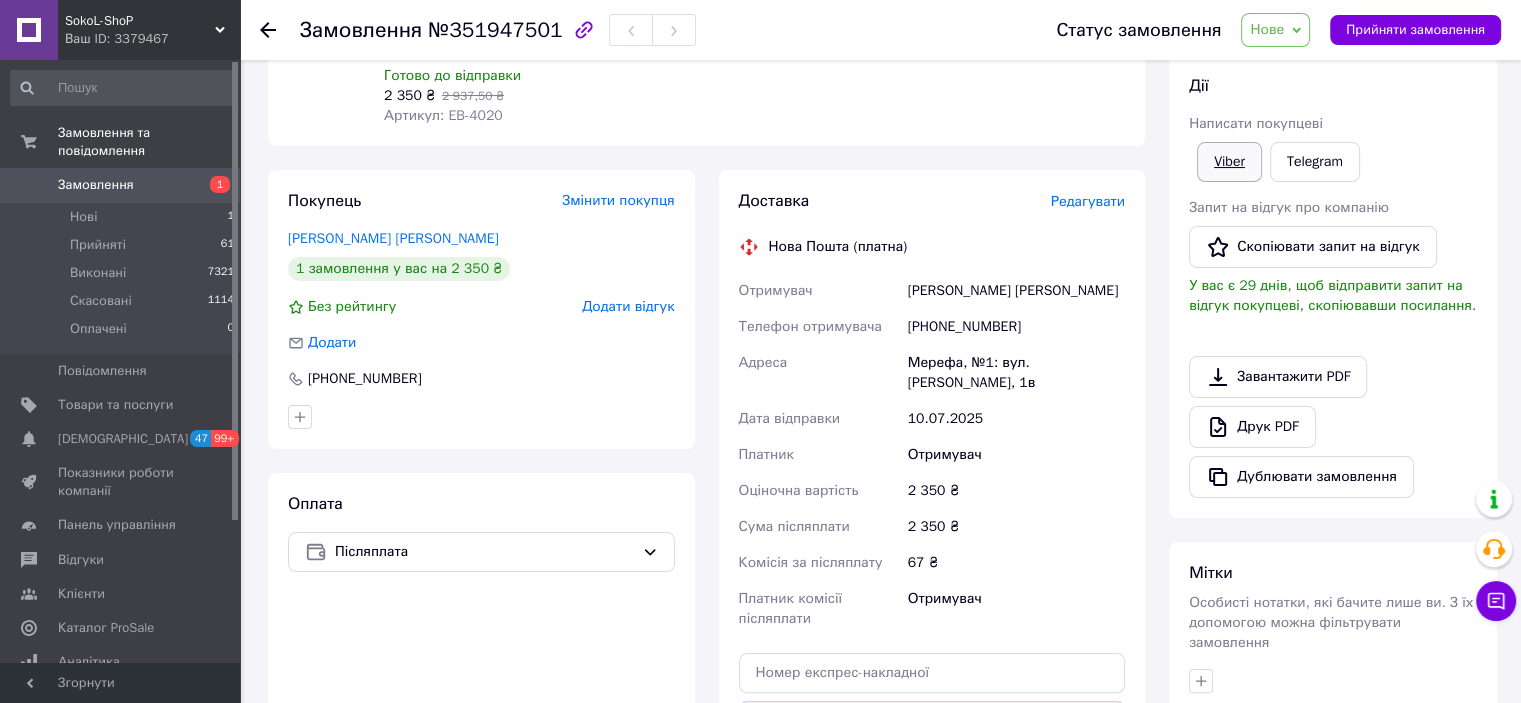 click on "Viber" at bounding box center [1229, 162] 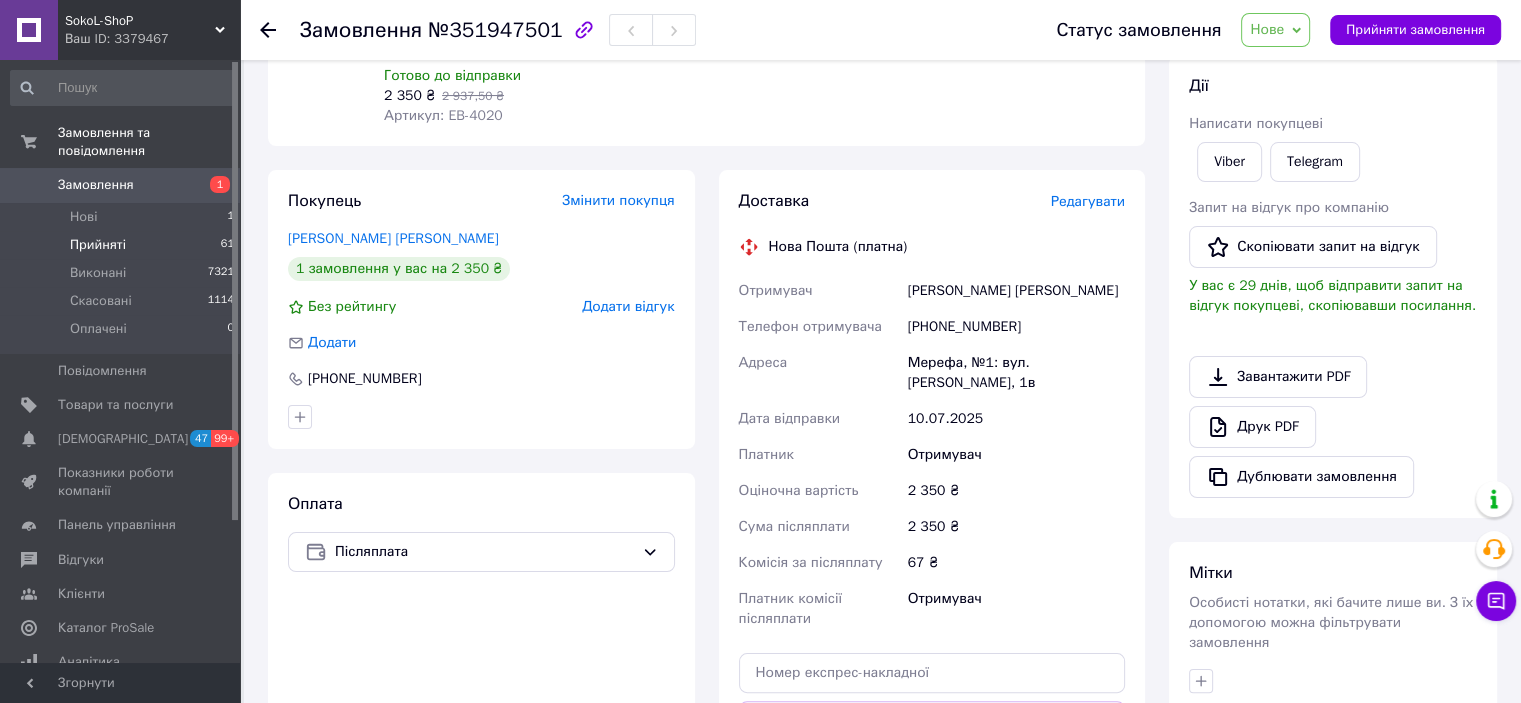 click on "Прийняті 61" at bounding box center [123, 245] 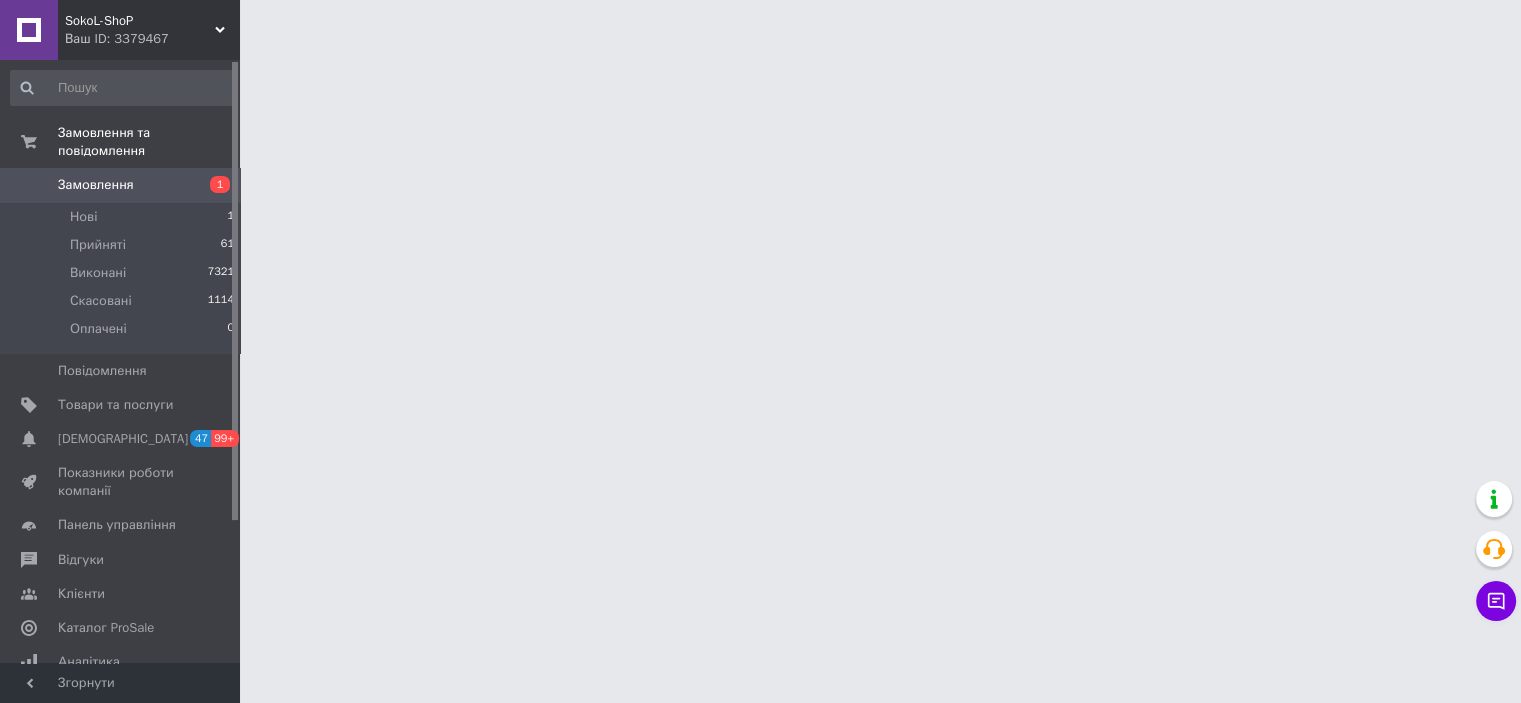scroll, scrollTop: 0, scrollLeft: 0, axis: both 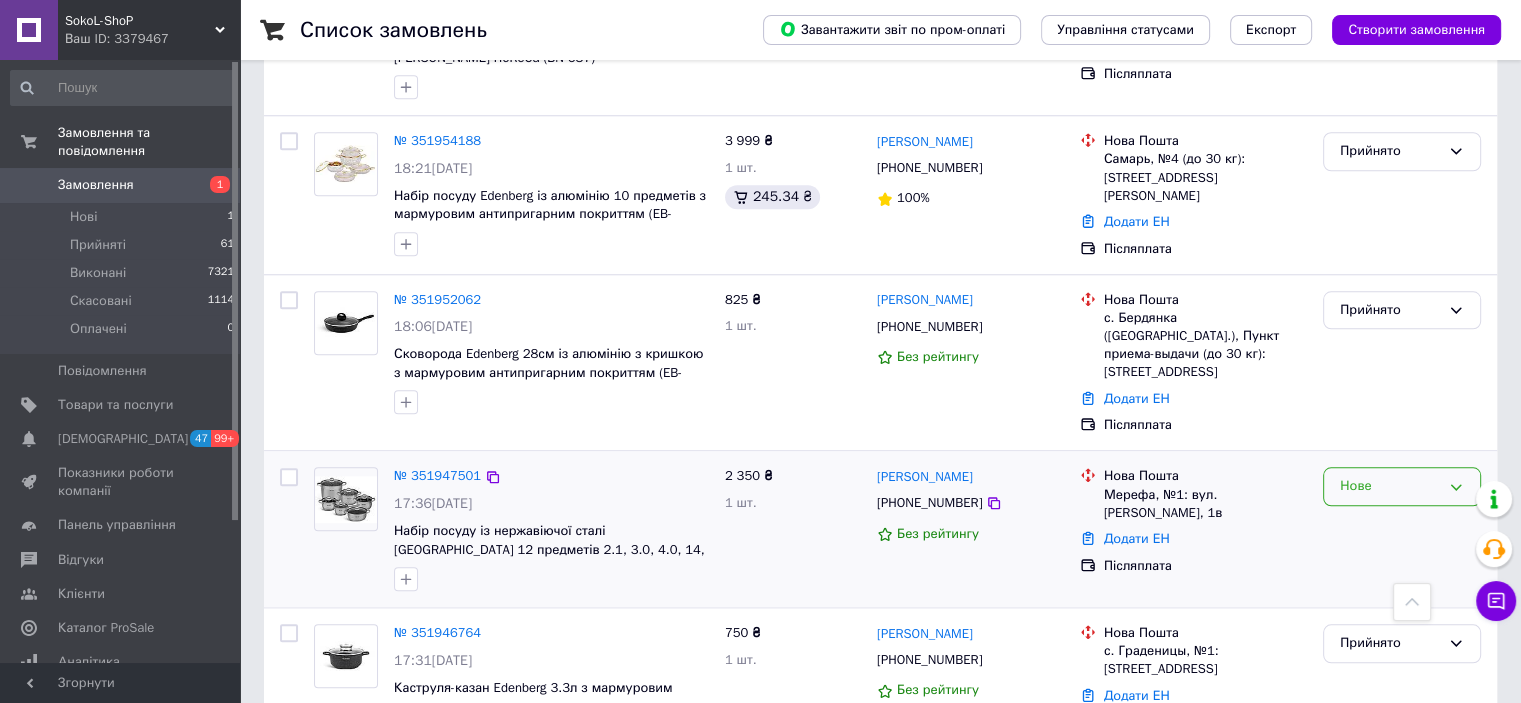 drag, startPoint x: 1394, startPoint y: 367, endPoint x: 1392, endPoint y: 390, distance: 23.086792 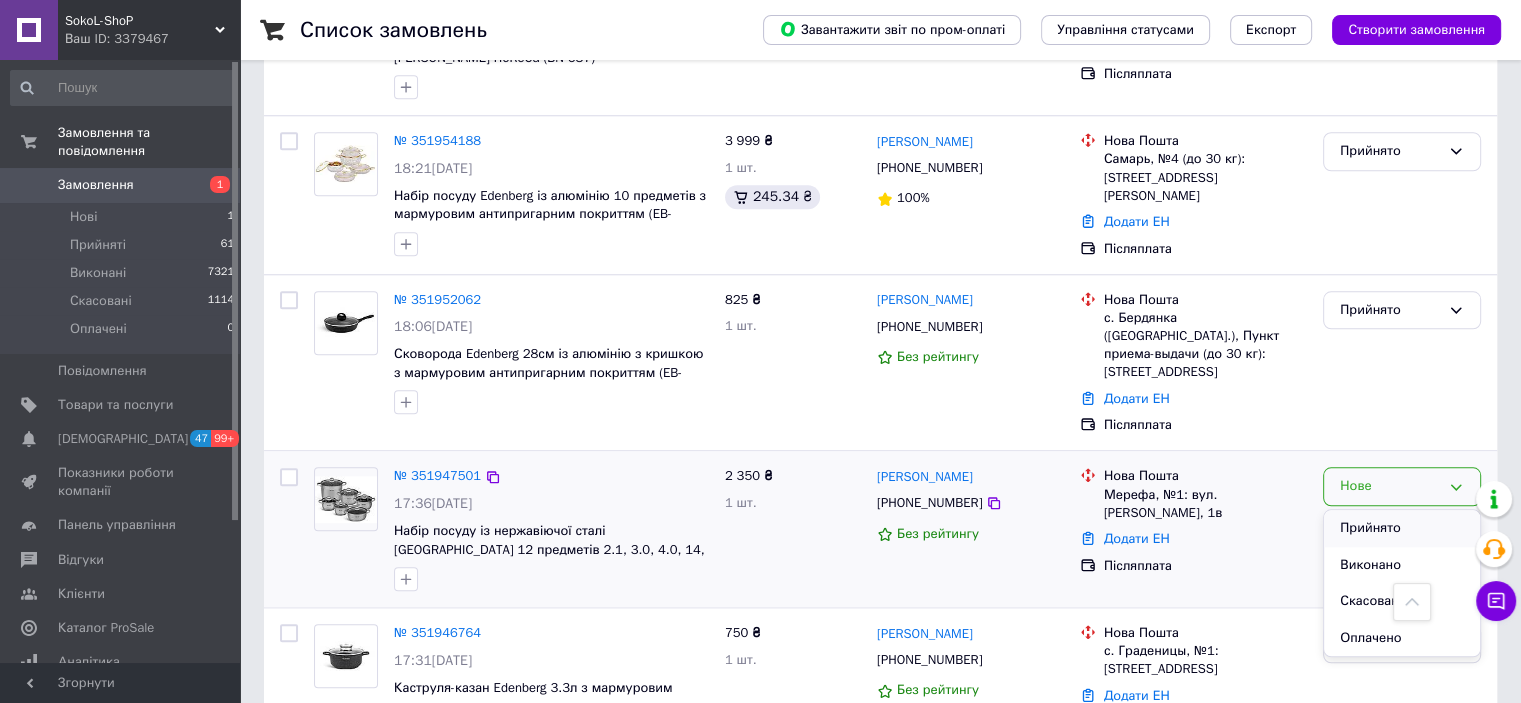 click on "Прийнято" at bounding box center (1402, 528) 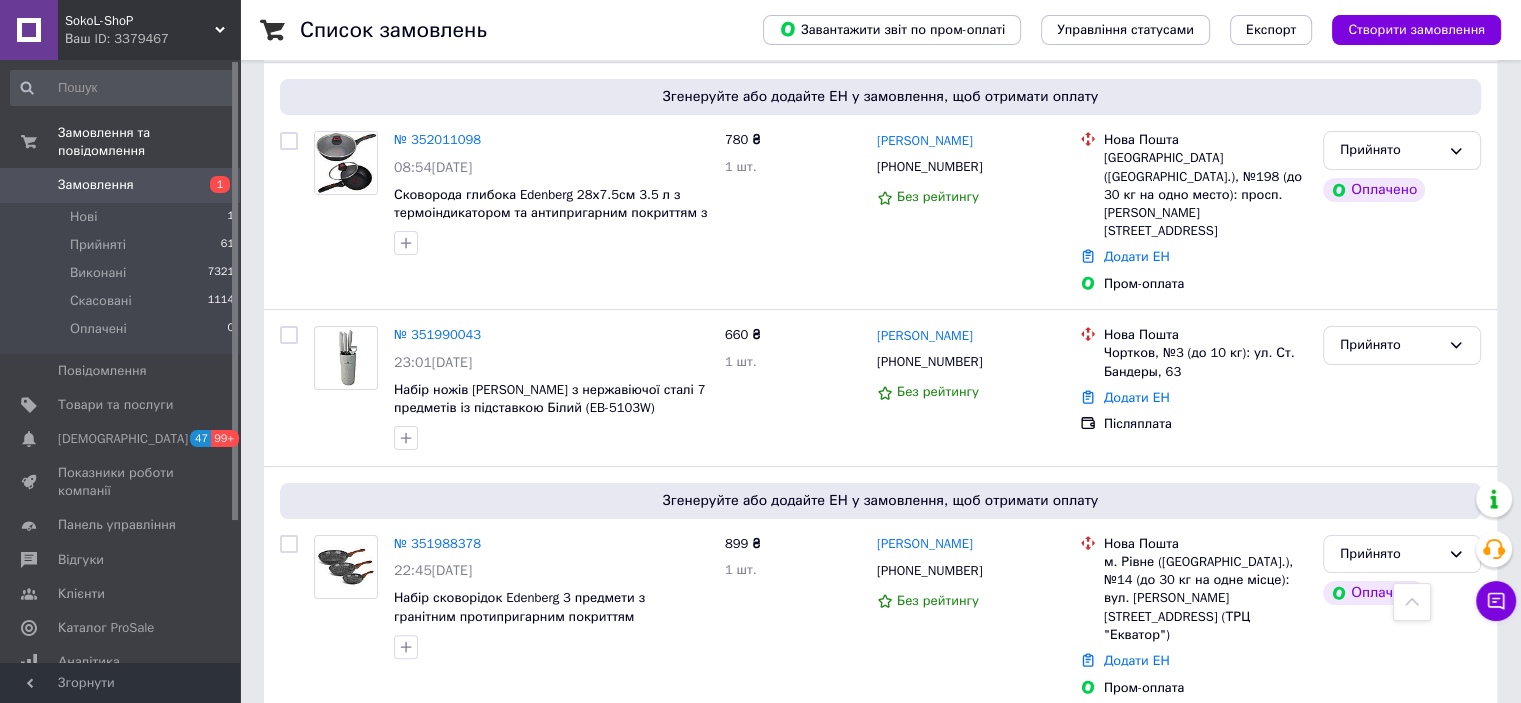 scroll, scrollTop: 0, scrollLeft: 0, axis: both 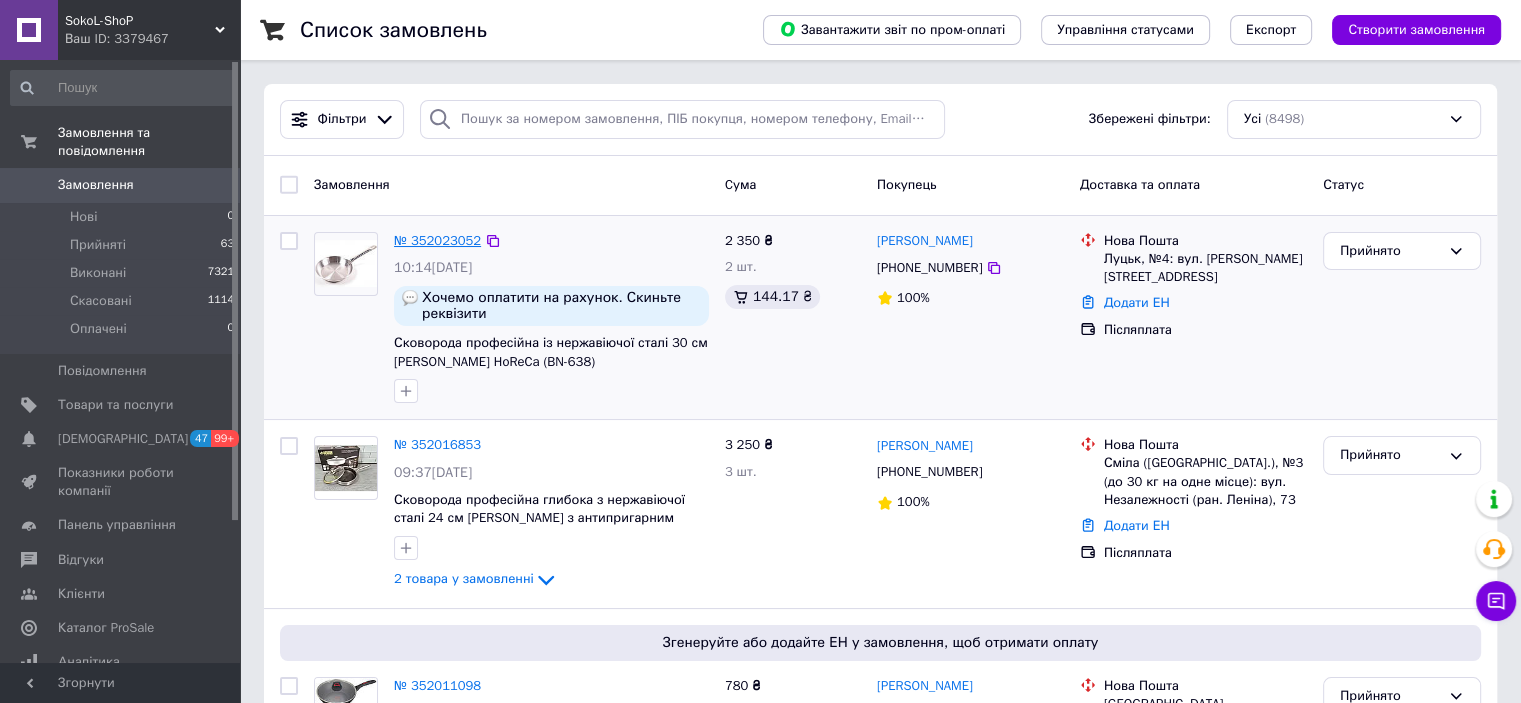 click on "№ 352023052" at bounding box center [437, 240] 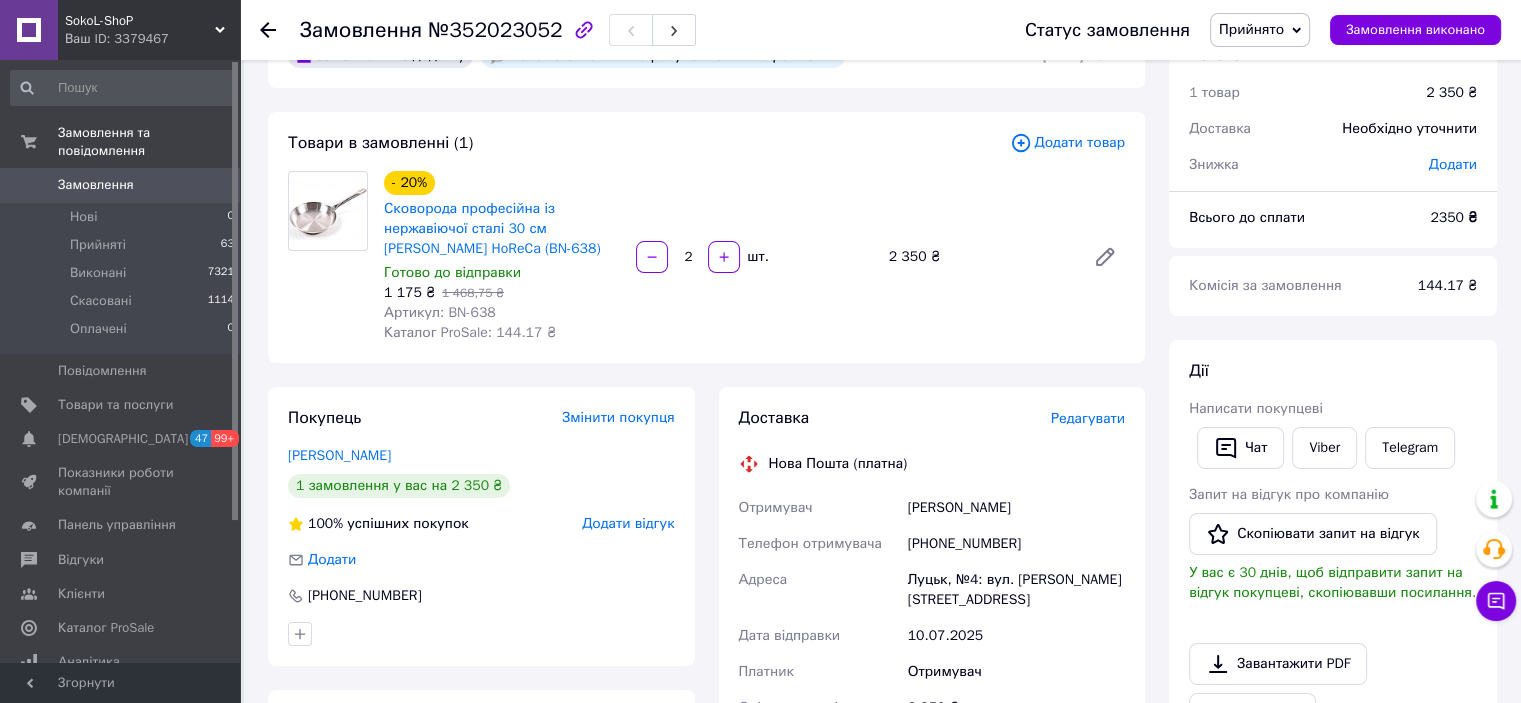 scroll, scrollTop: 0, scrollLeft: 0, axis: both 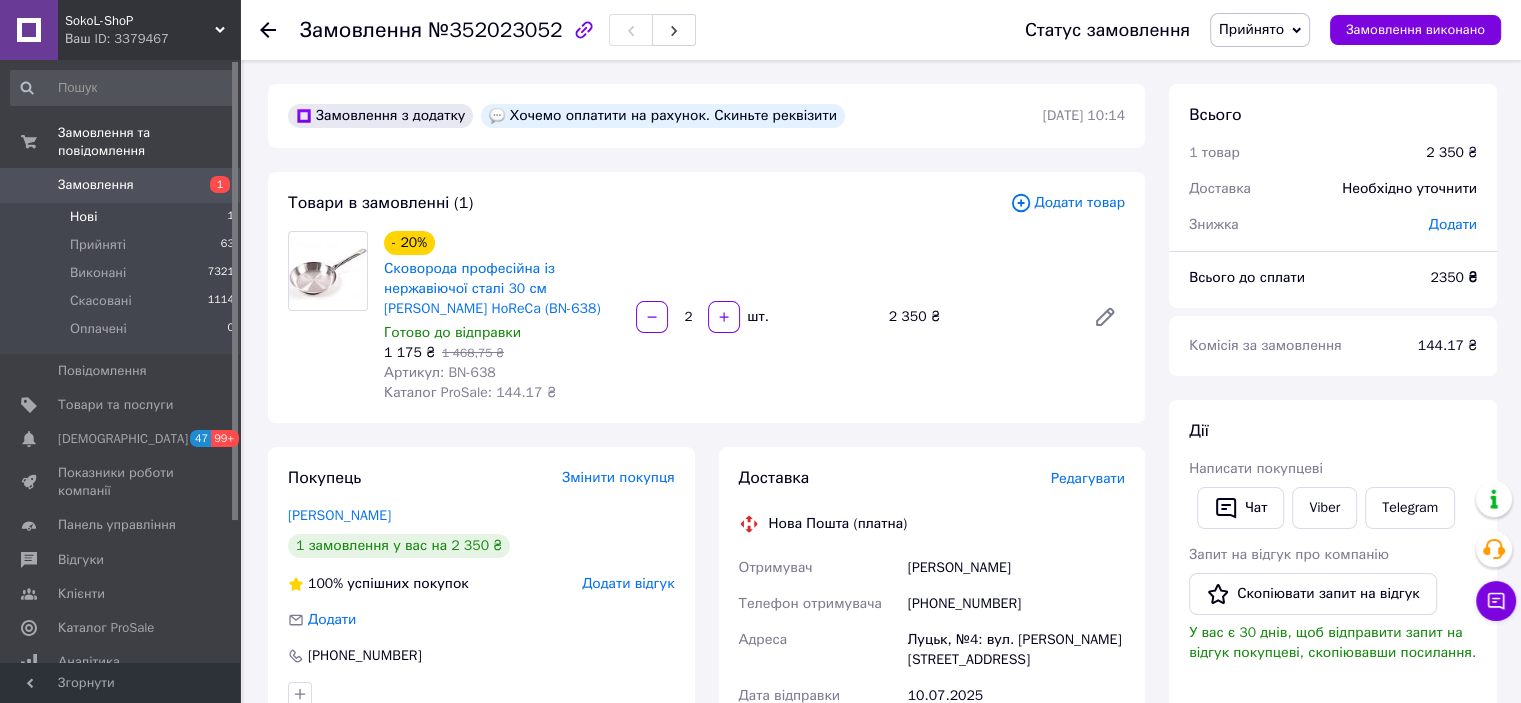 click on "Нові 1" at bounding box center (123, 217) 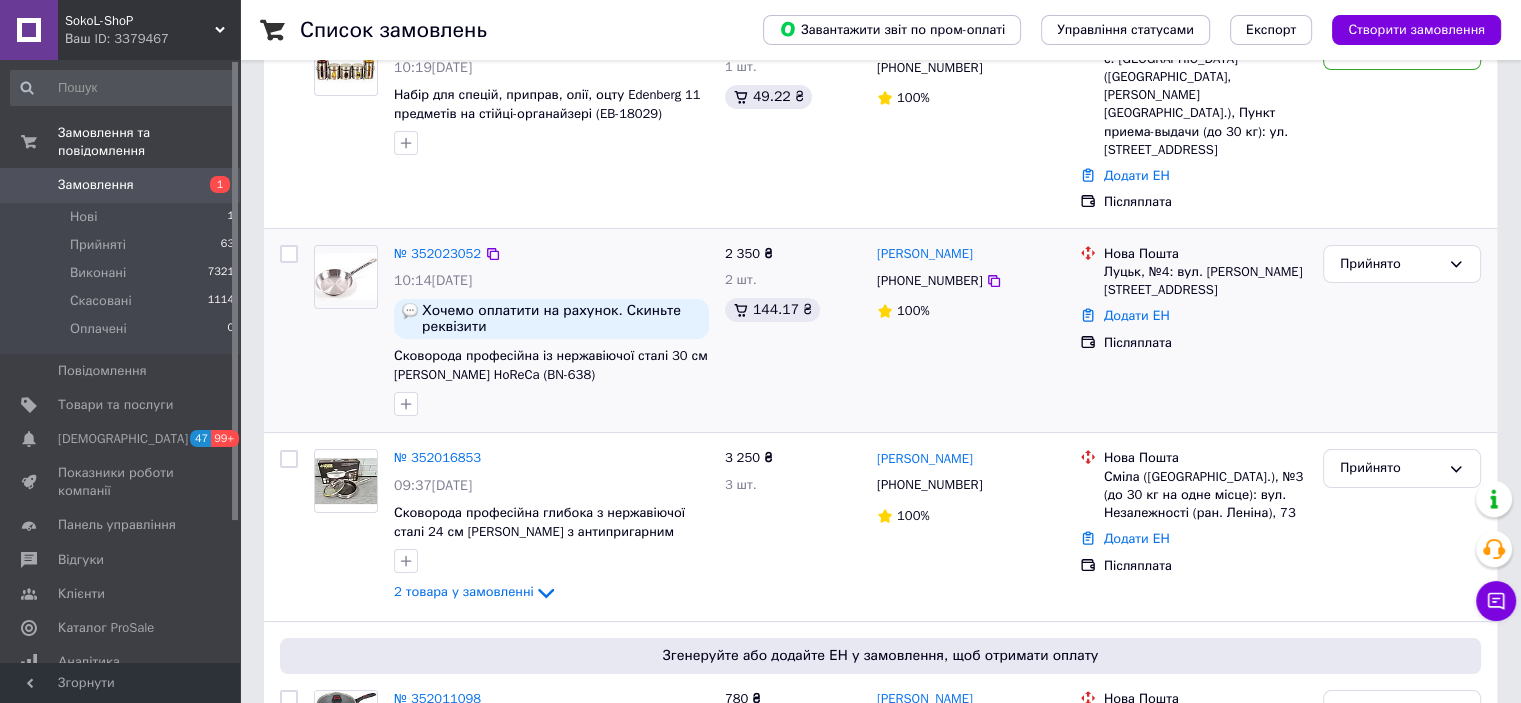 scroll, scrollTop: 0, scrollLeft: 0, axis: both 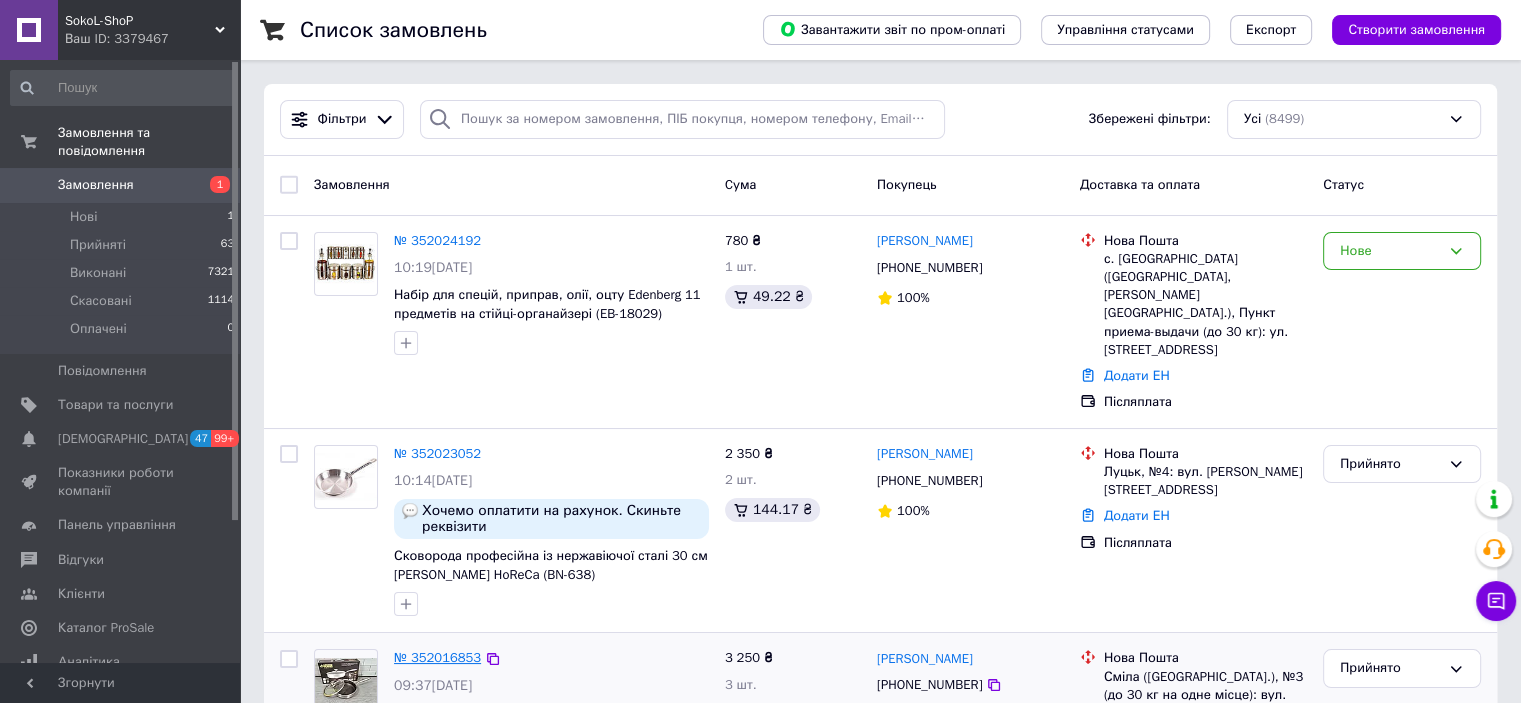 click on "№ 352016853" at bounding box center (437, 657) 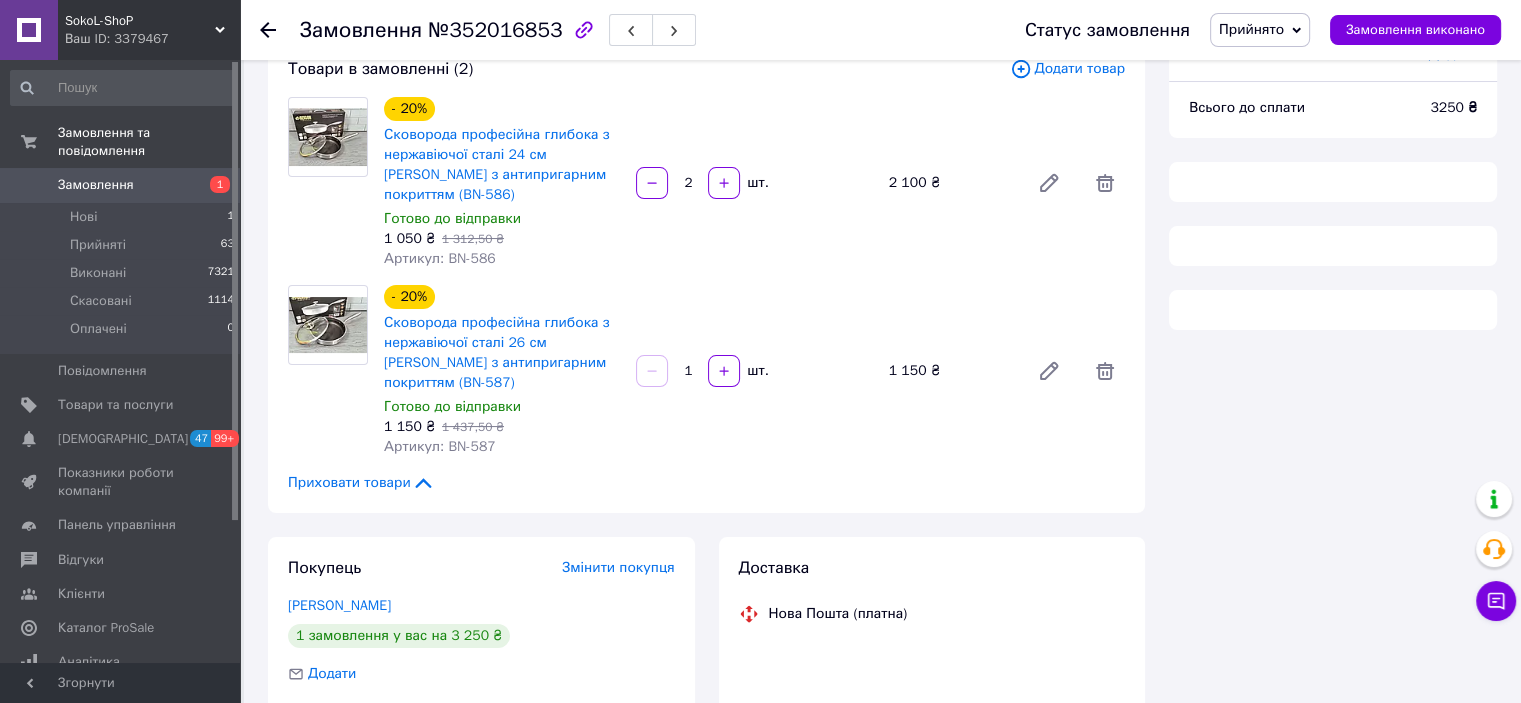 scroll, scrollTop: 400, scrollLeft: 0, axis: vertical 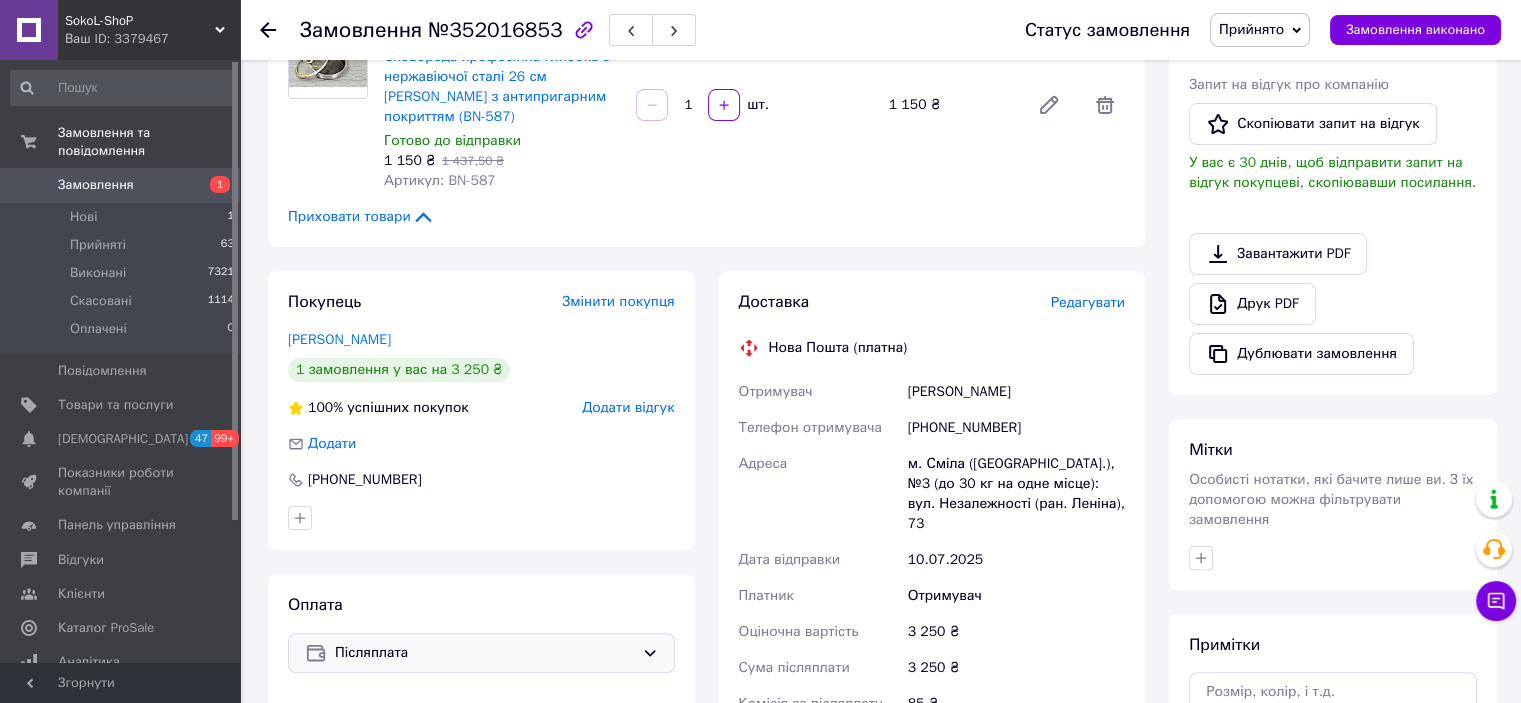 click on "Післяплата" at bounding box center [484, 653] 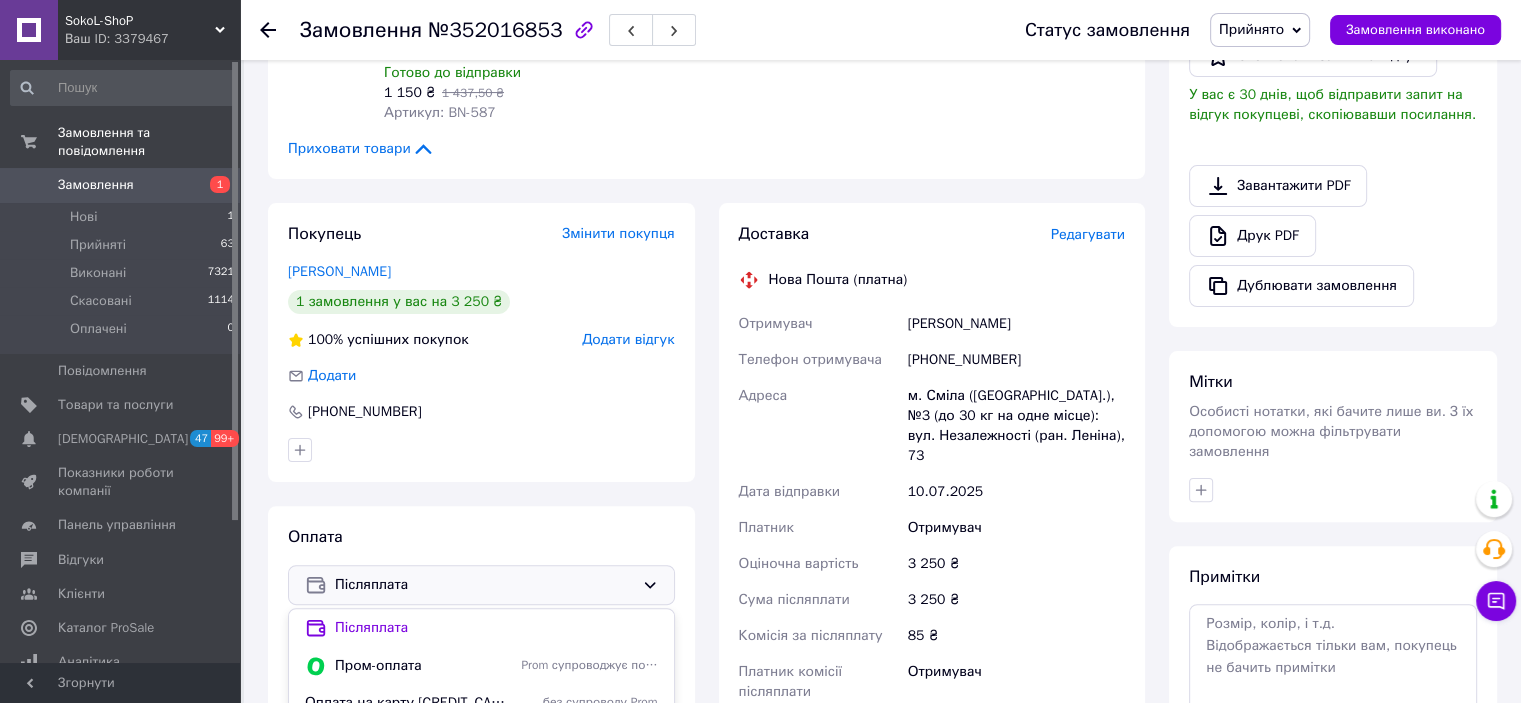 scroll, scrollTop: 600, scrollLeft: 0, axis: vertical 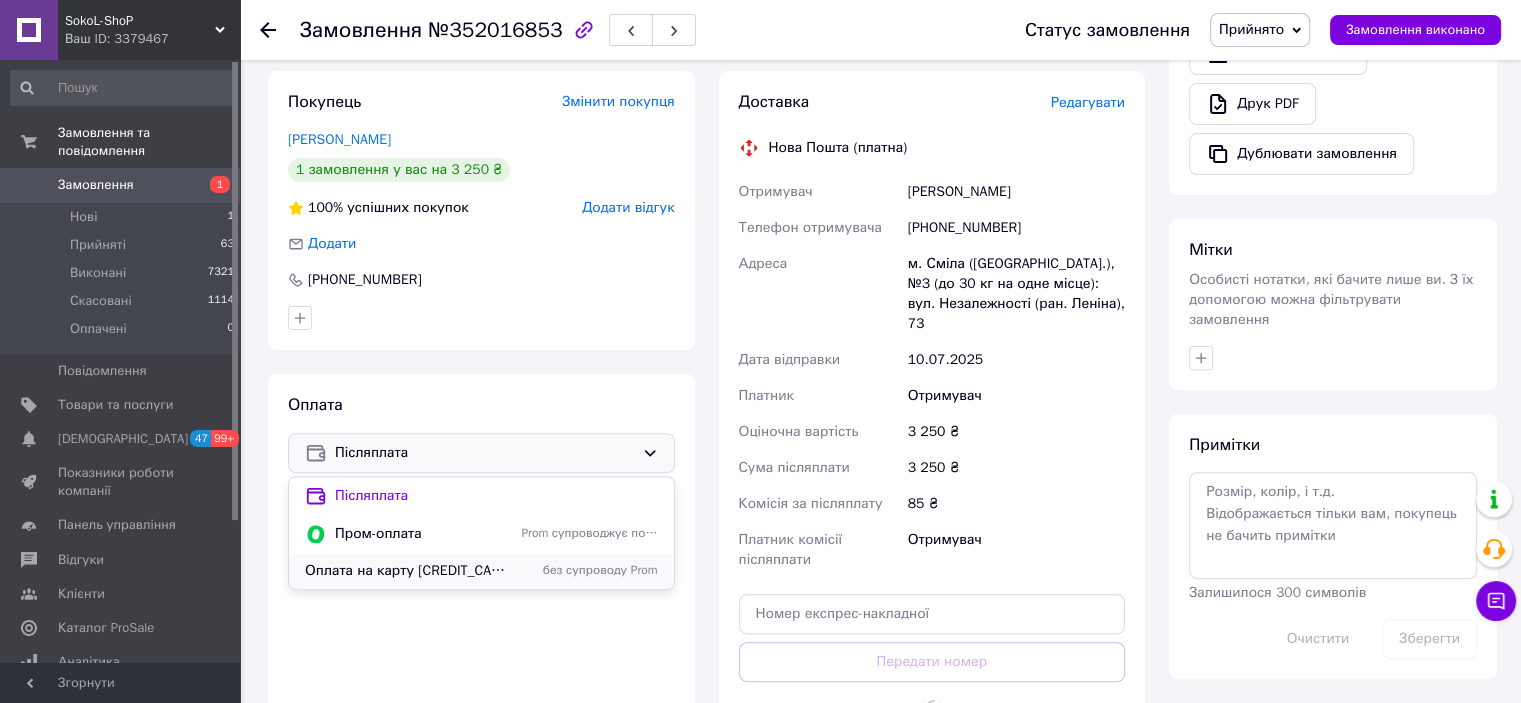 click on "Оплата на карту [CREDIT_CARD_NUMBER]" at bounding box center (409, 571) 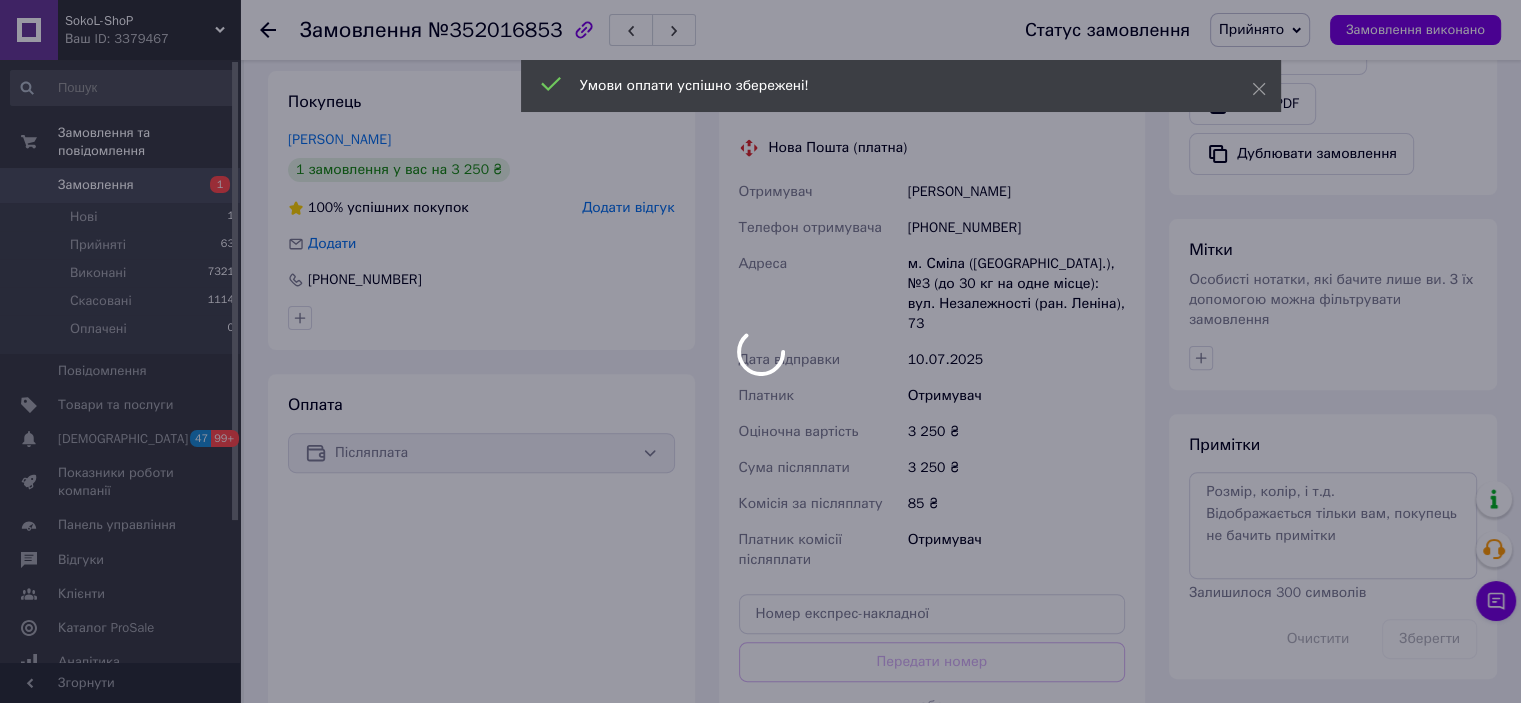 drag, startPoint x: 116, startPoint y: 237, endPoint x: 128, endPoint y: 227, distance: 15.6205 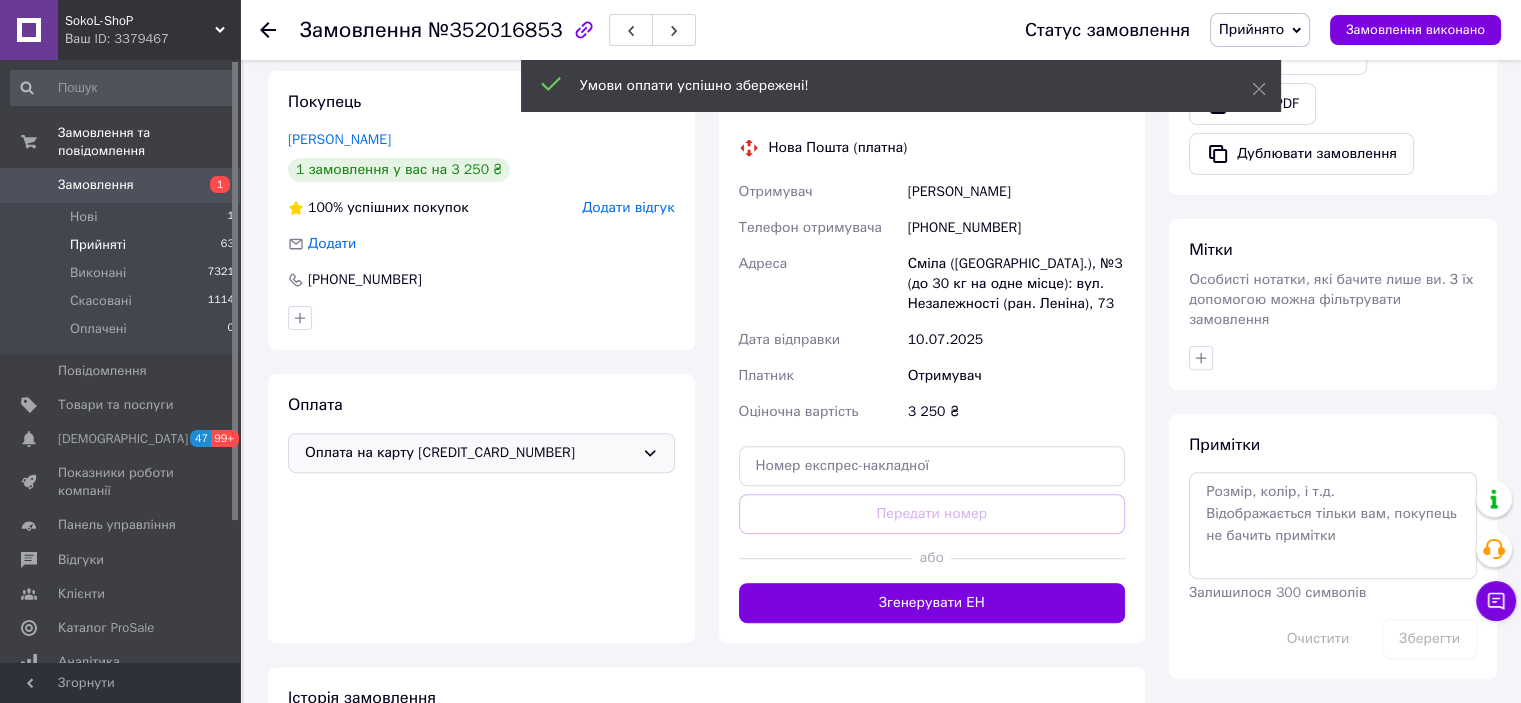 click on "Прийняті 63" at bounding box center [123, 245] 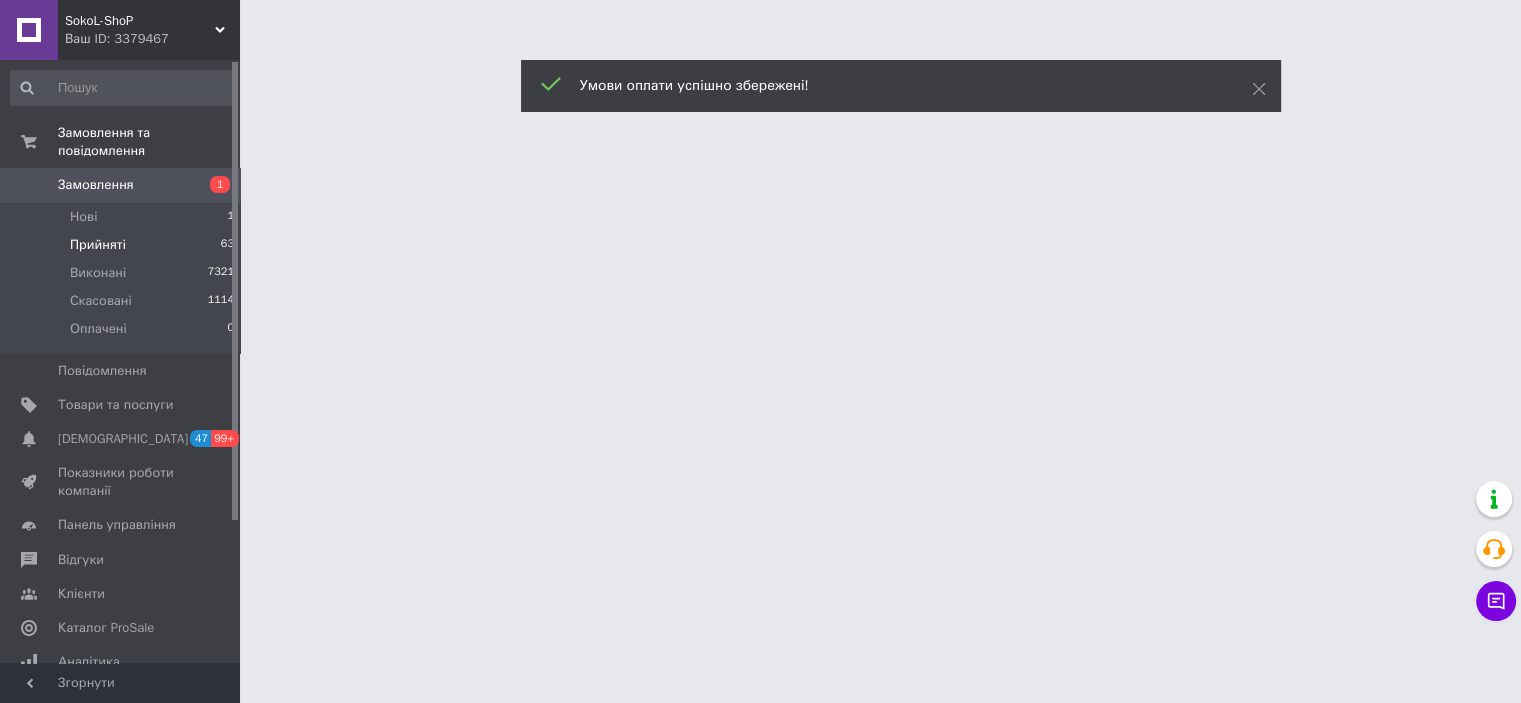scroll, scrollTop: 0, scrollLeft: 0, axis: both 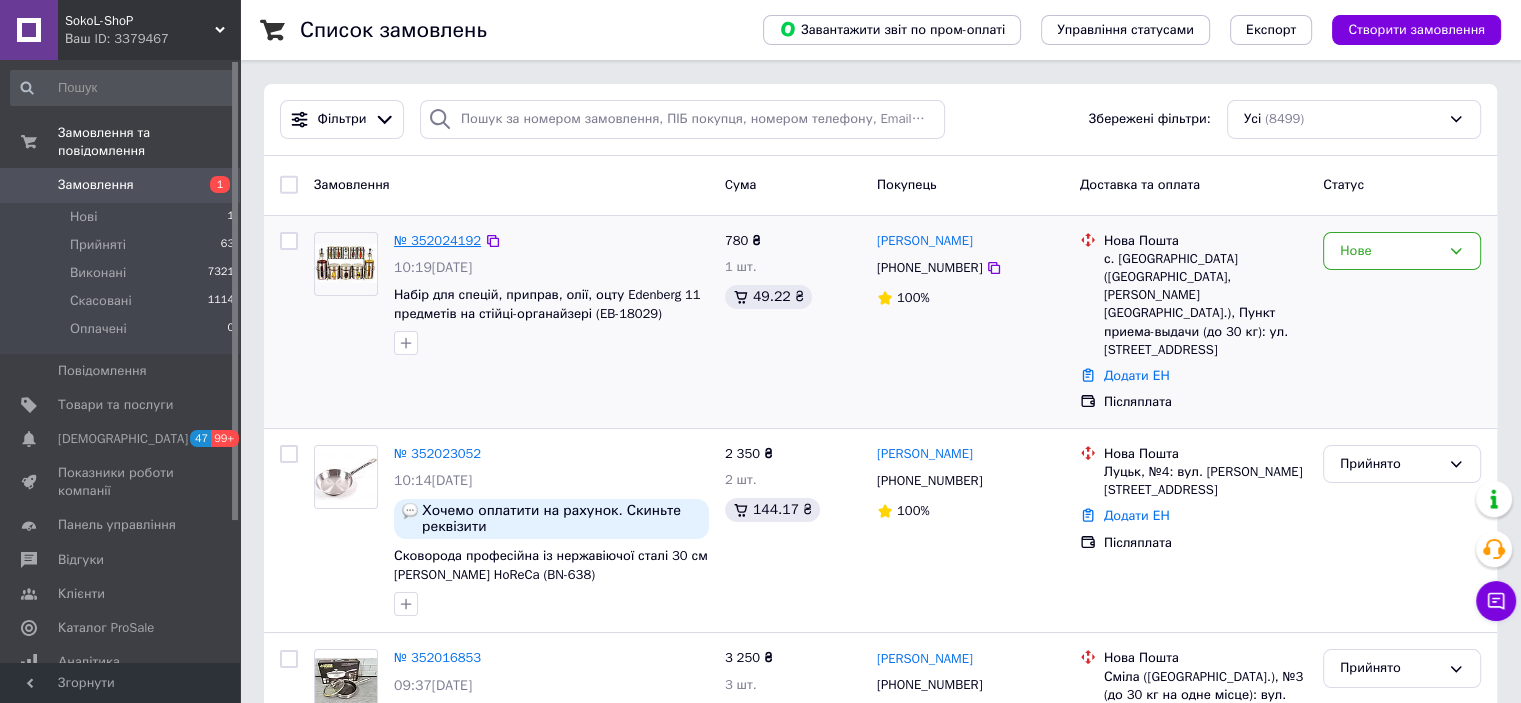 click on "№ 352024192" at bounding box center (437, 240) 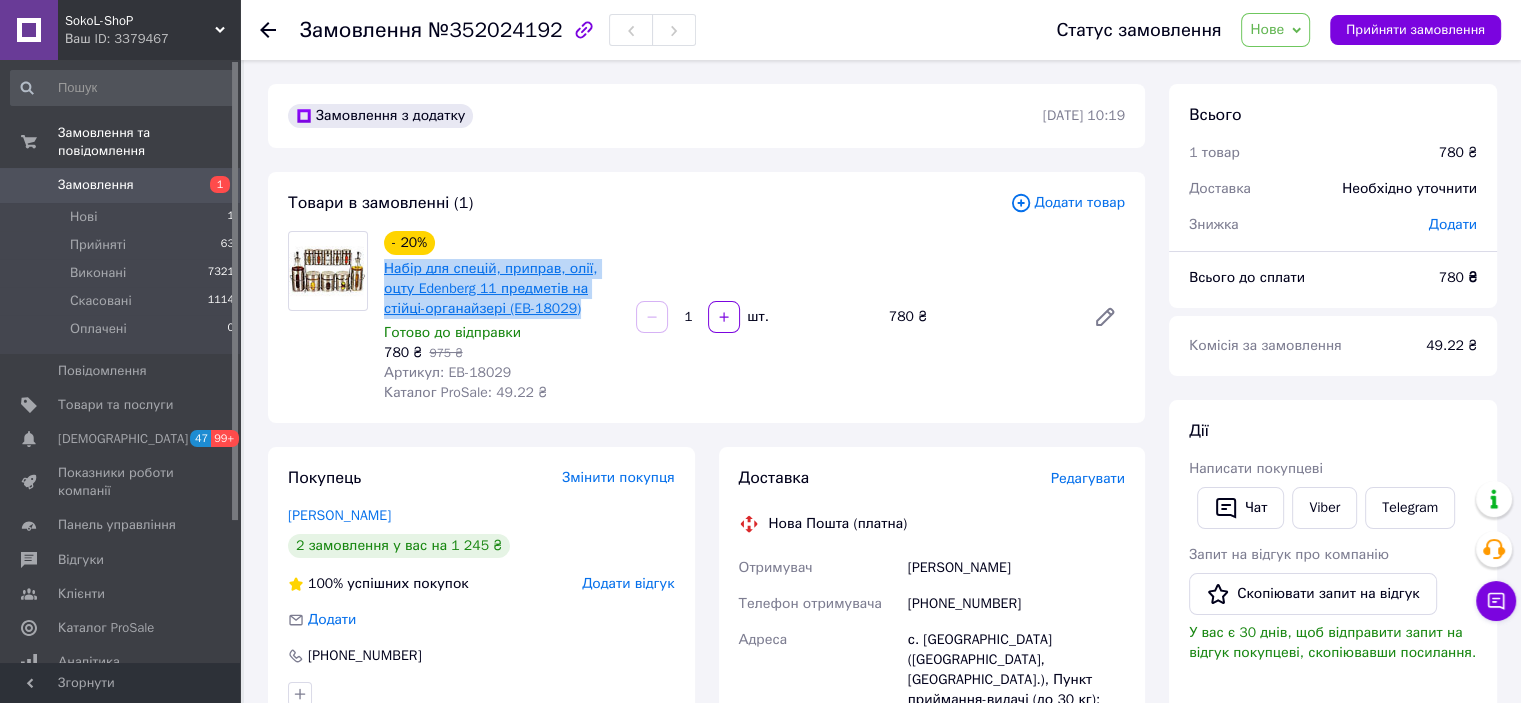 drag, startPoint x: 563, startPoint y: 312, endPoint x: 384, endPoint y: 276, distance: 182.58423 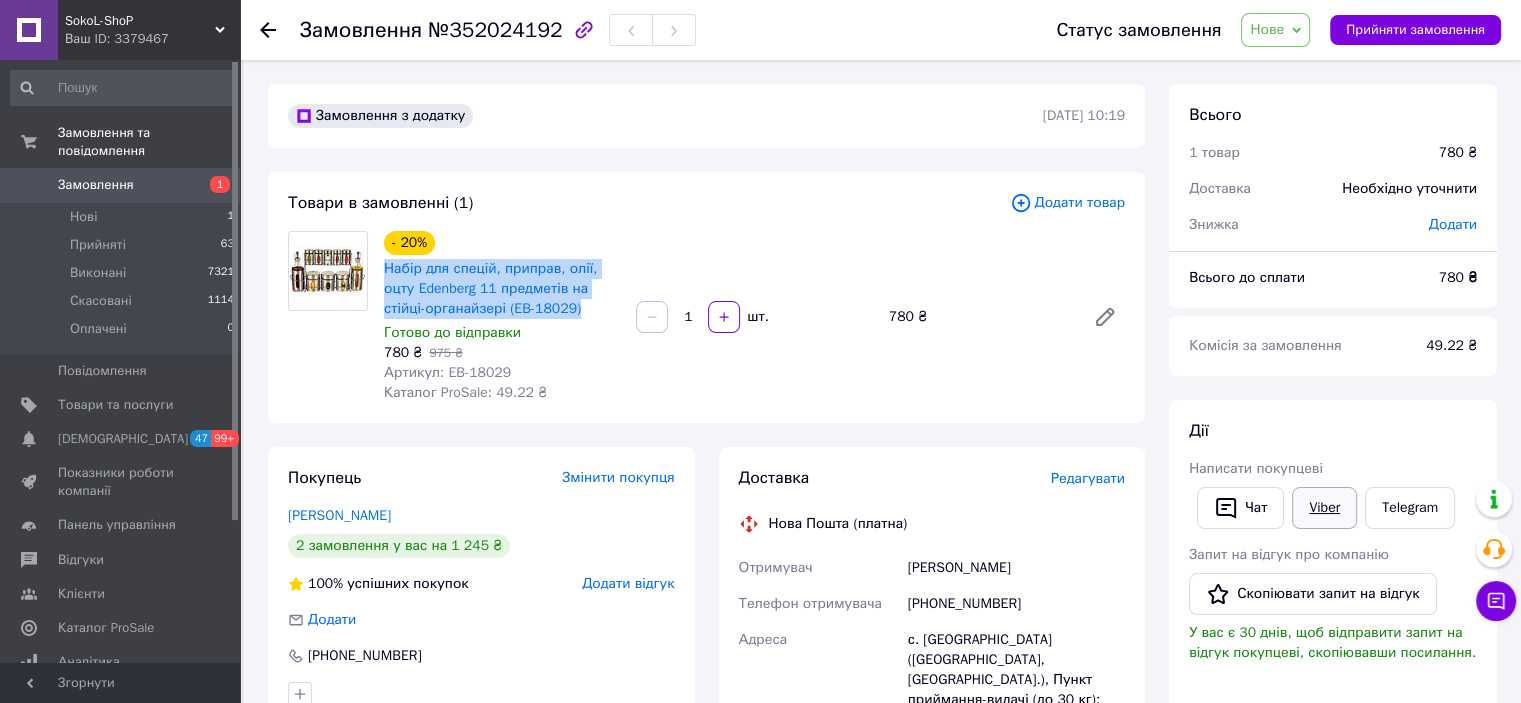 click on "Viber" at bounding box center (1324, 508) 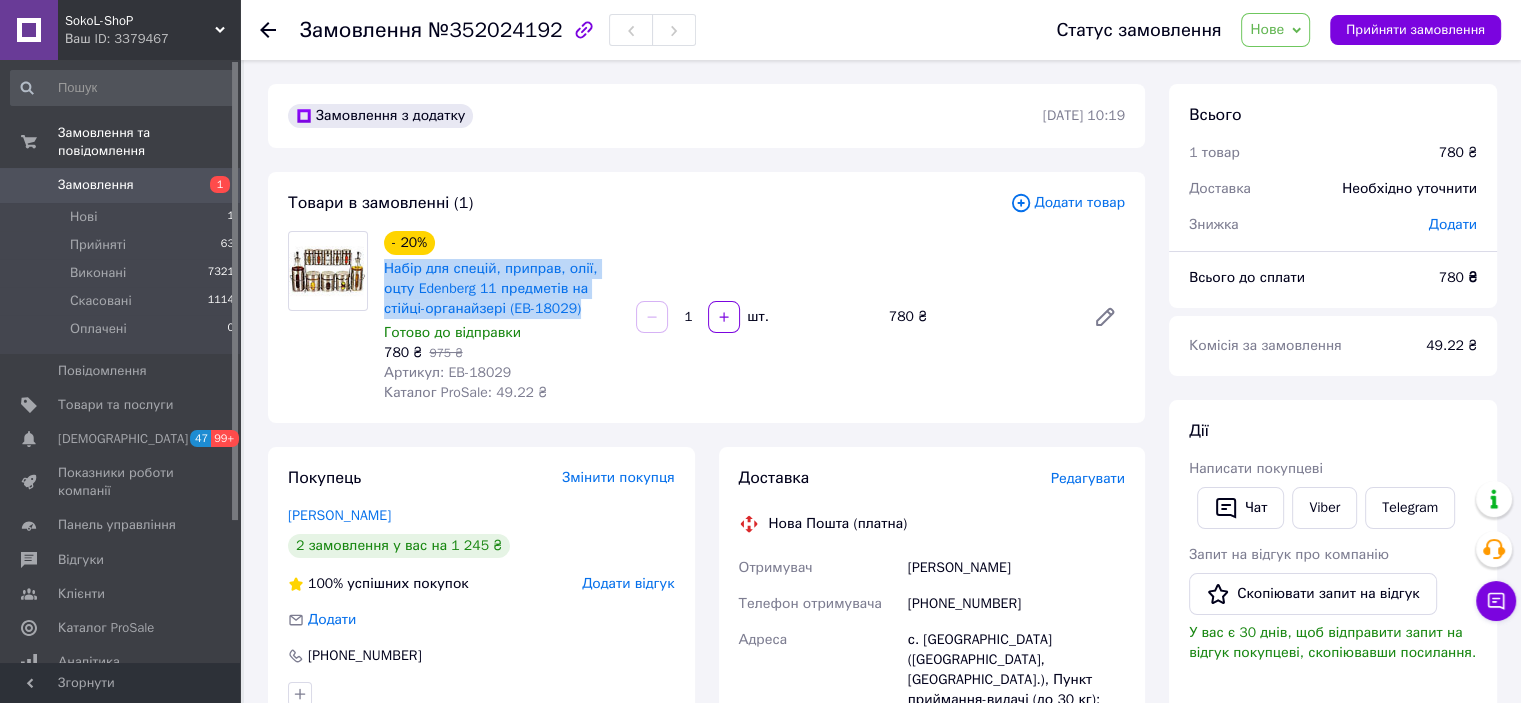 click on "Нове" at bounding box center [1275, 30] 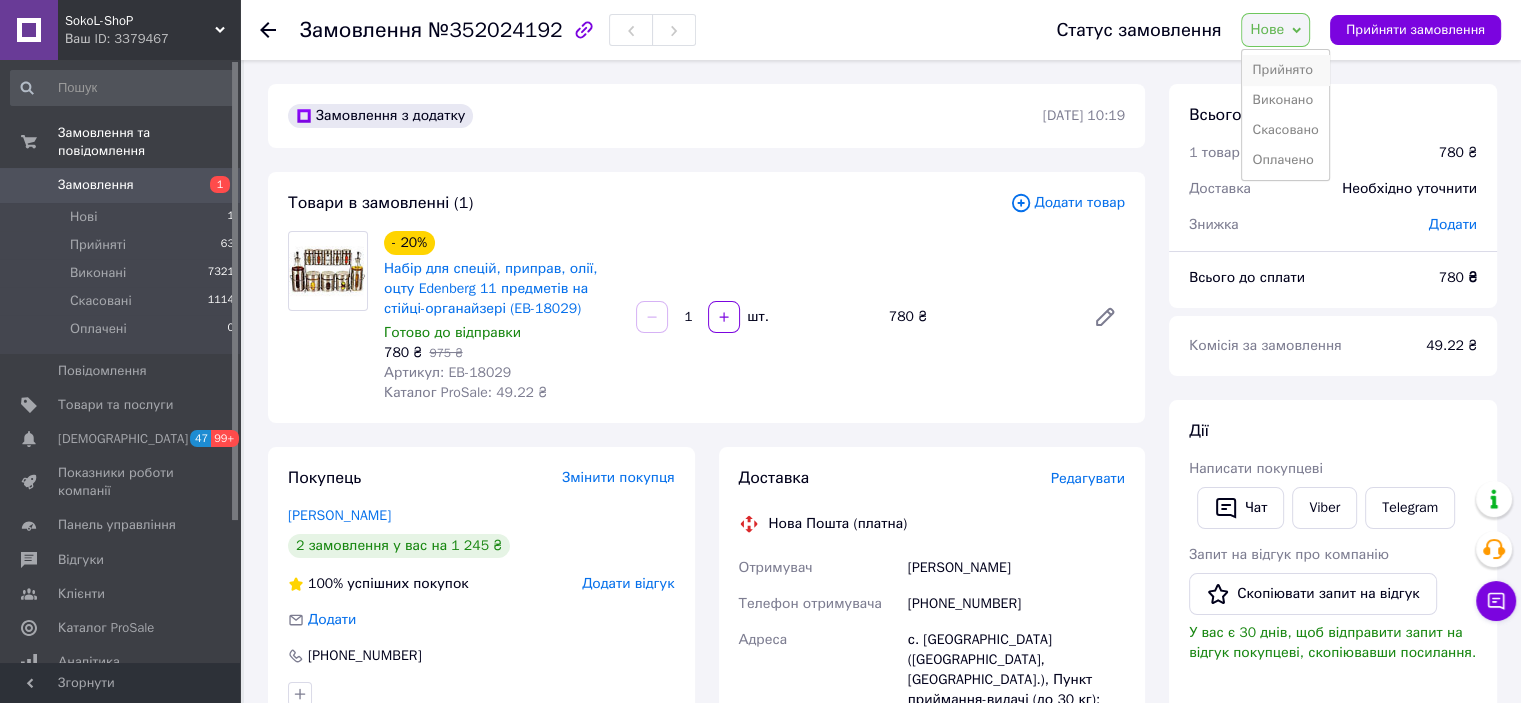 click on "Прийнято" at bounding box center (1285, 70) 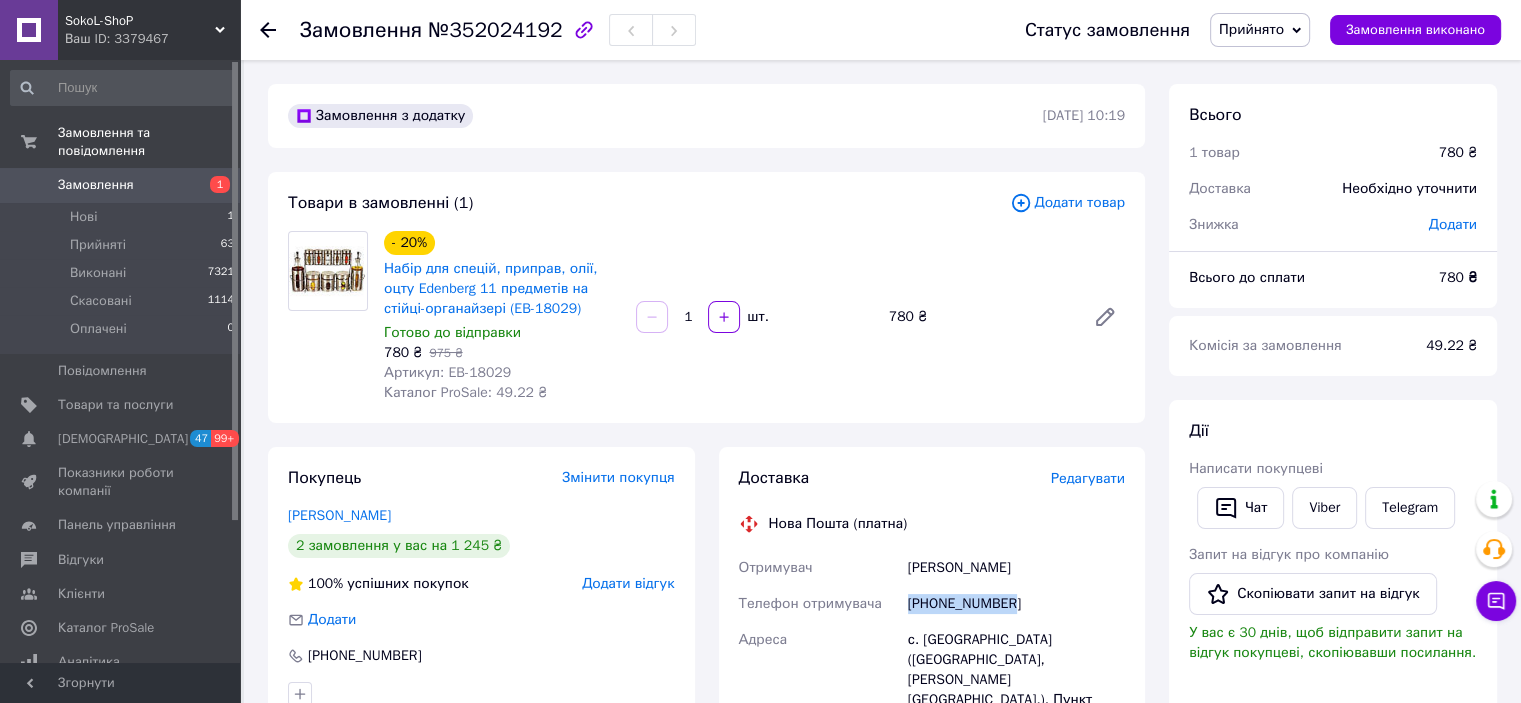 drag, startPoint x: 1016, startPoint y: 612, endPoint x: 901, endPoint y: 612, distance: 115 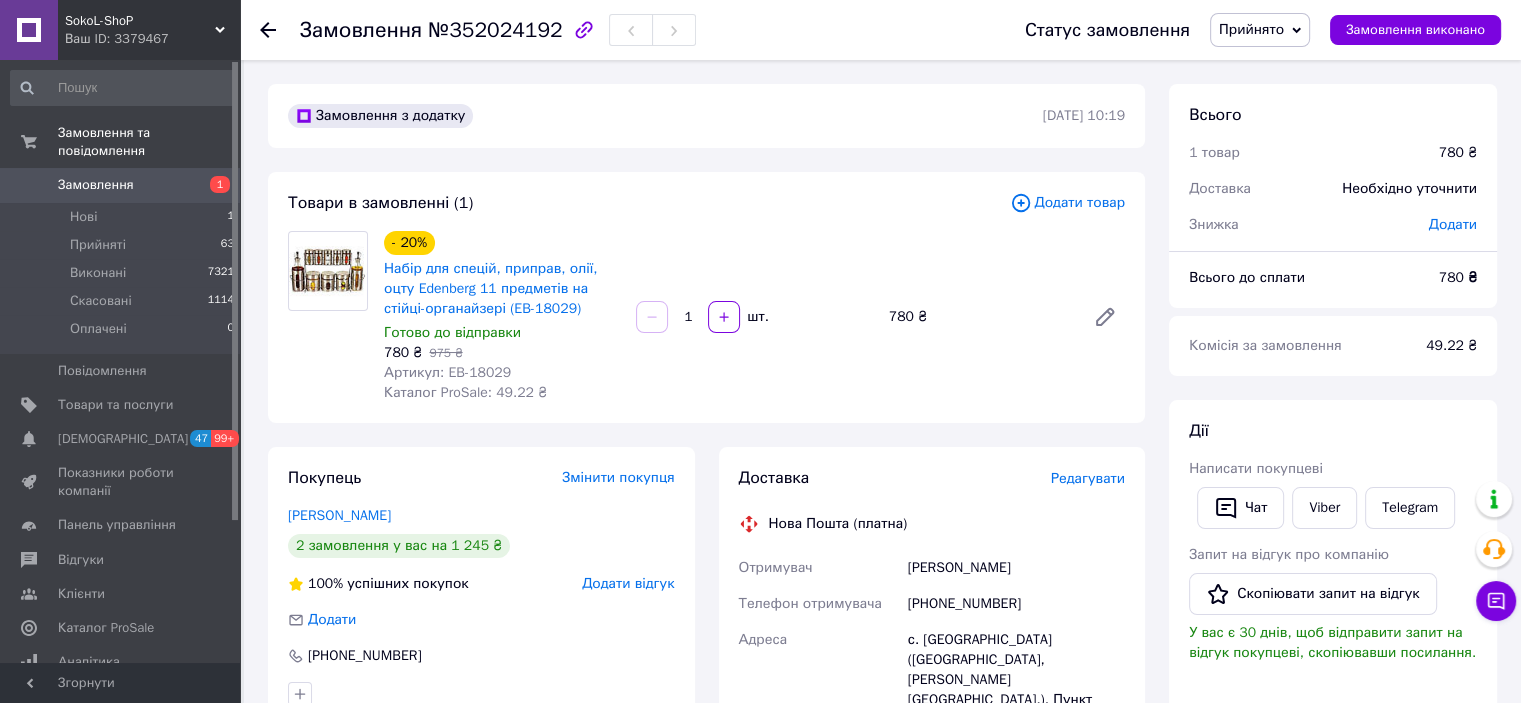 click on "Доставка Редагувати Нова Пошта (платна) Отримувач Тітомир Тетяна Телефон отримувача +380991290174 Адреса с. Калиновка (Одесская обл., Березовский р-н.), Пункт приема-выдачи (до 30 кг): ул. Победы, 10а Дата відправки 10.07.2025 Платник Отримувач Оціночна вартість 780 ₴ Сума післяплати 780 ₴ Комісія за післяплату 35.60 ₴ Платник комісії післяплати Отримувач Передати номер або Згенерувати ЕН" at bounding box center (932, 827) 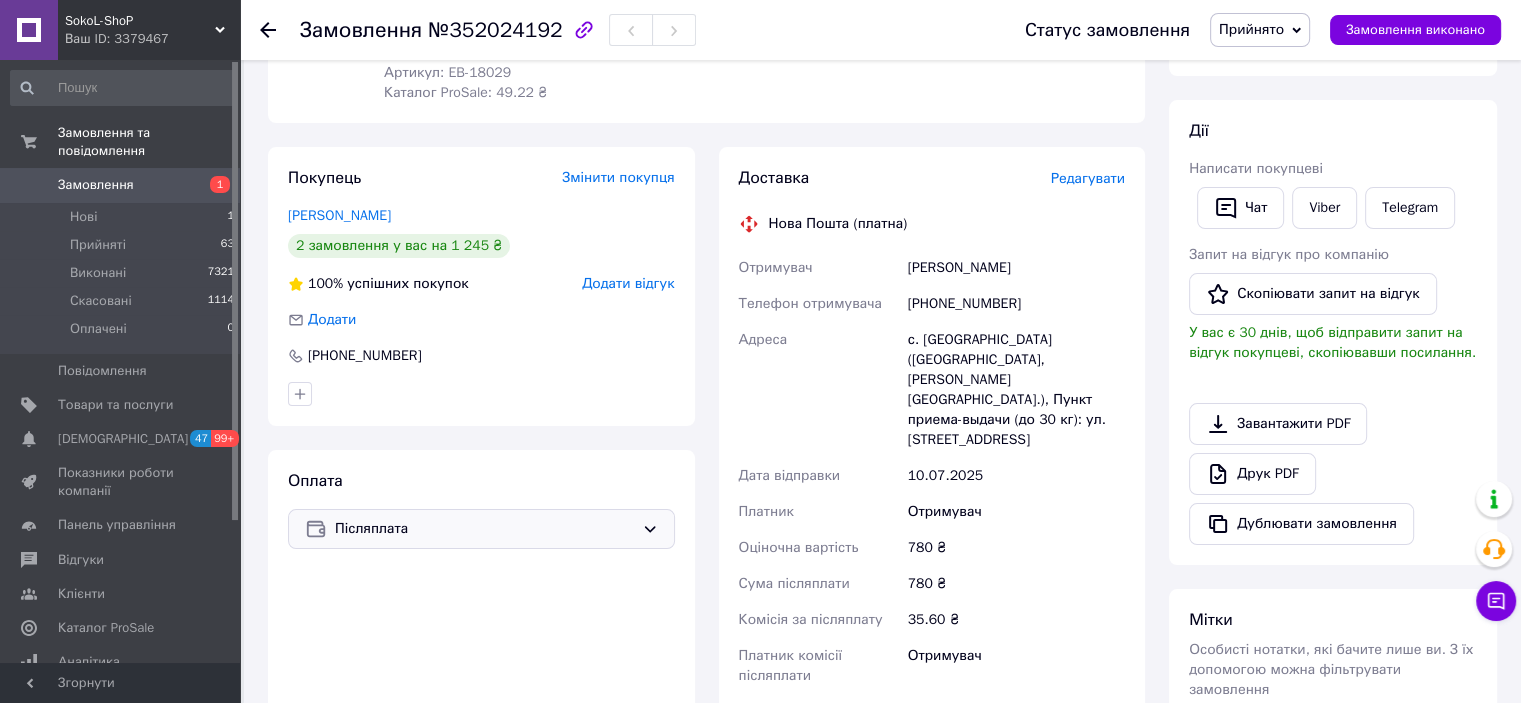 click on "Післяплата" at bounding box center [484, 529] 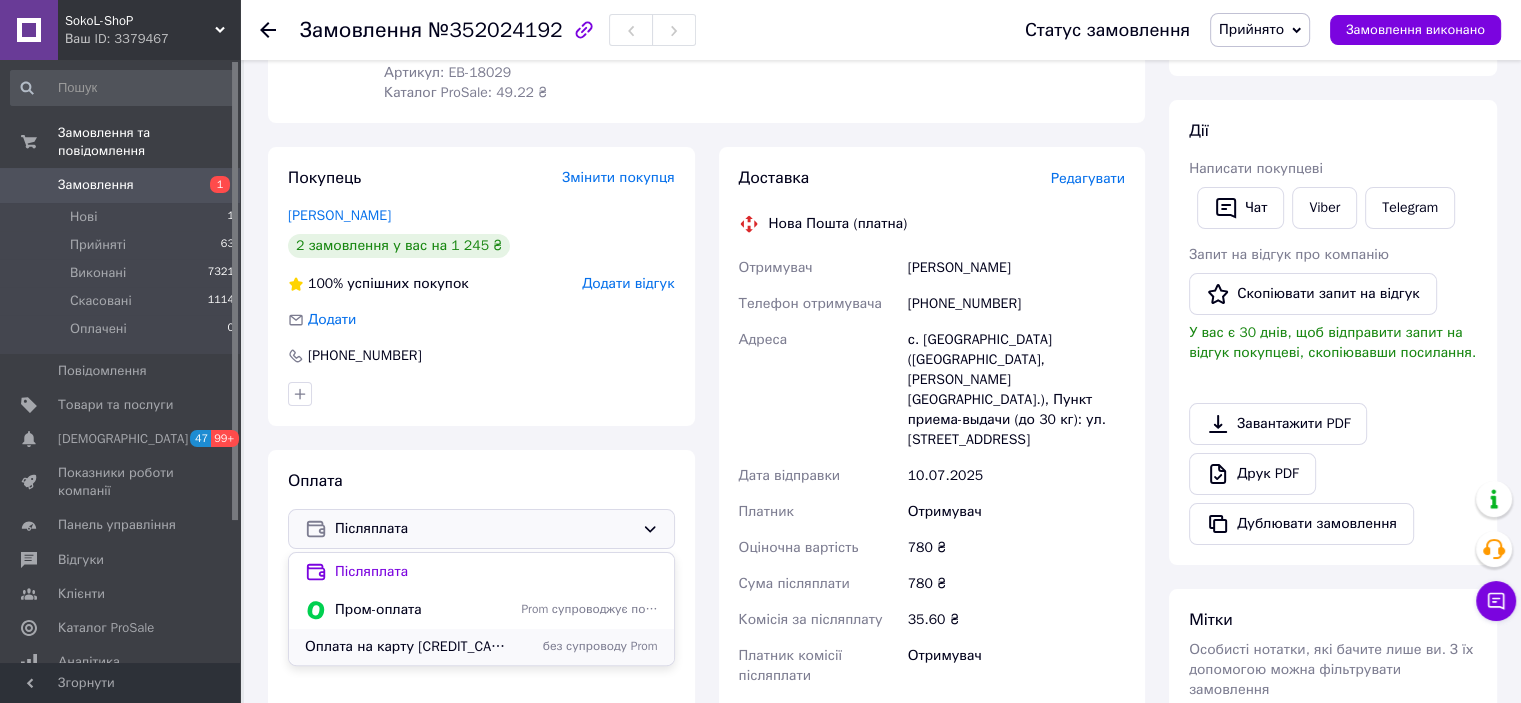 click on "Оплата на карту [CREDIT_CARD_NUMBER]" at bounding box center (409, 647) 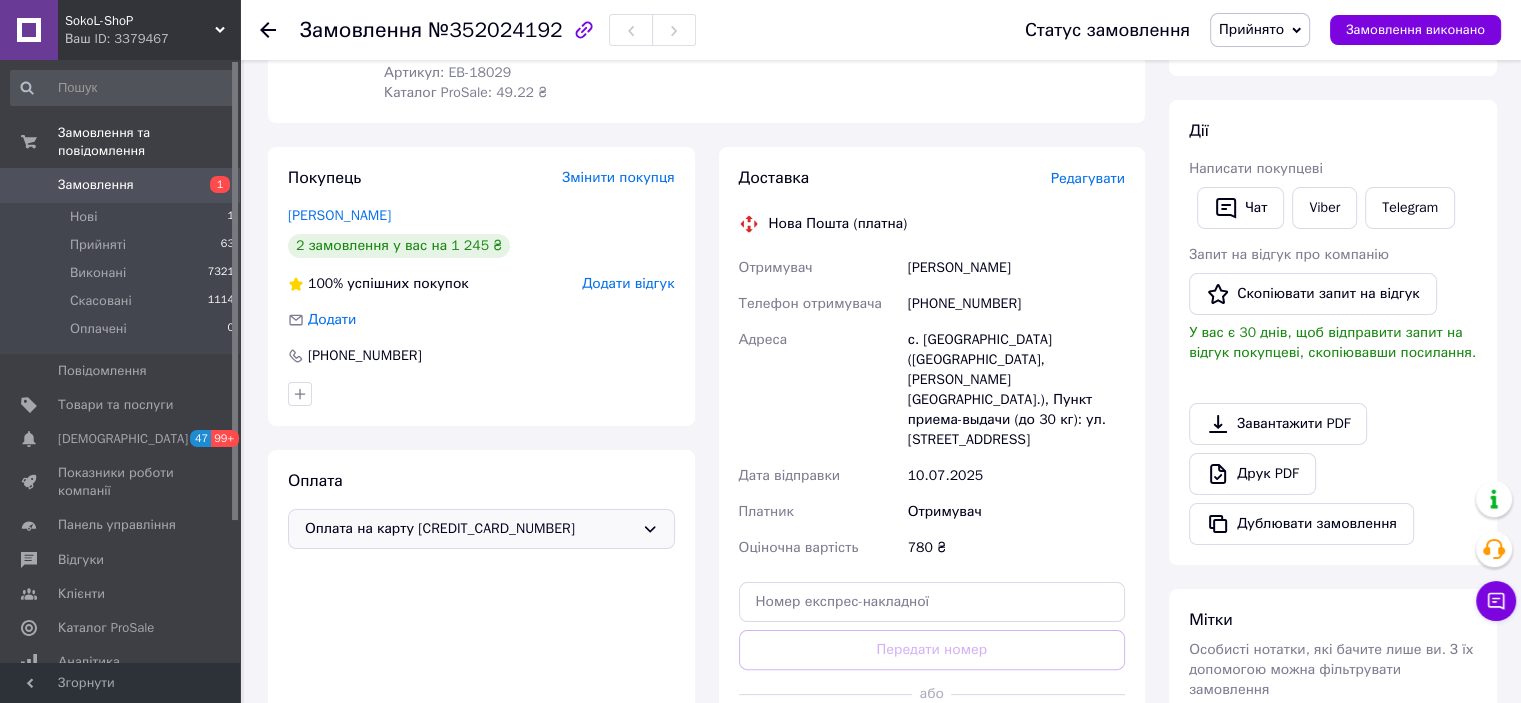 click on "Товари в замовленні (1) Додати товар - 20% Набір для спецій, приправ, олії, оцту Edenberg 11 предметів на стійці-органайзері (EB-18029) Готово до відправки 780 ₴   975 ₴ Артикул: EB-18029 Каталог ProSale: 49.22 ₴  1   шт. 780 ₴" at bounding box center [706, -3] 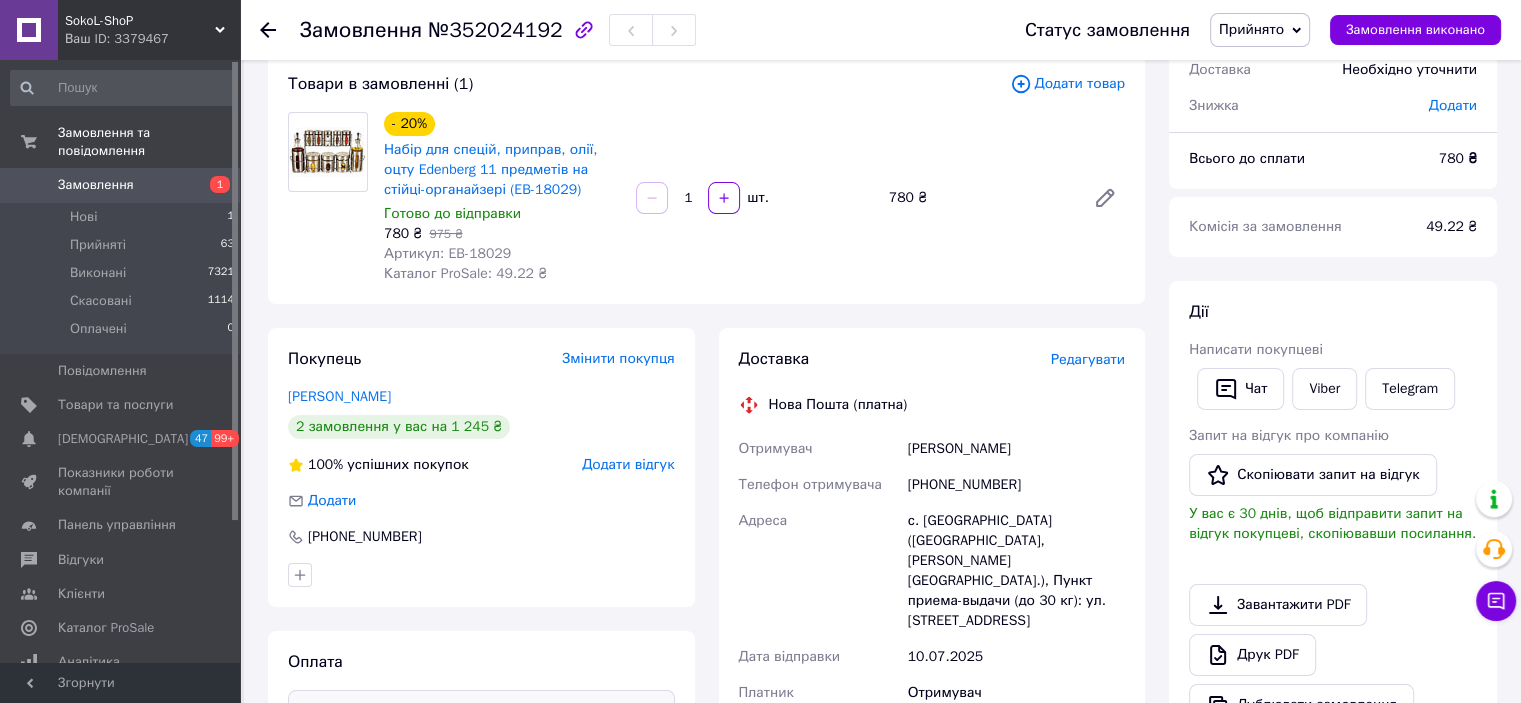 scroll, scrollTop: 0, scrollLeft: 0, axis: both 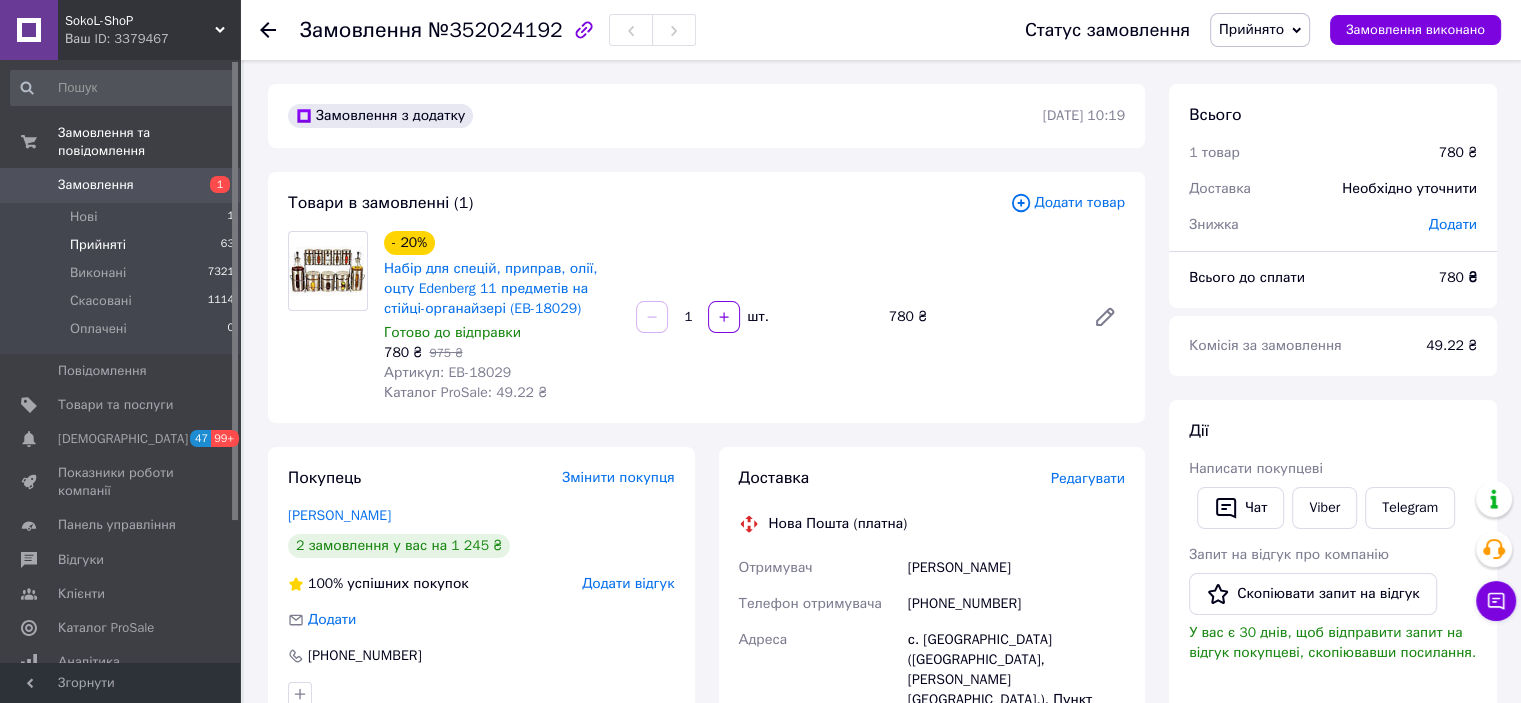 click on "Прийняті 63" at bounding box center (123, 245) 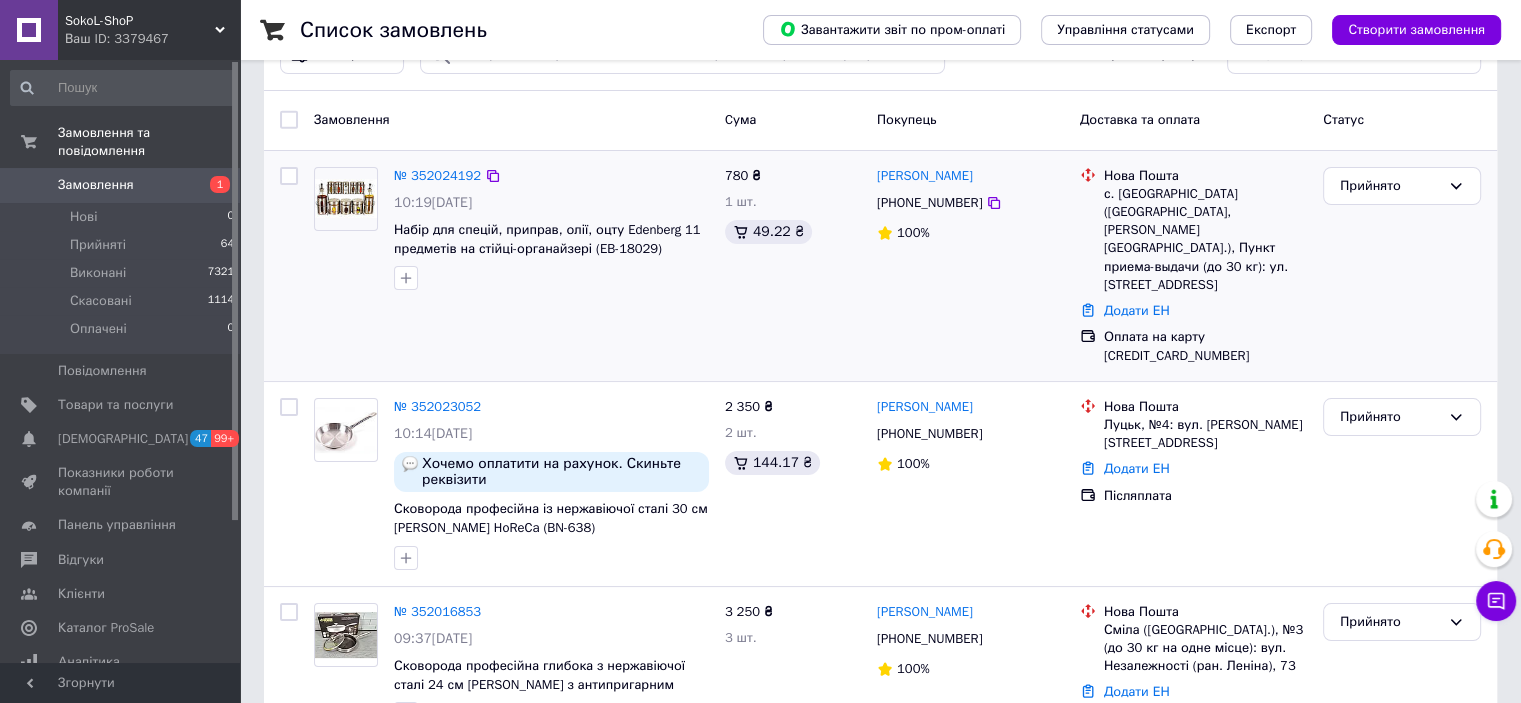 scroll, scrollTop: 100, scrollLeft: 0, axis: vertical 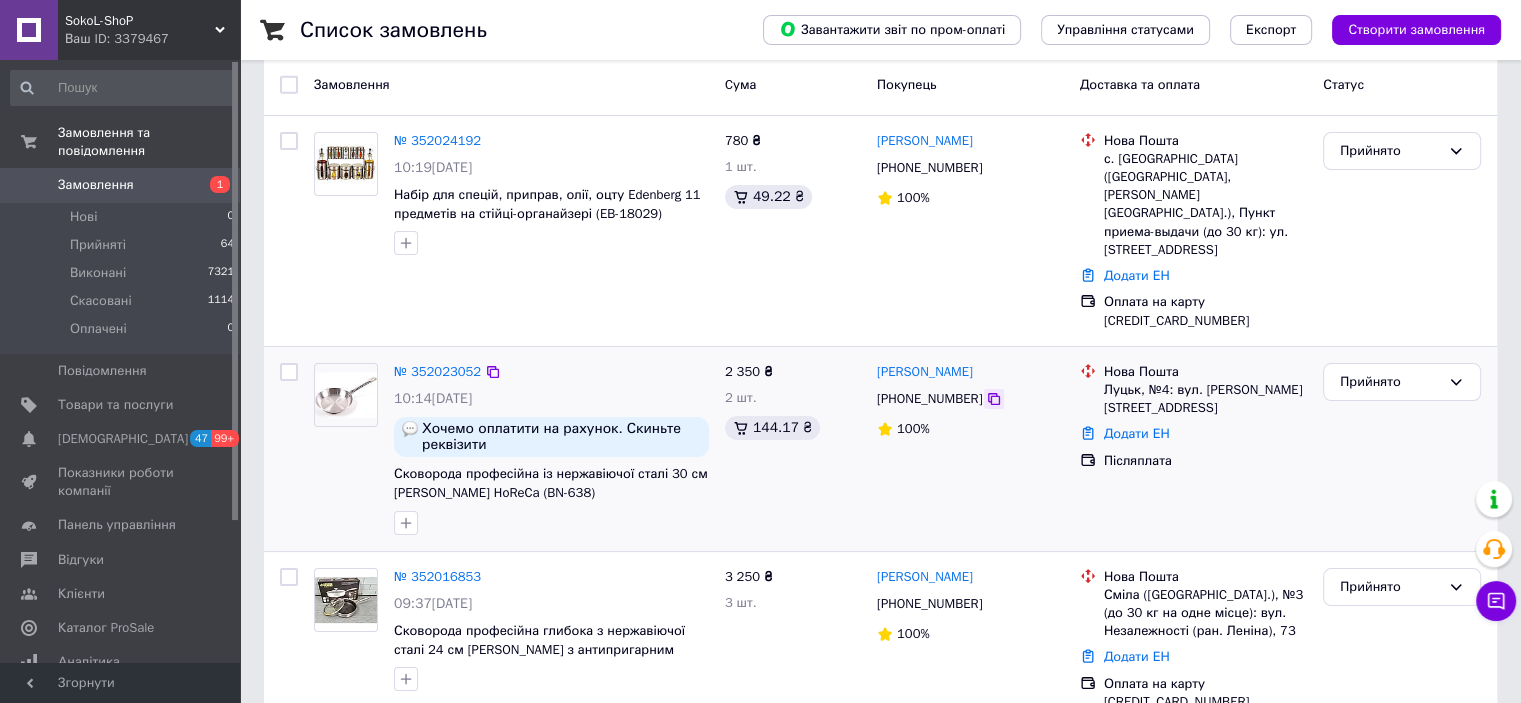 click 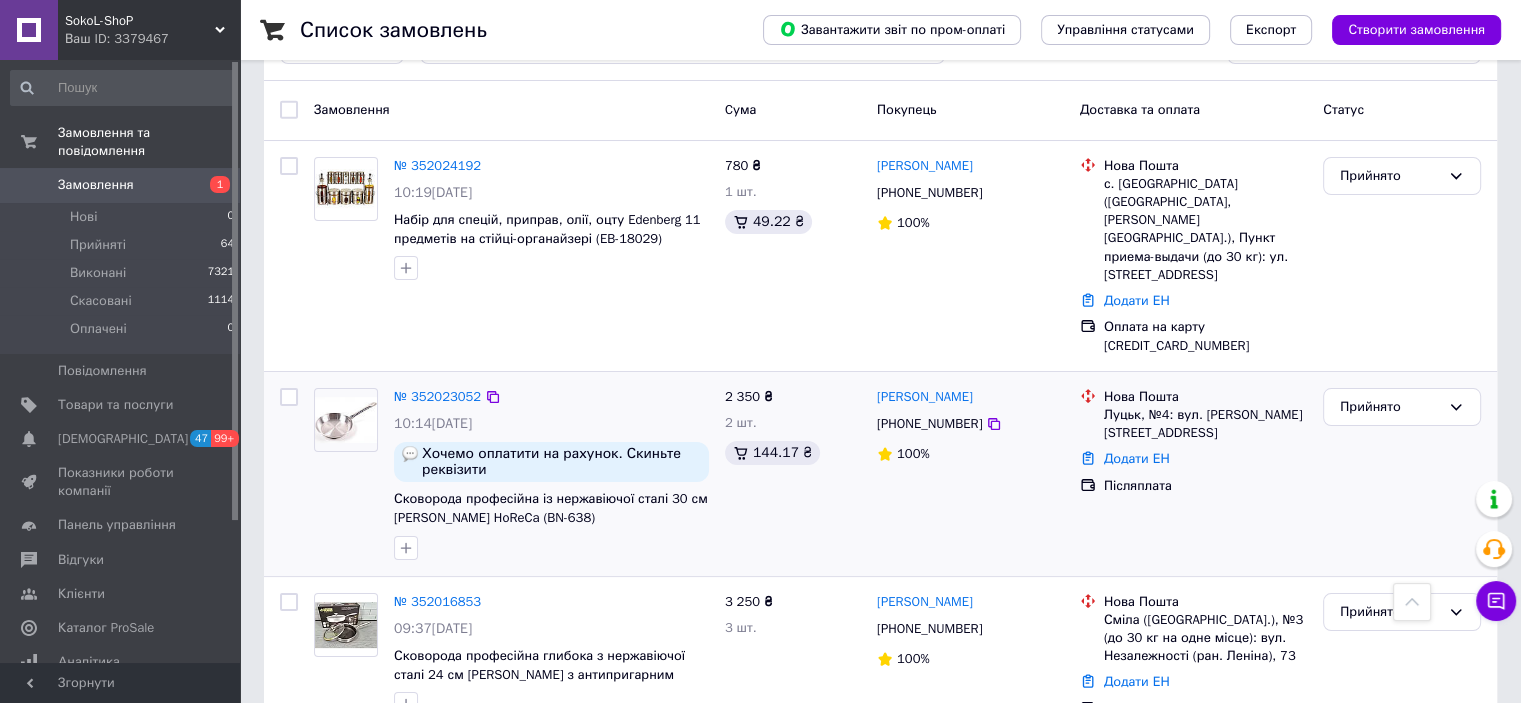 scroll, scrollTop: 0, scrollLeft: 0, axis: both 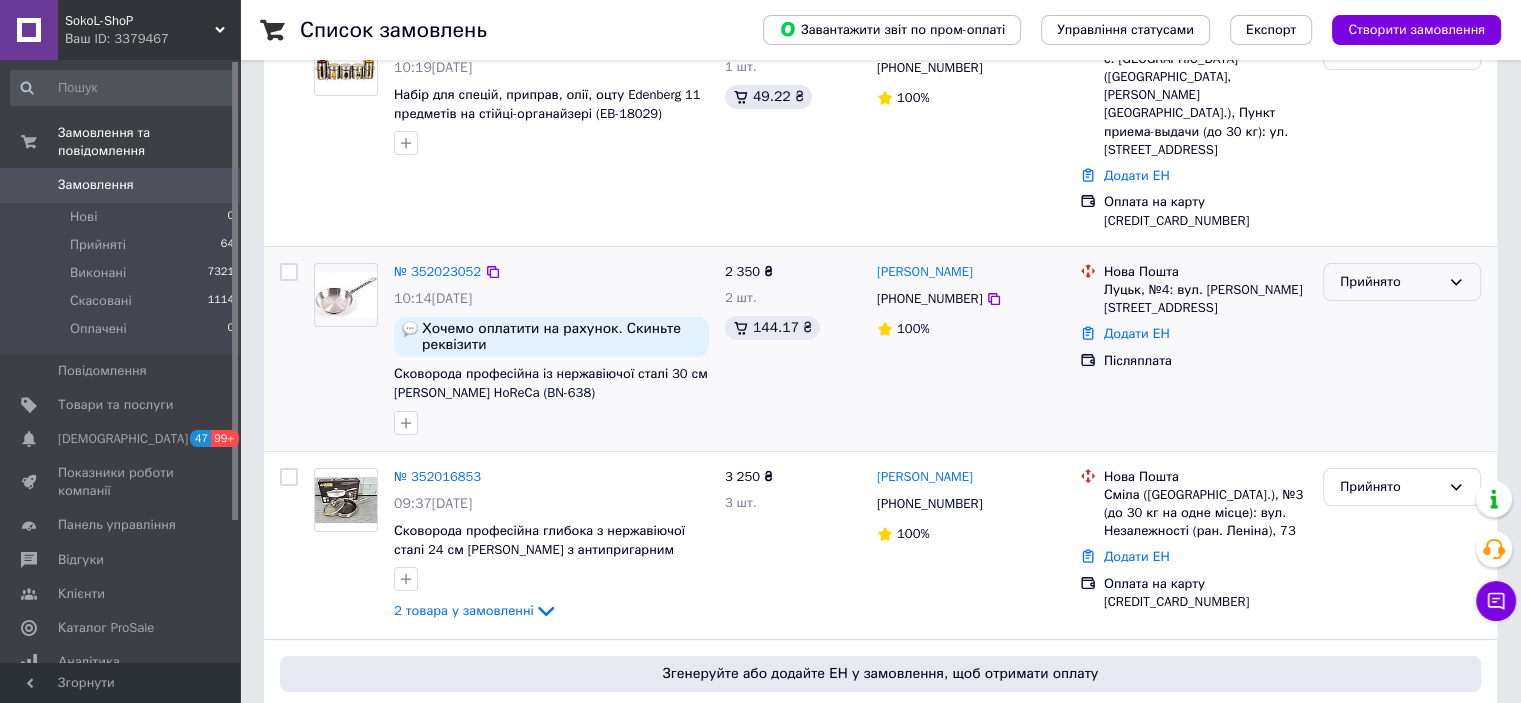 click on "Прийнято" at bounding box center (1390, 282) 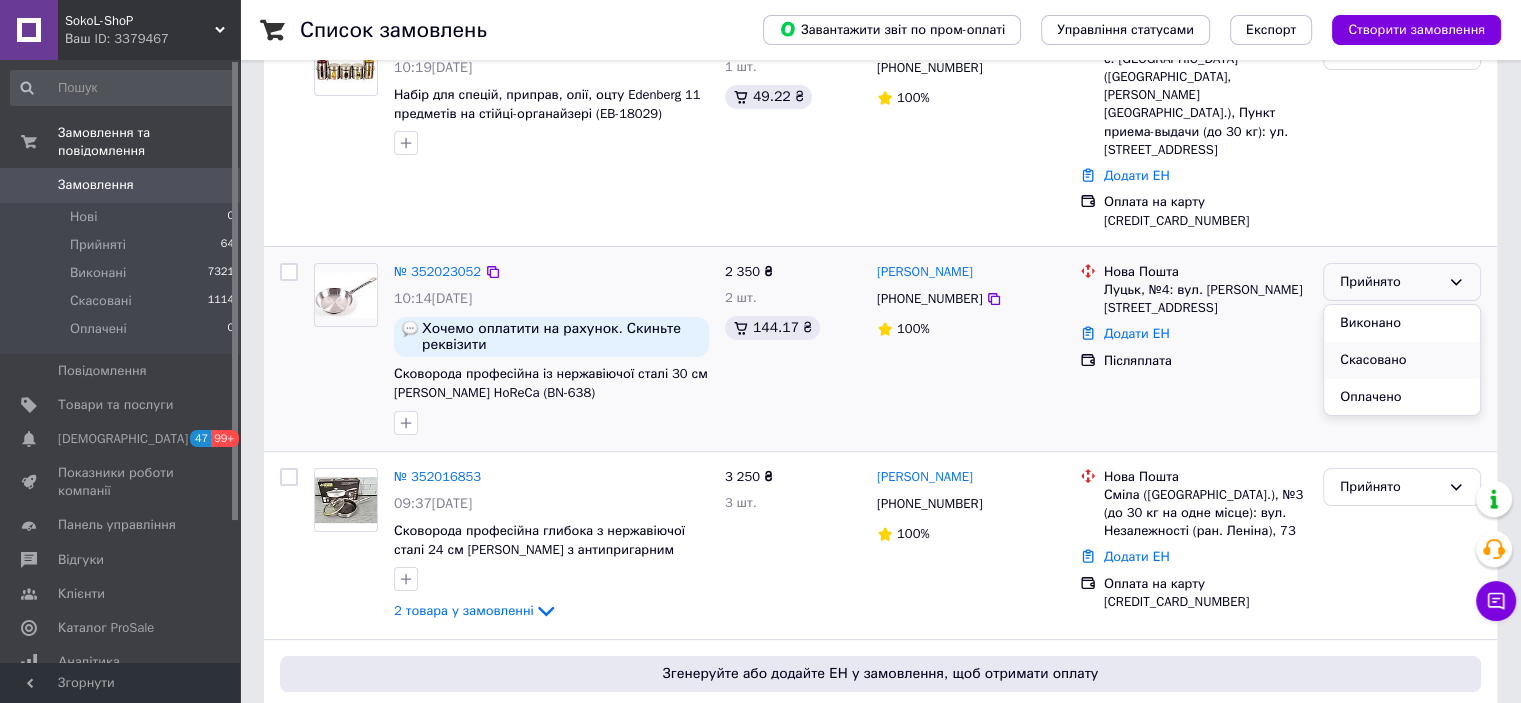 click on "Скасовано" at bounding box center [1402, 360] 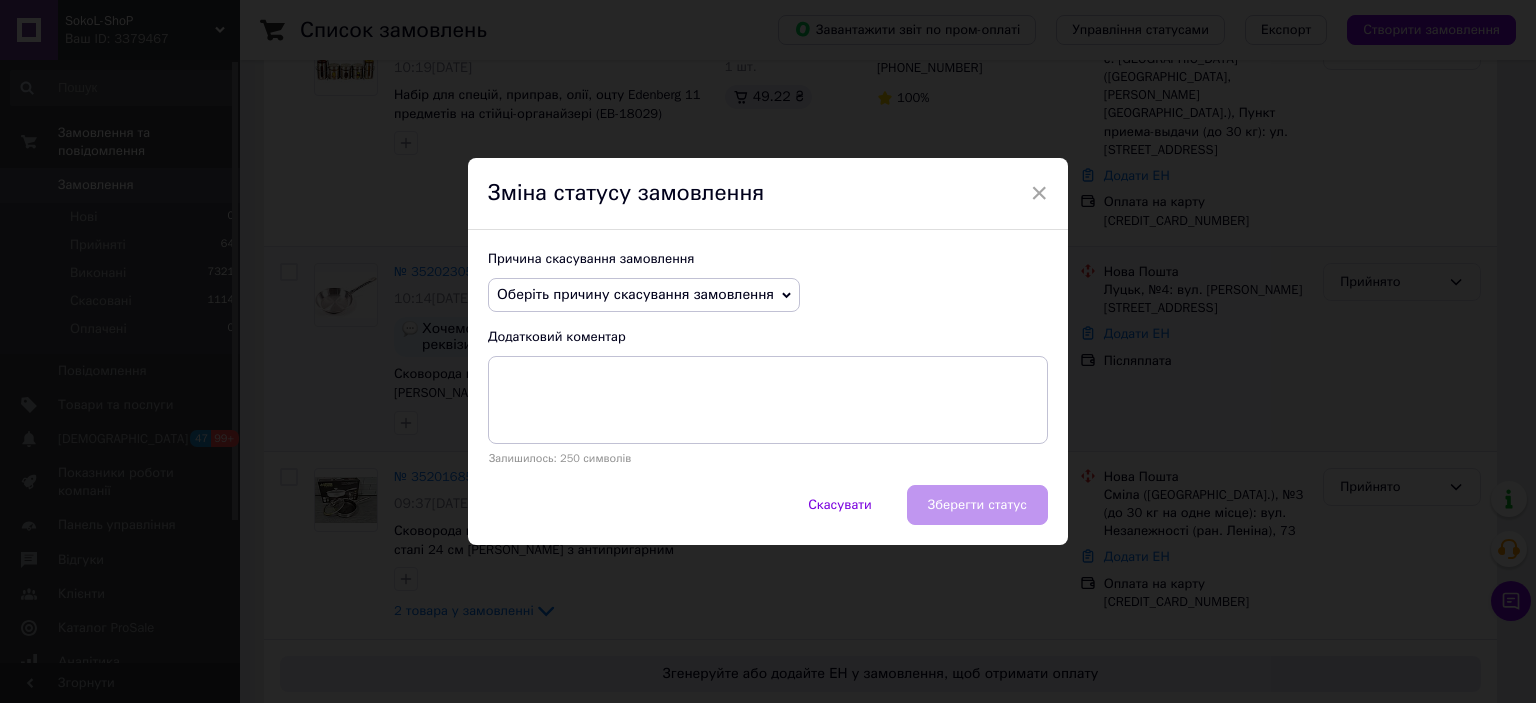 click on "Оберіть причину скасування замовлення" at bounding box center [635, 294] 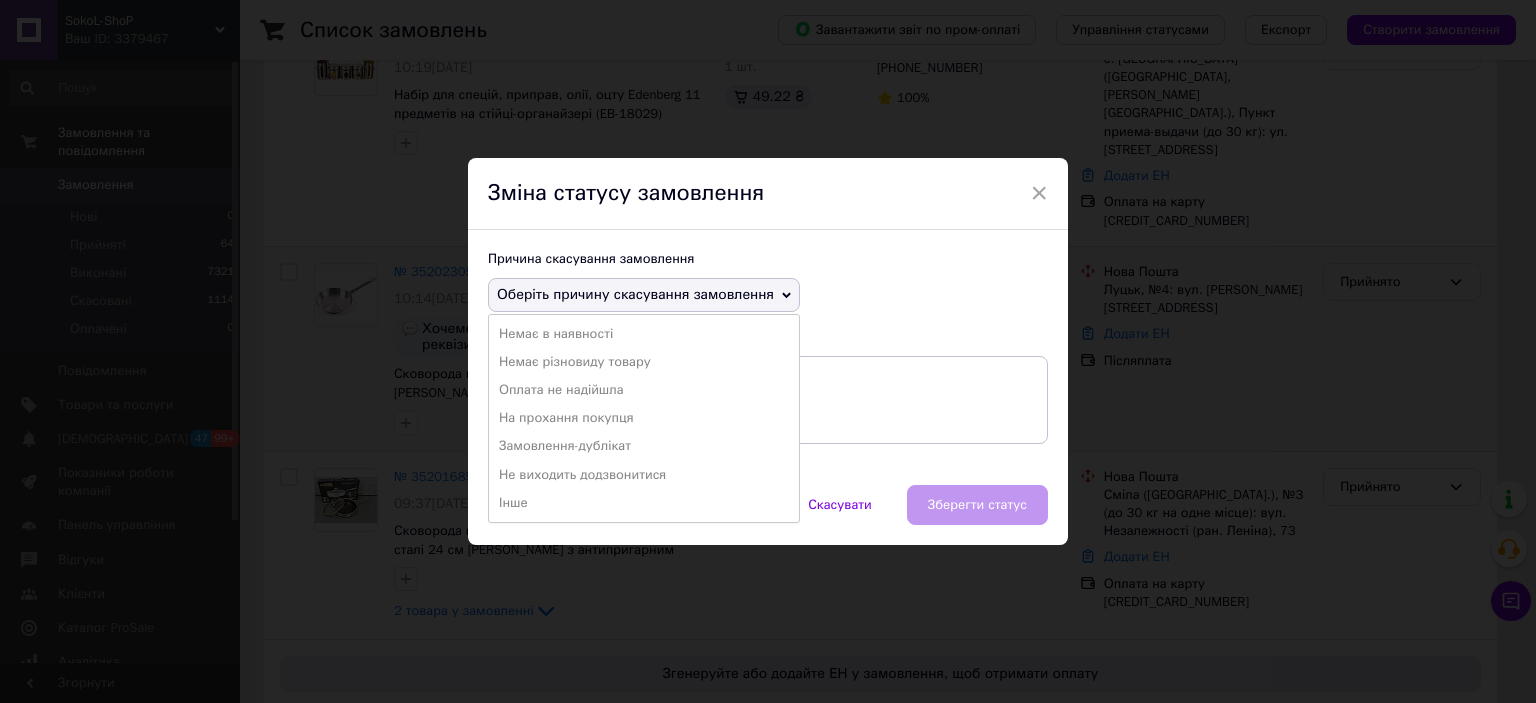 drag, startPoint x: 580, startPoint y: 419, endPoint x: 728, endPoint y: 441, distance: 149.6262 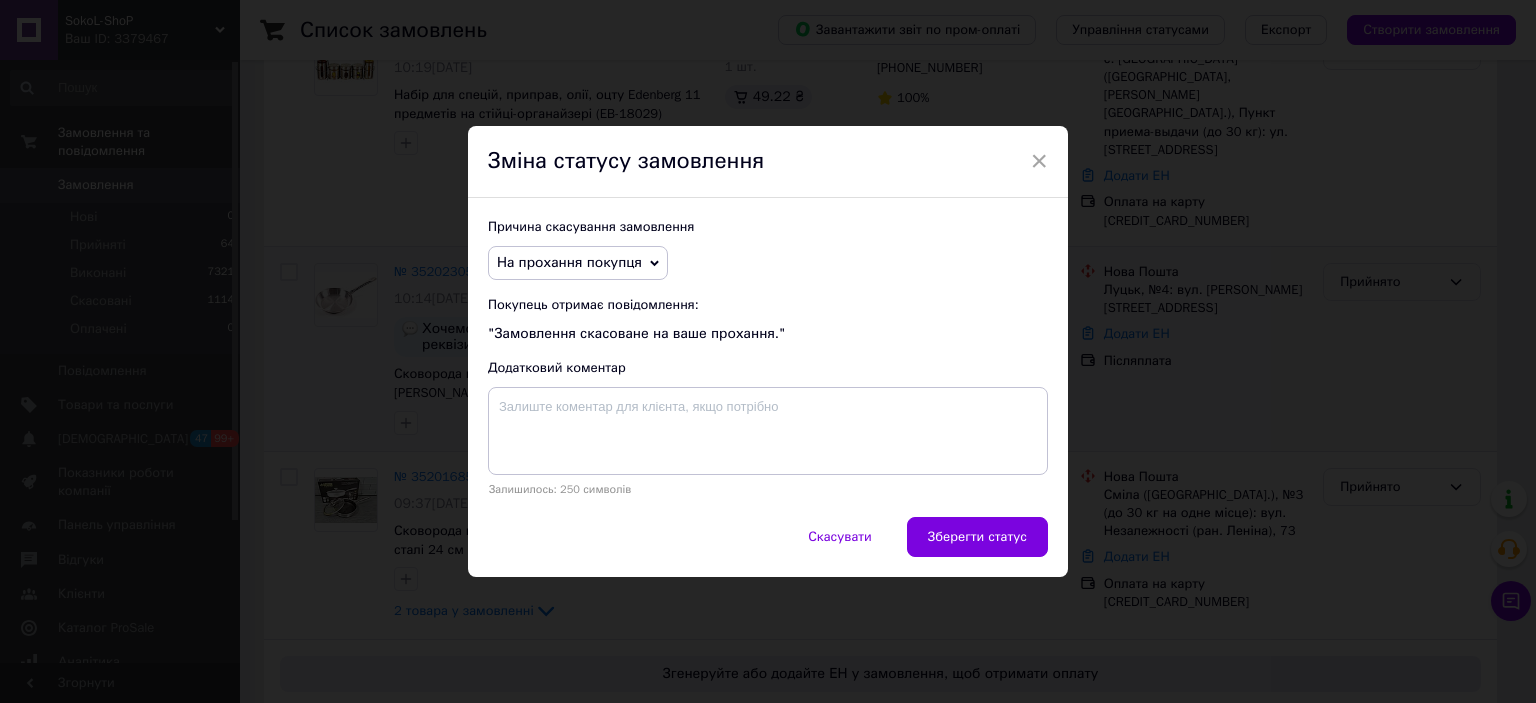 click on "Зберегти статус" at bounding box center (977, 537) 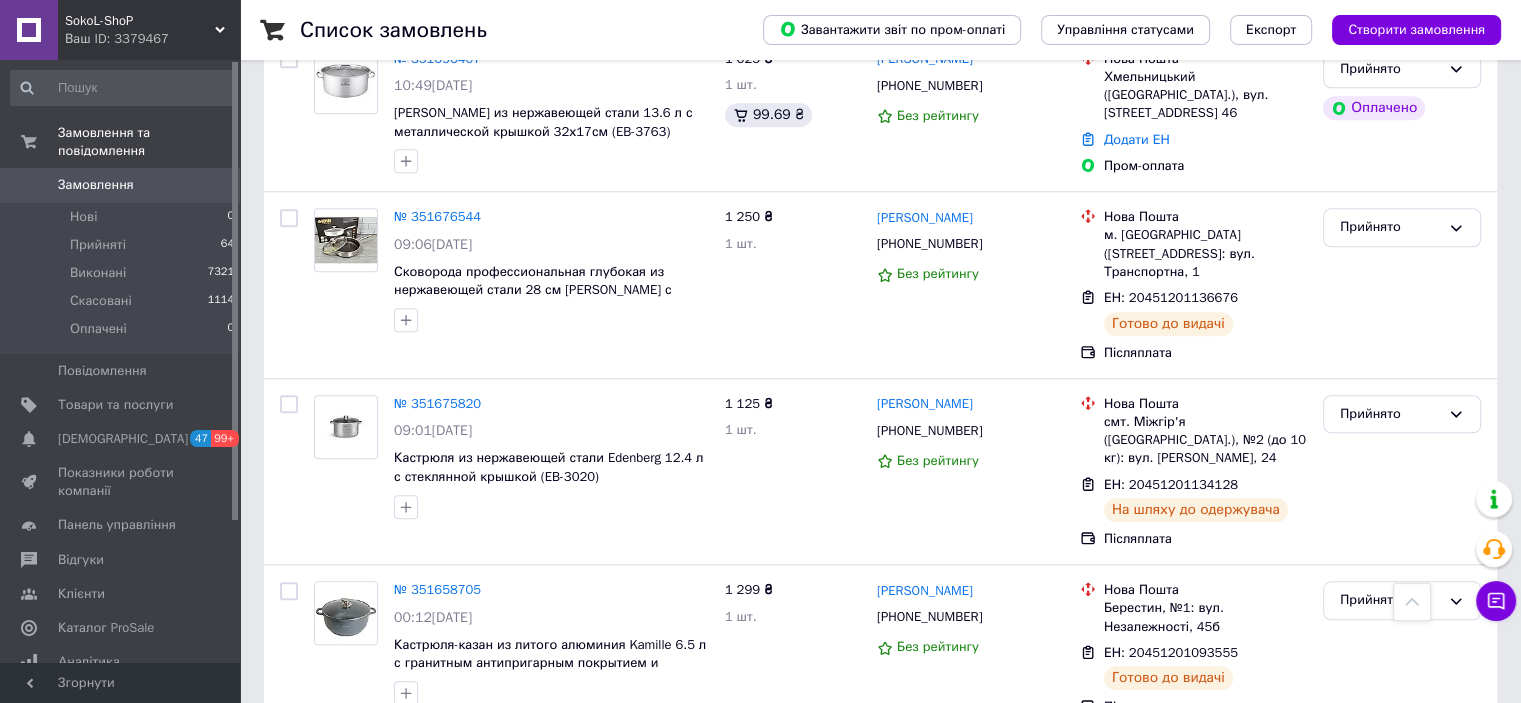 scroll, scrollTop: 18024, scrollLeft: 0, axis: vertical 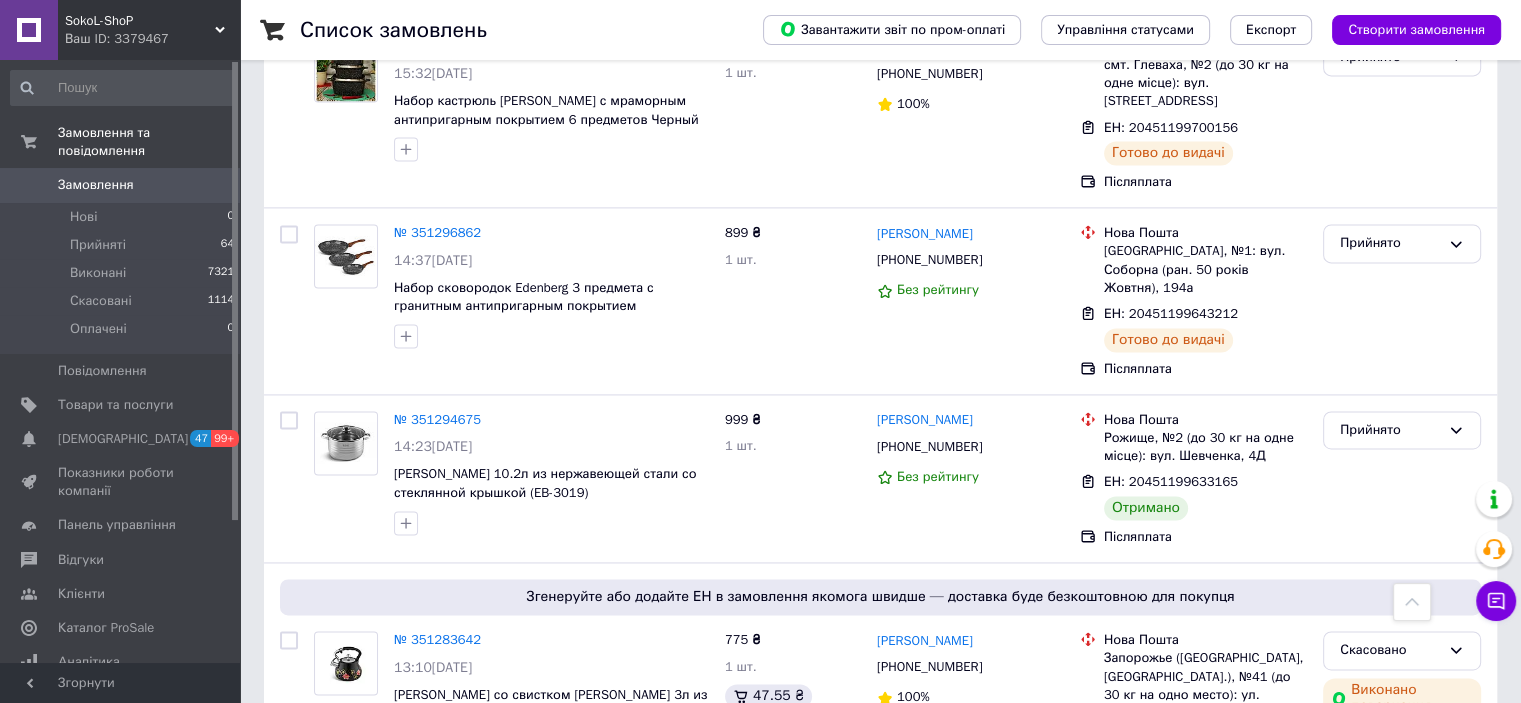 click on "2" at bounding box center [327, 1778] 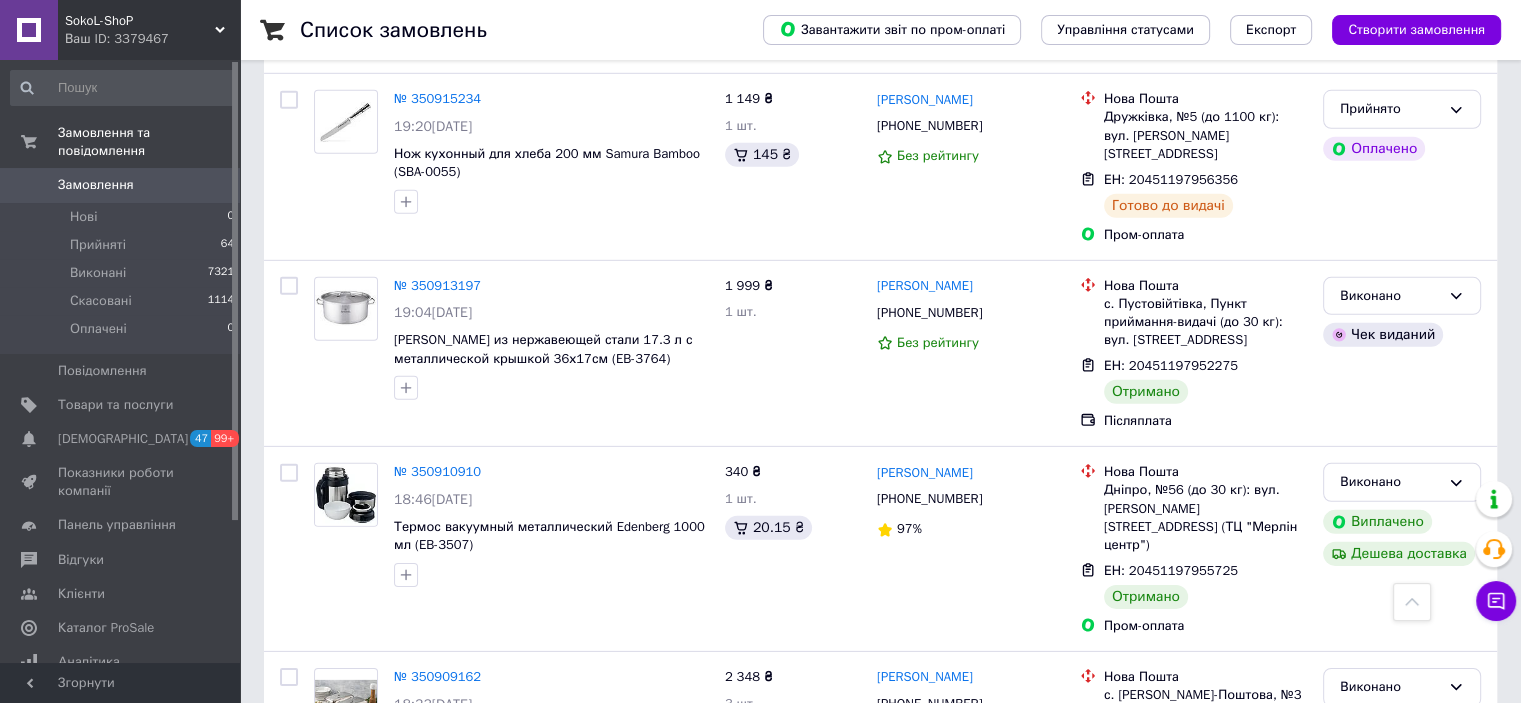 scroll, scrollTop: 5600, scrollLeft: 0, axis: vertical 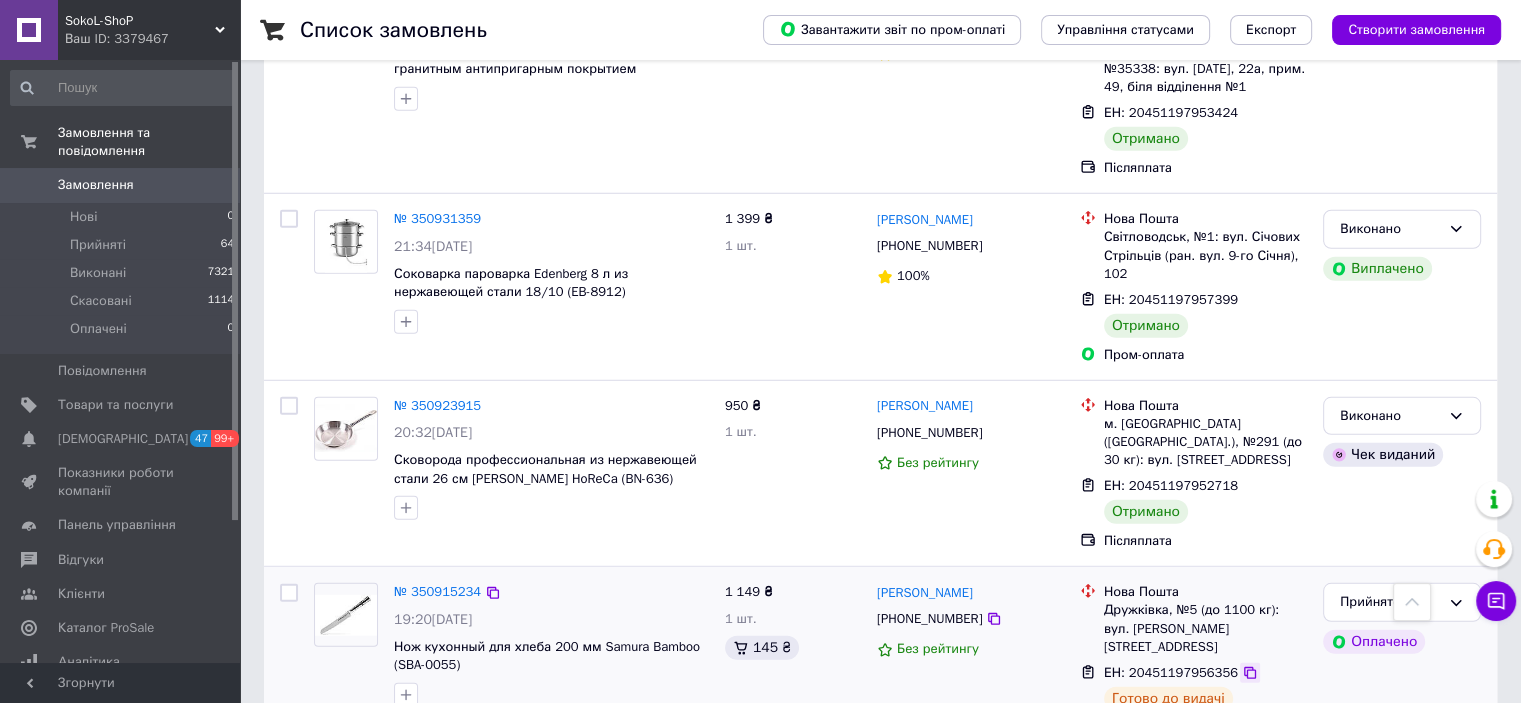 click 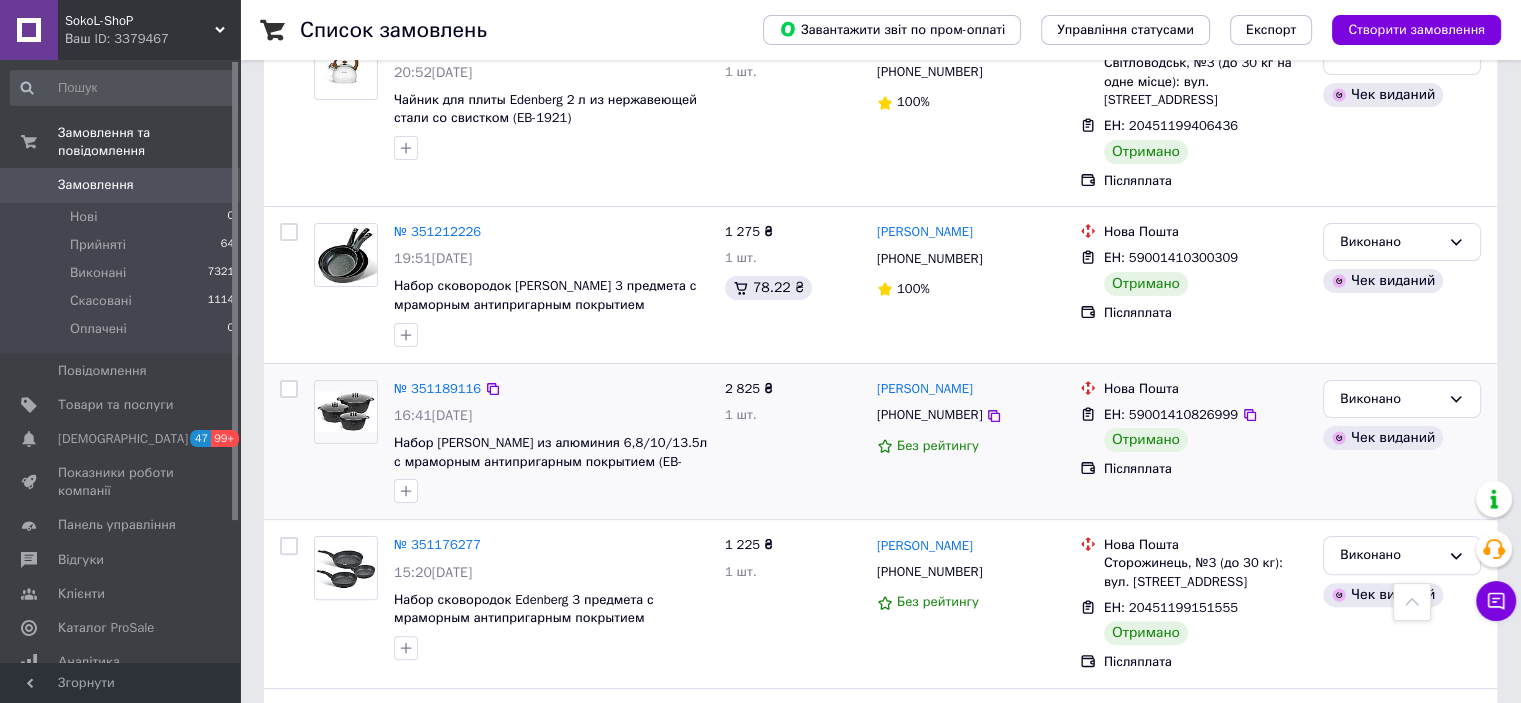 scroll, scrollTop: 0, scrollLeft: 0, axis: both 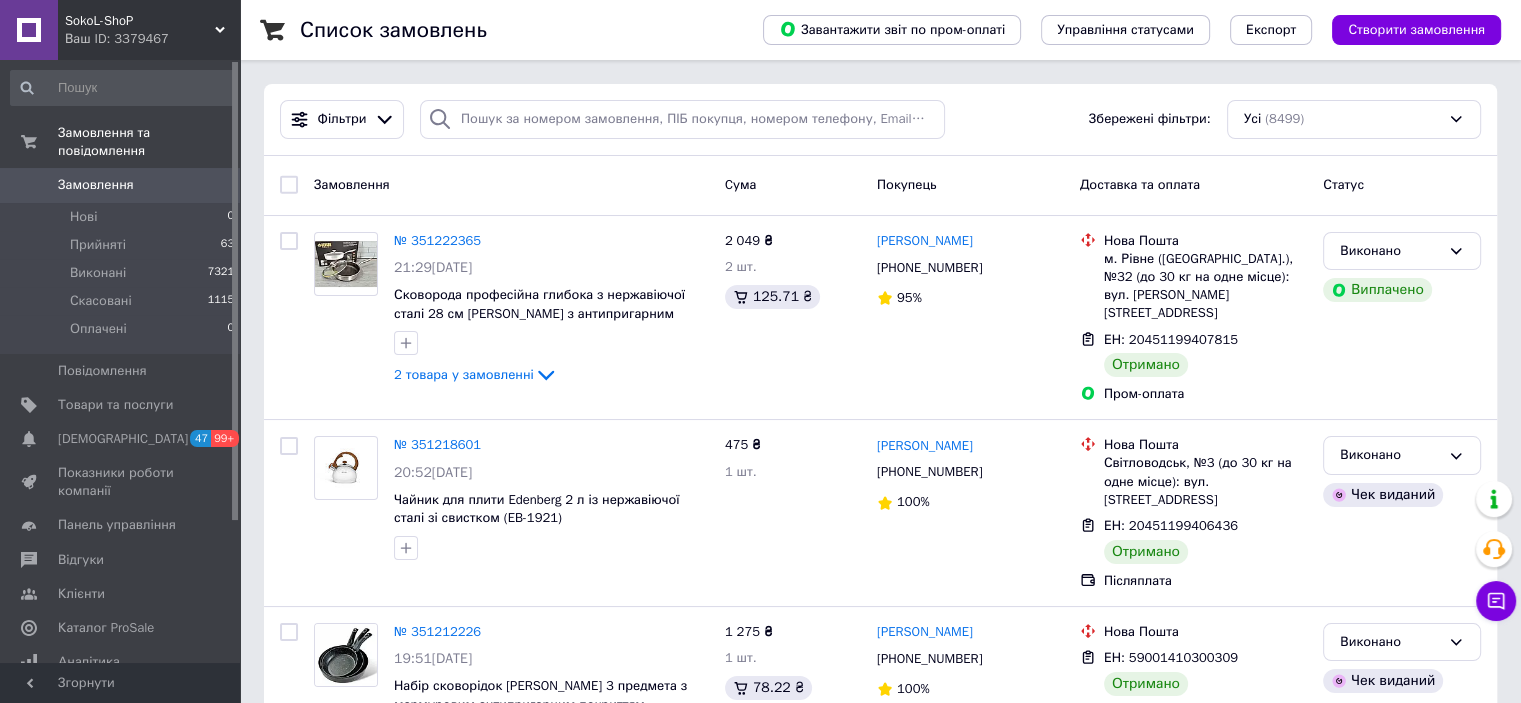 drag, startPoint x: 155, startPoint y: 197, endPoint x: 237, endPoint y: 207, distance: 82.607506 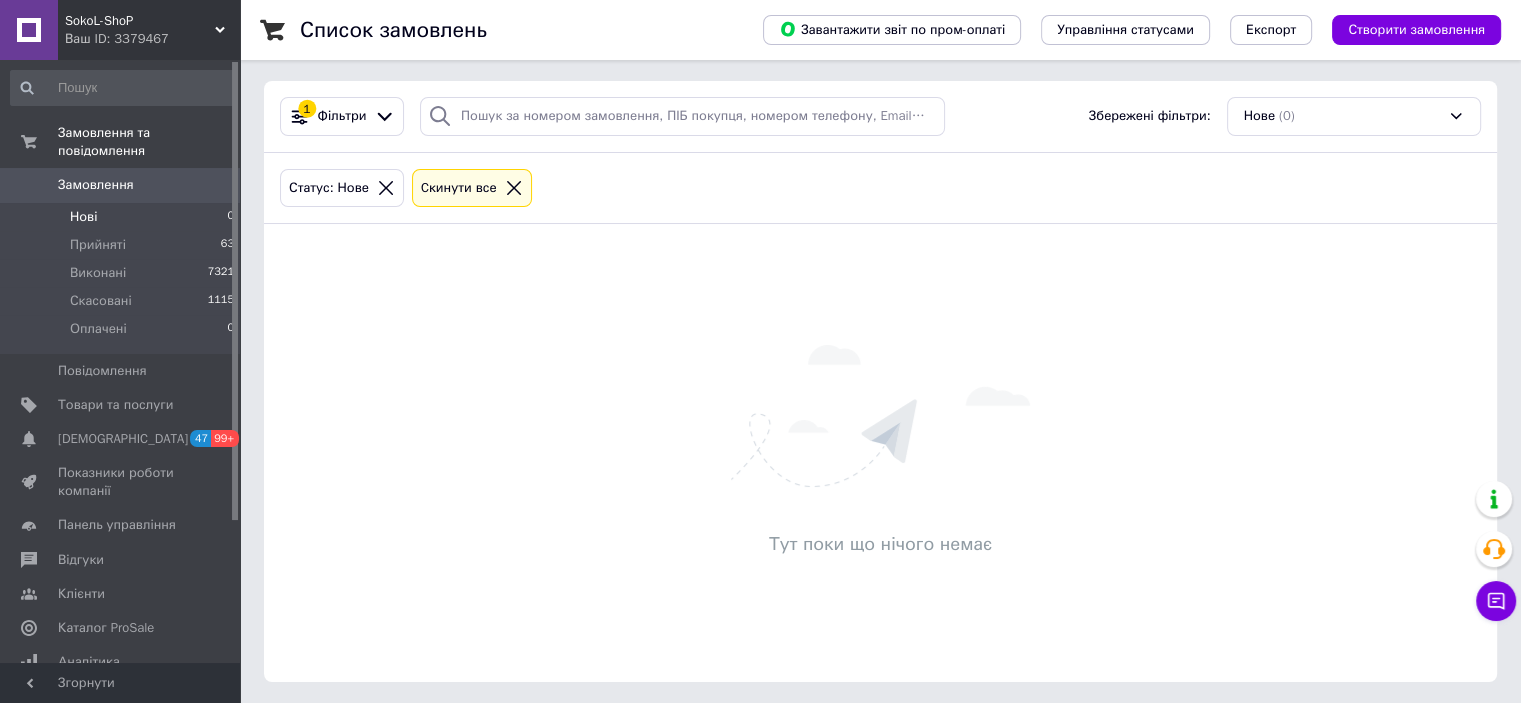 scroll, scrollTop: 4, scrollLeft: 0, axis: vertical 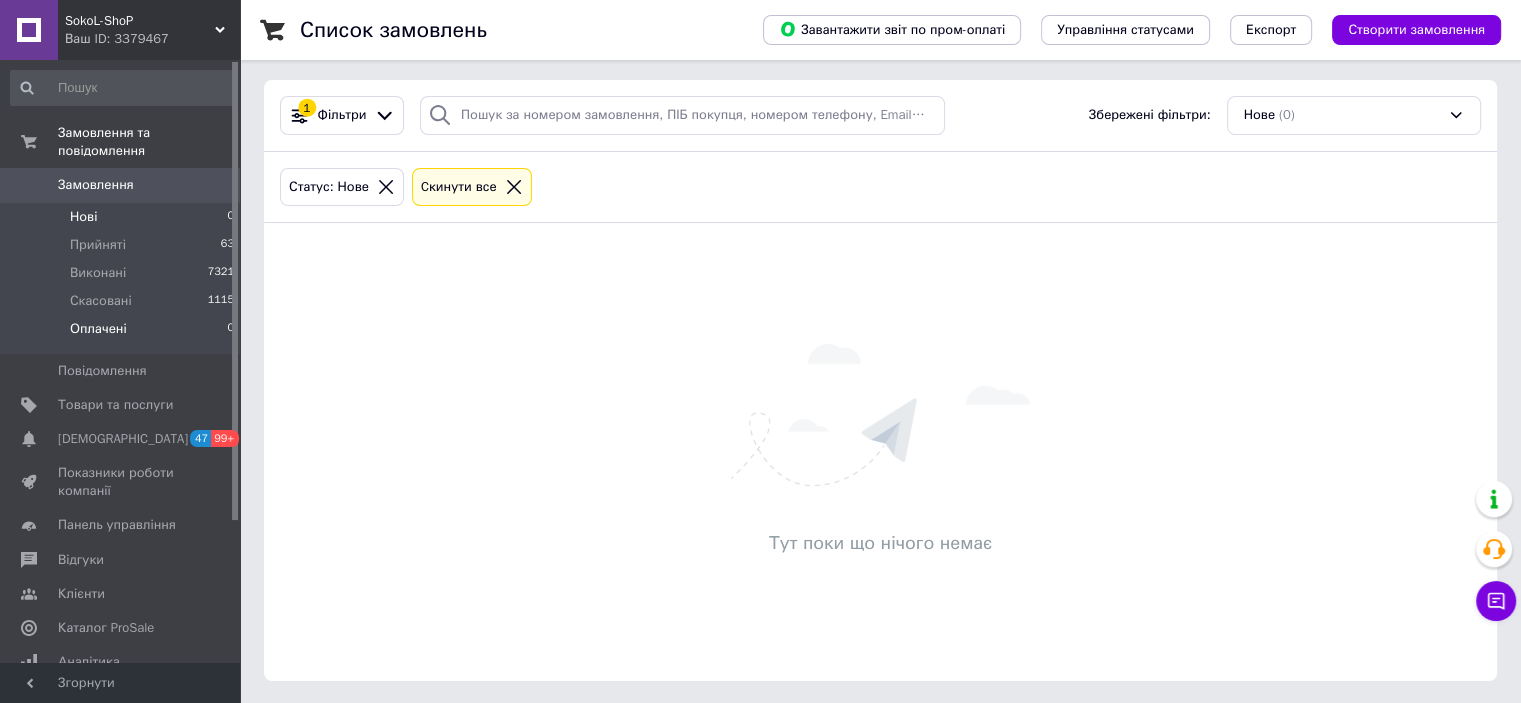 click on "Оплачені 0" at bounding box center [123, 334] 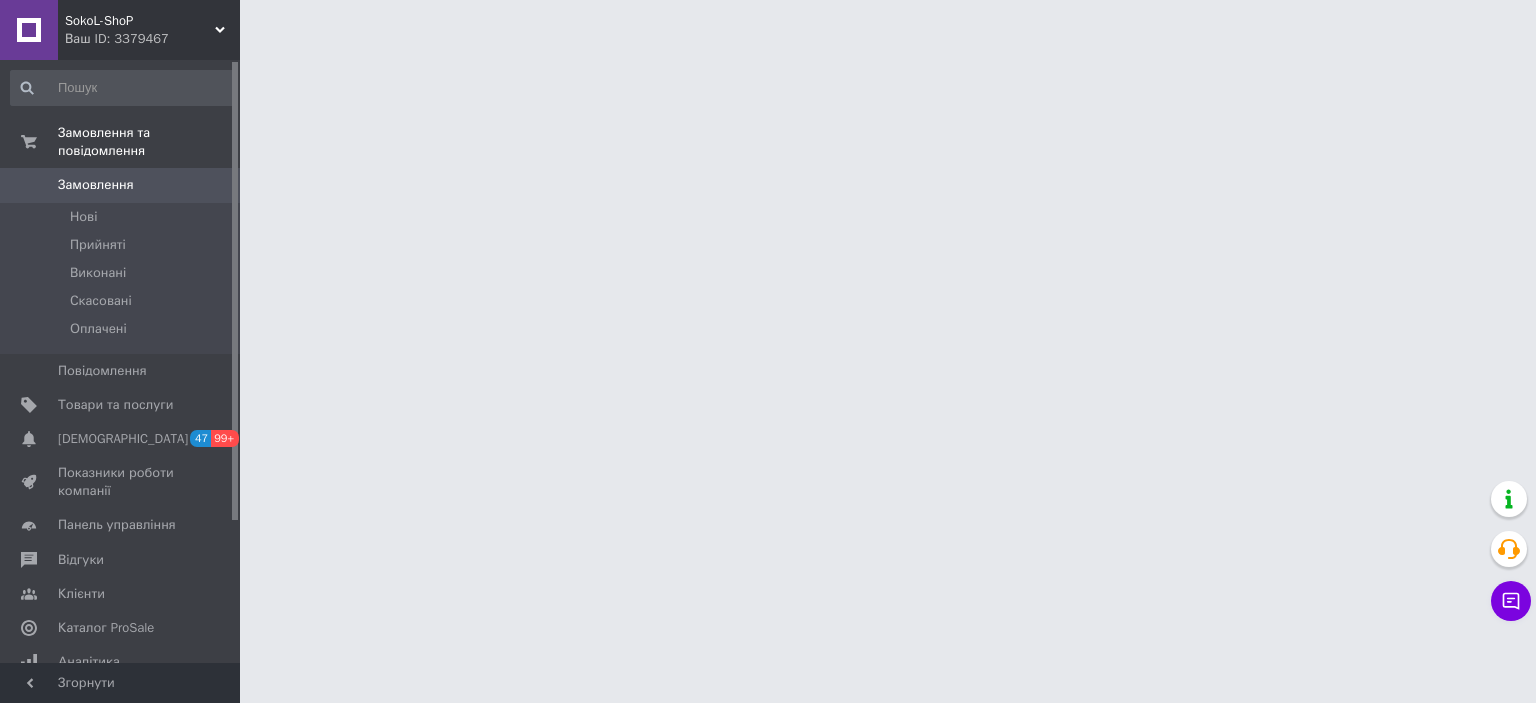 scroll, scrollTop: 0, scrollLeft: 0, axis: both 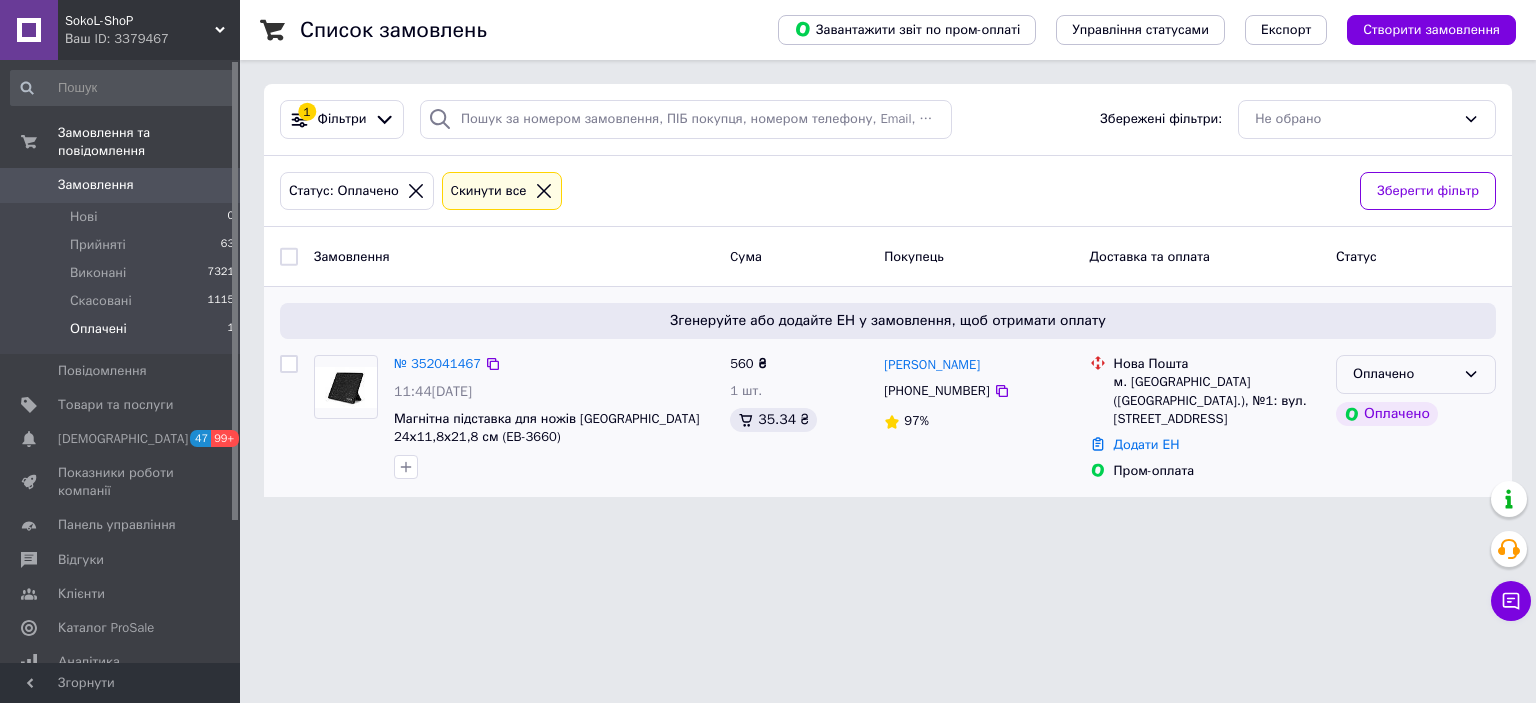 click on "Оплачено" at bounding box center (1416, 374) 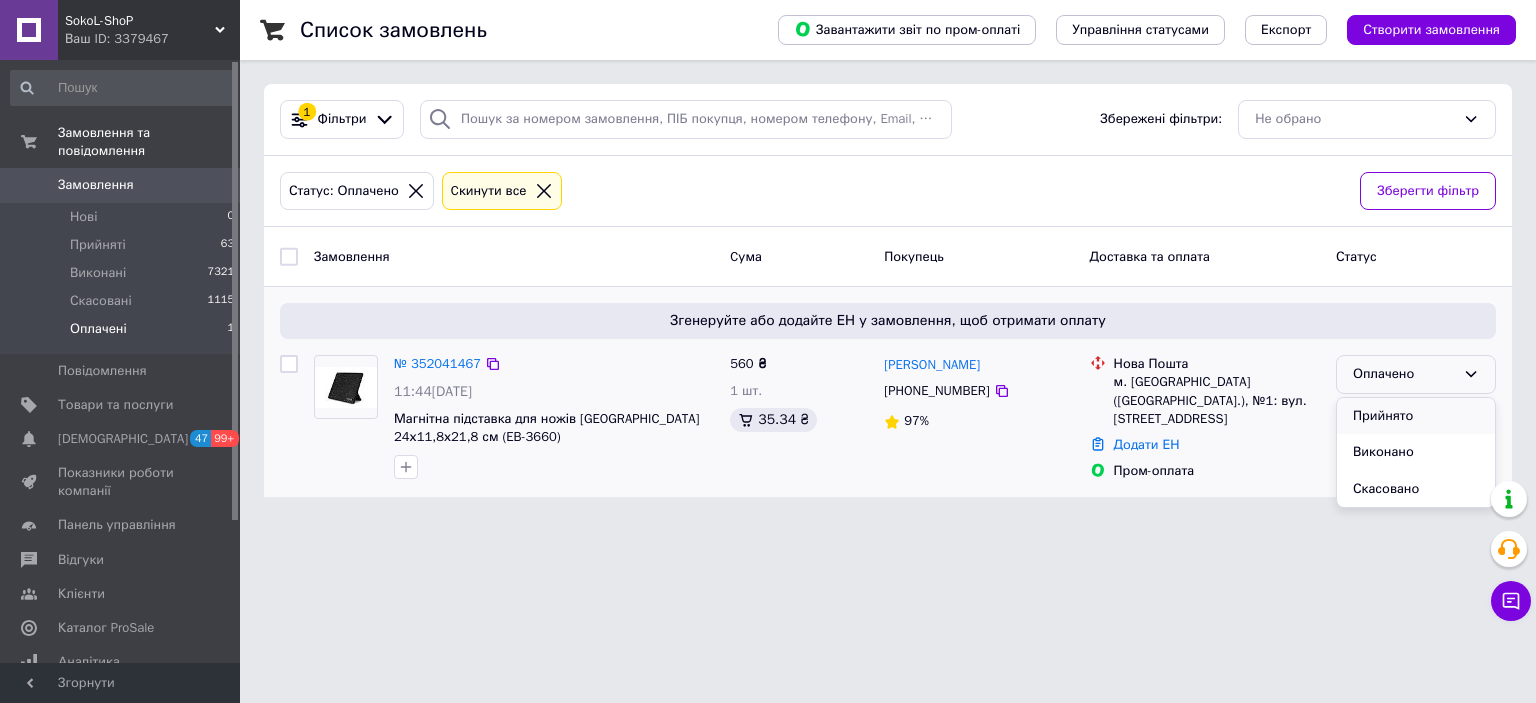 click on "Прийнято" at bounding box center [1416, 416] 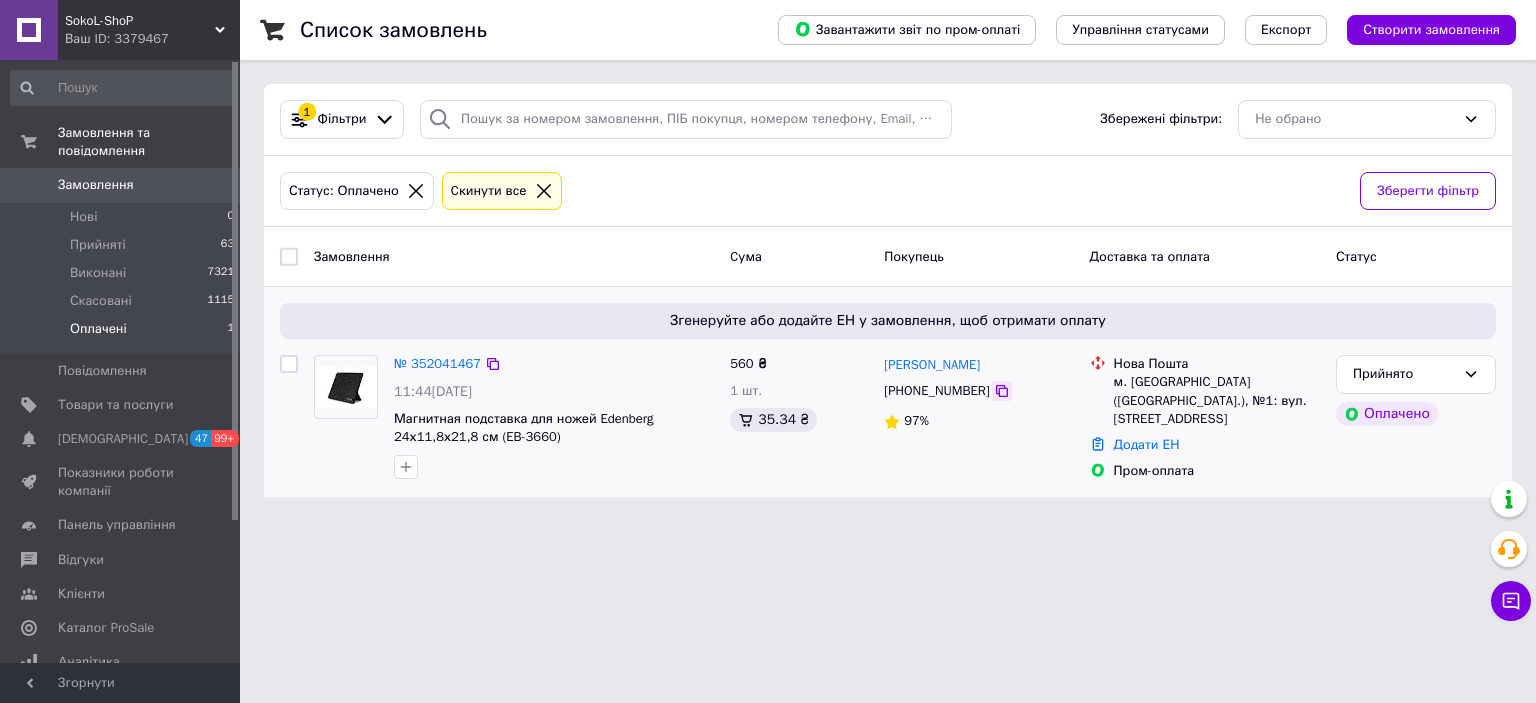 click 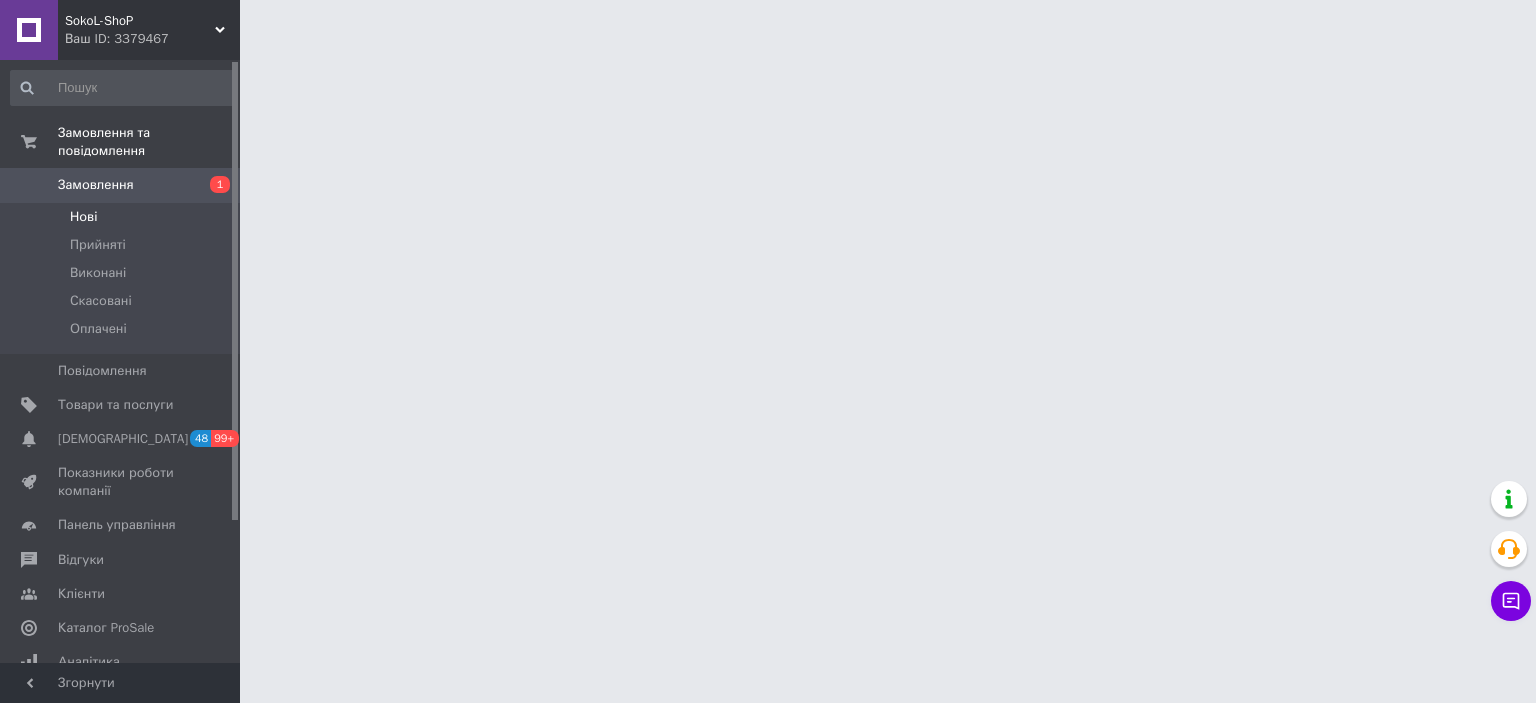 scroll, scrollTop: 0, scrollLeft: 0, axis: both 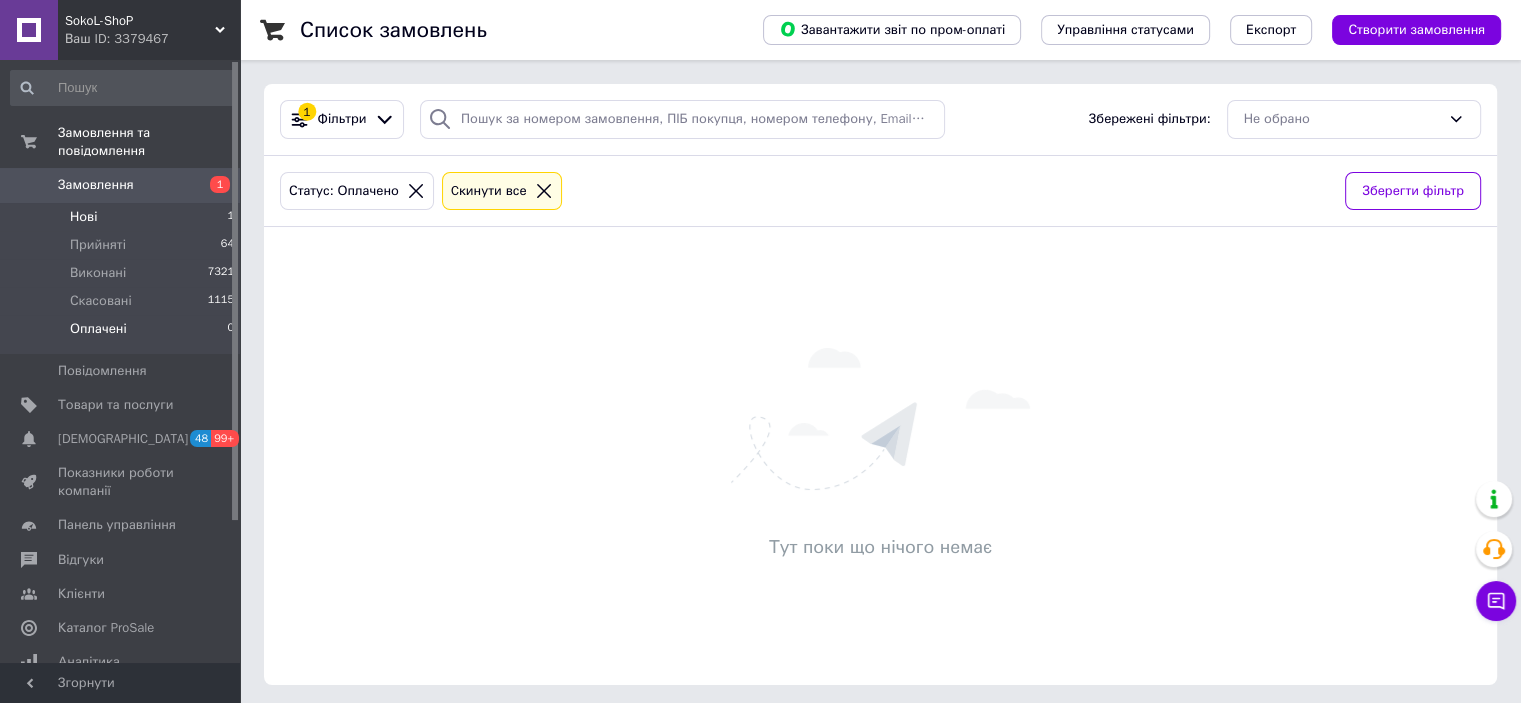 click on "Нові 1" at bounding box center [123, 217] 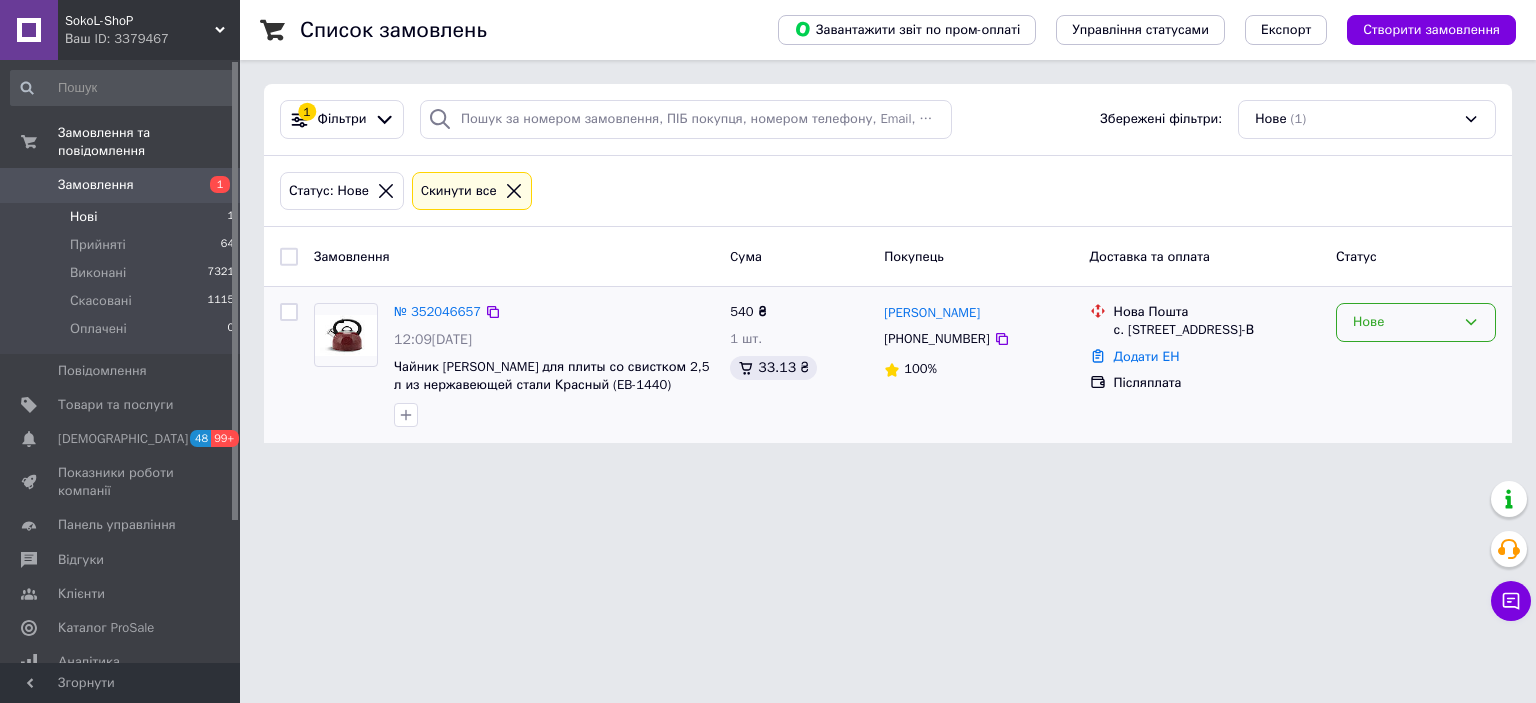 click on "Нове" at bounding box center (1404, 322) 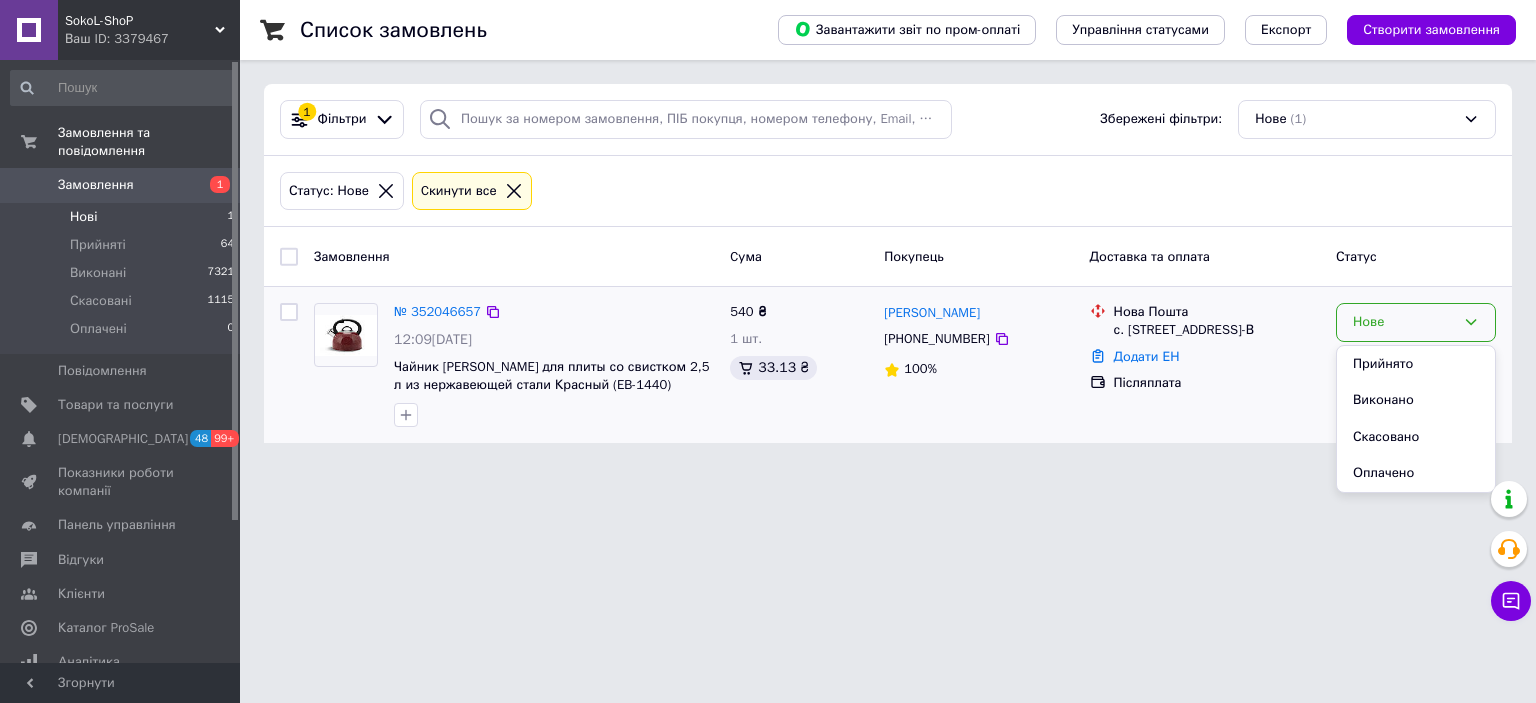 drag, startPoint x: 1424, startPoint y: 359, endPoint x: 1406, endPoint y: 340, distance: 26.172504 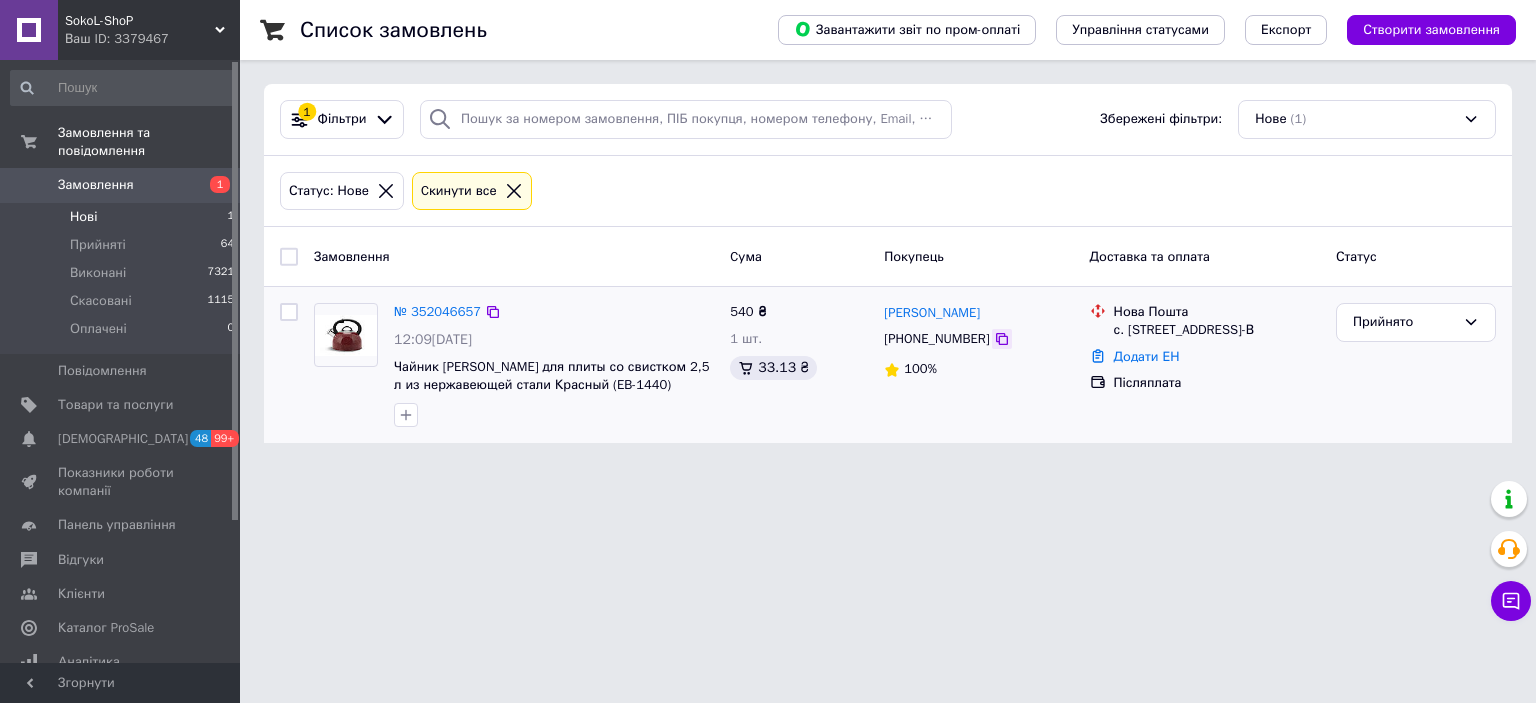 click 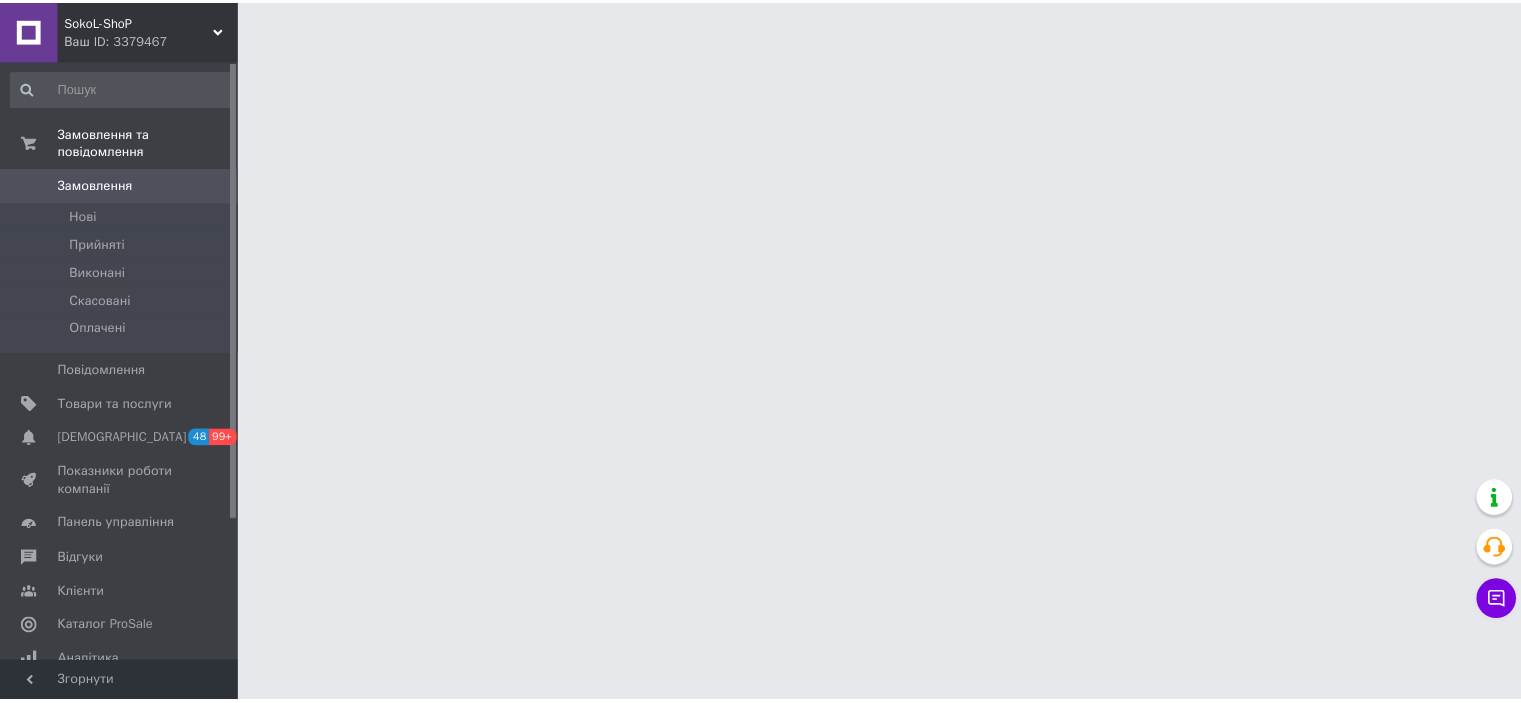 scroll, scrollTop: 0, scrollLeft: 0, axis: both 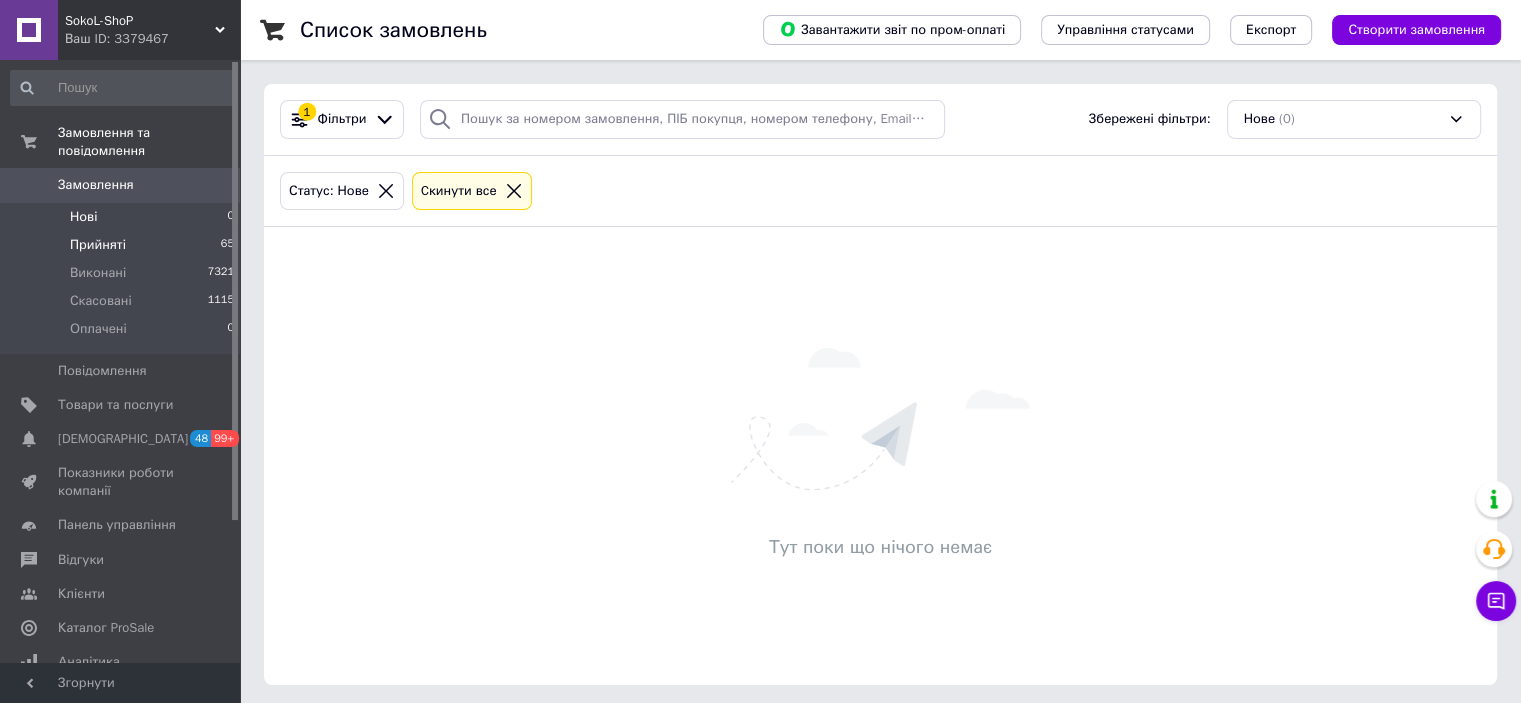 click on "Прийняті 65" at bounding box center [123, 245] 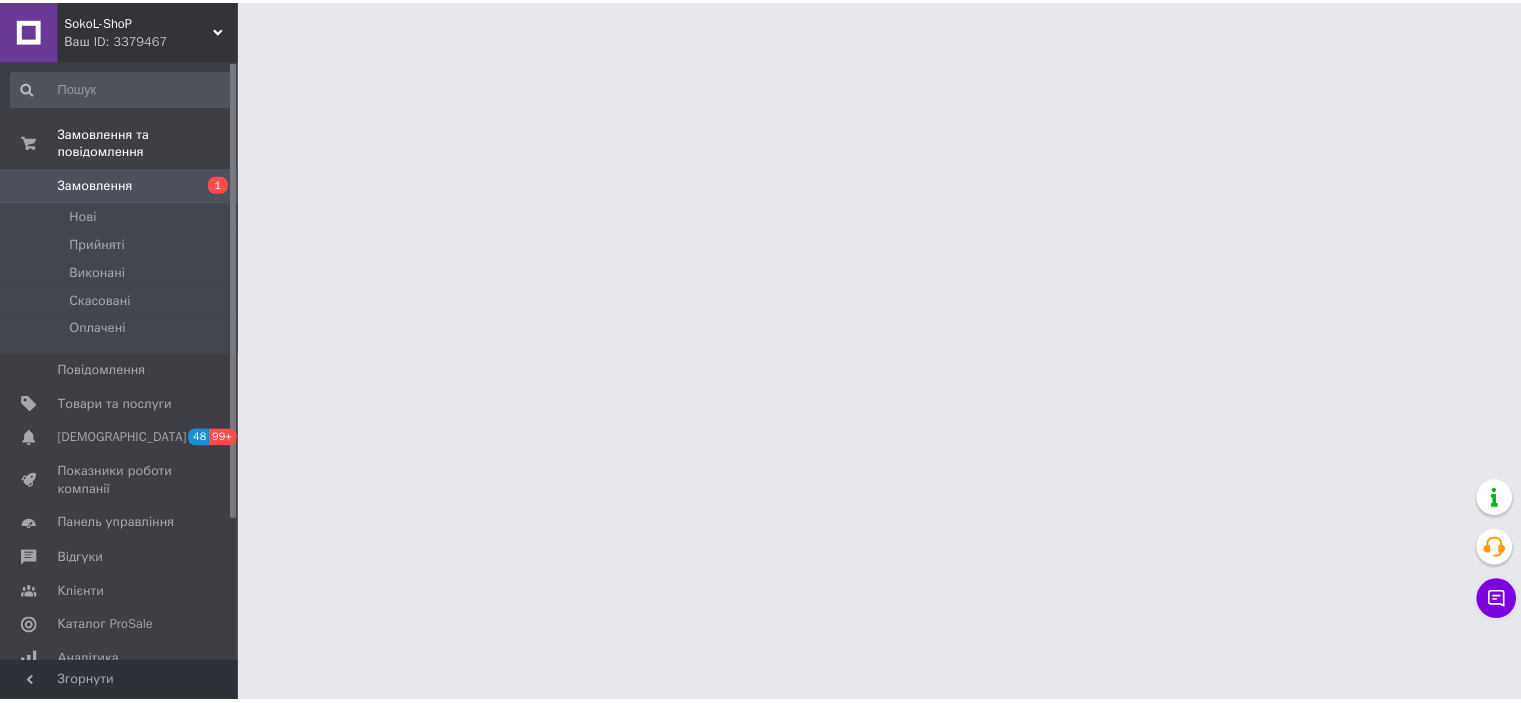 scroll, scrollTop: 0, scrollLeft: 0, axis: both 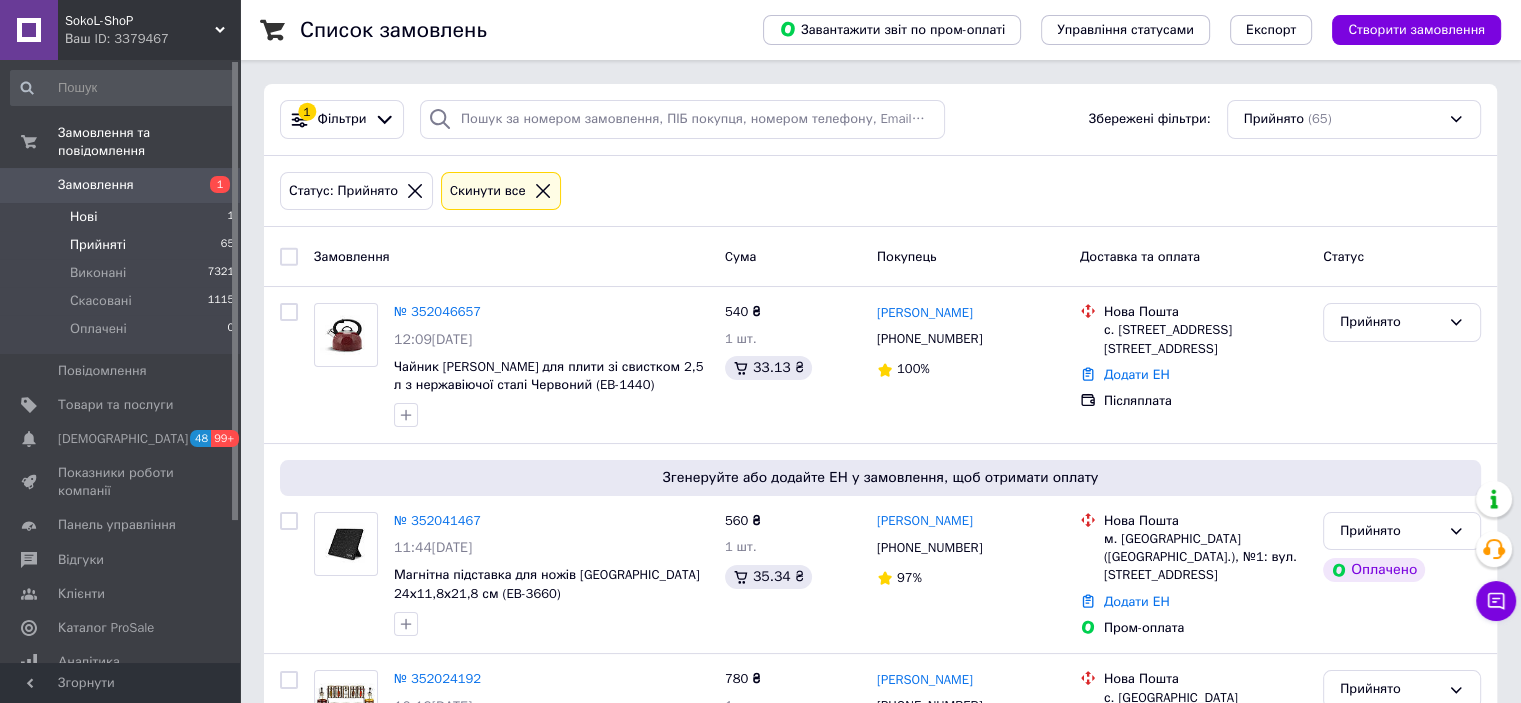 click on "Нові 1" at bounding box center (123, 217) 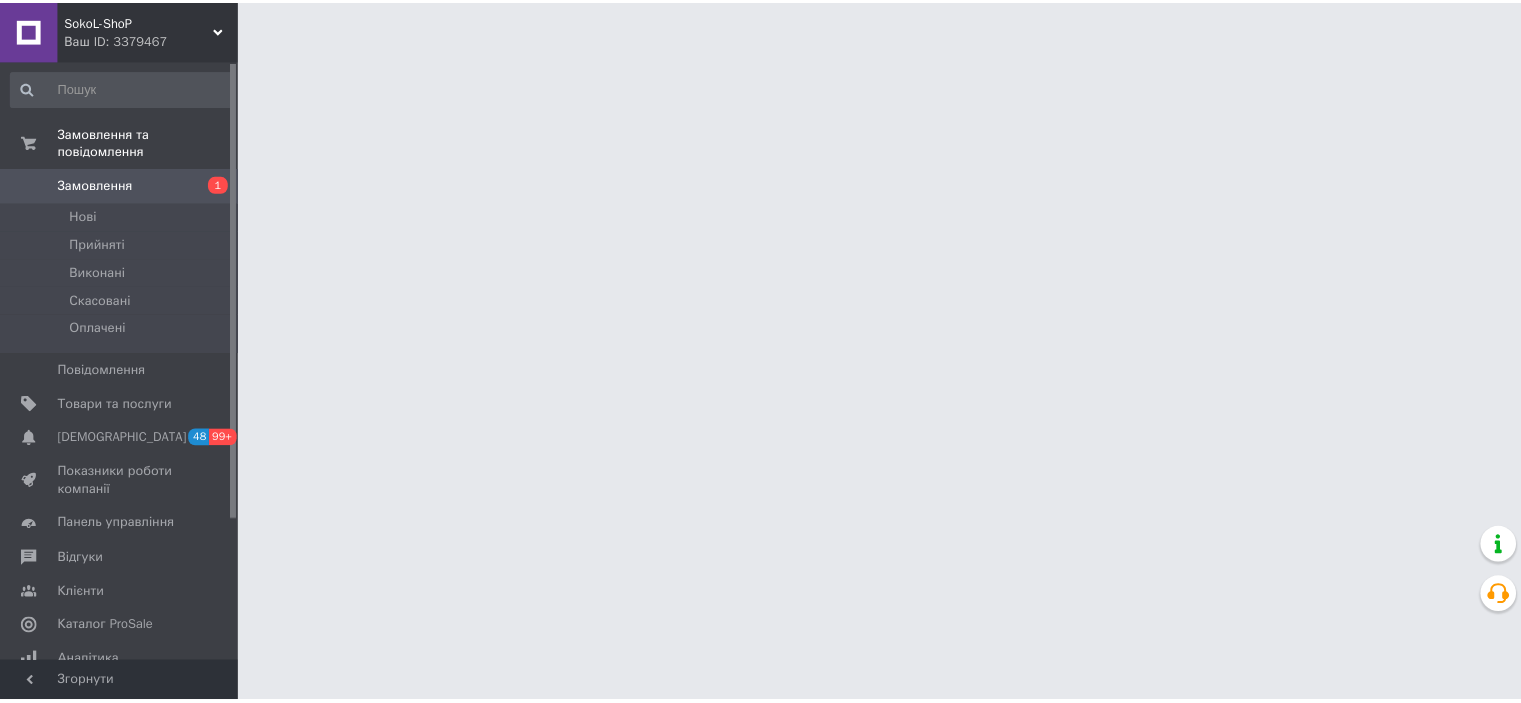 scroll, scrollTop: 0, scrollLeft: 0, axis: both 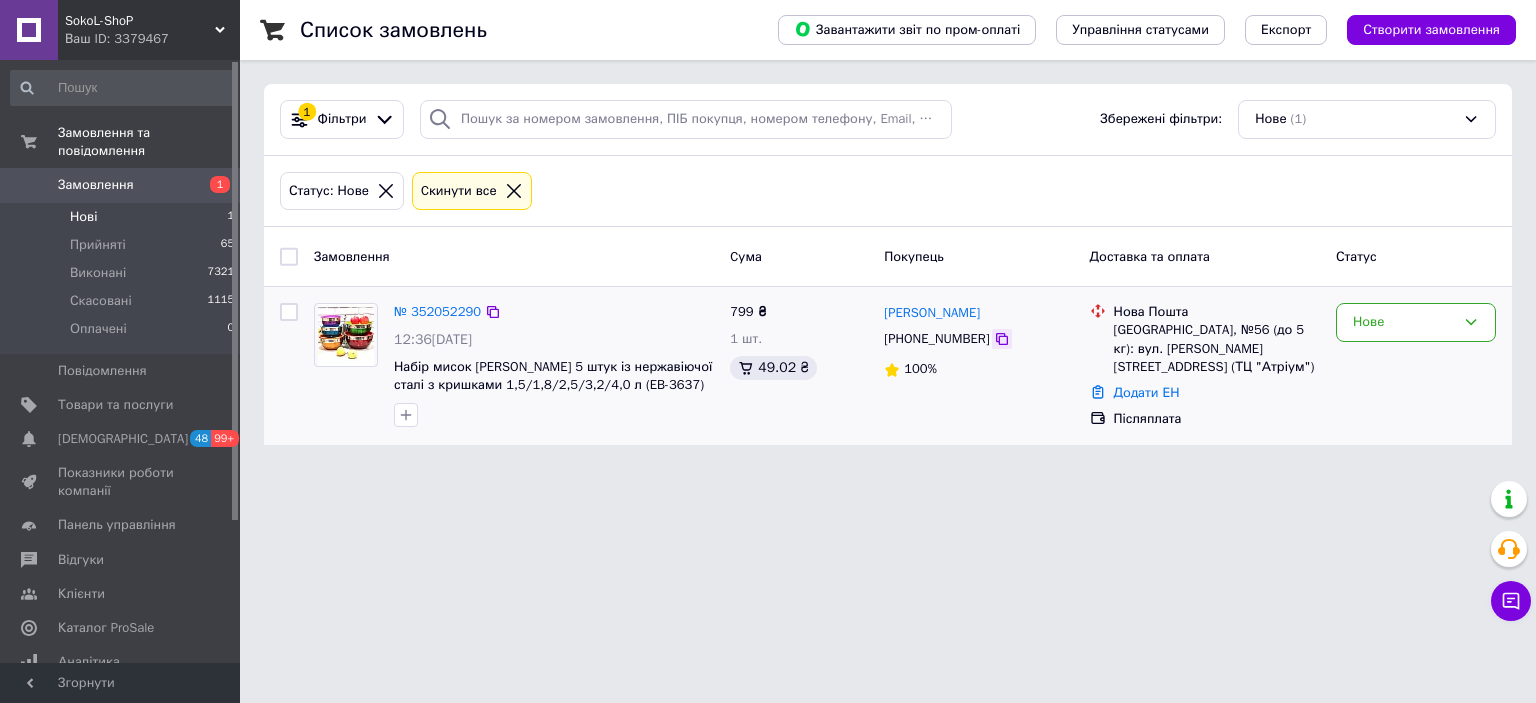 click at bounding box center (1002, 339) 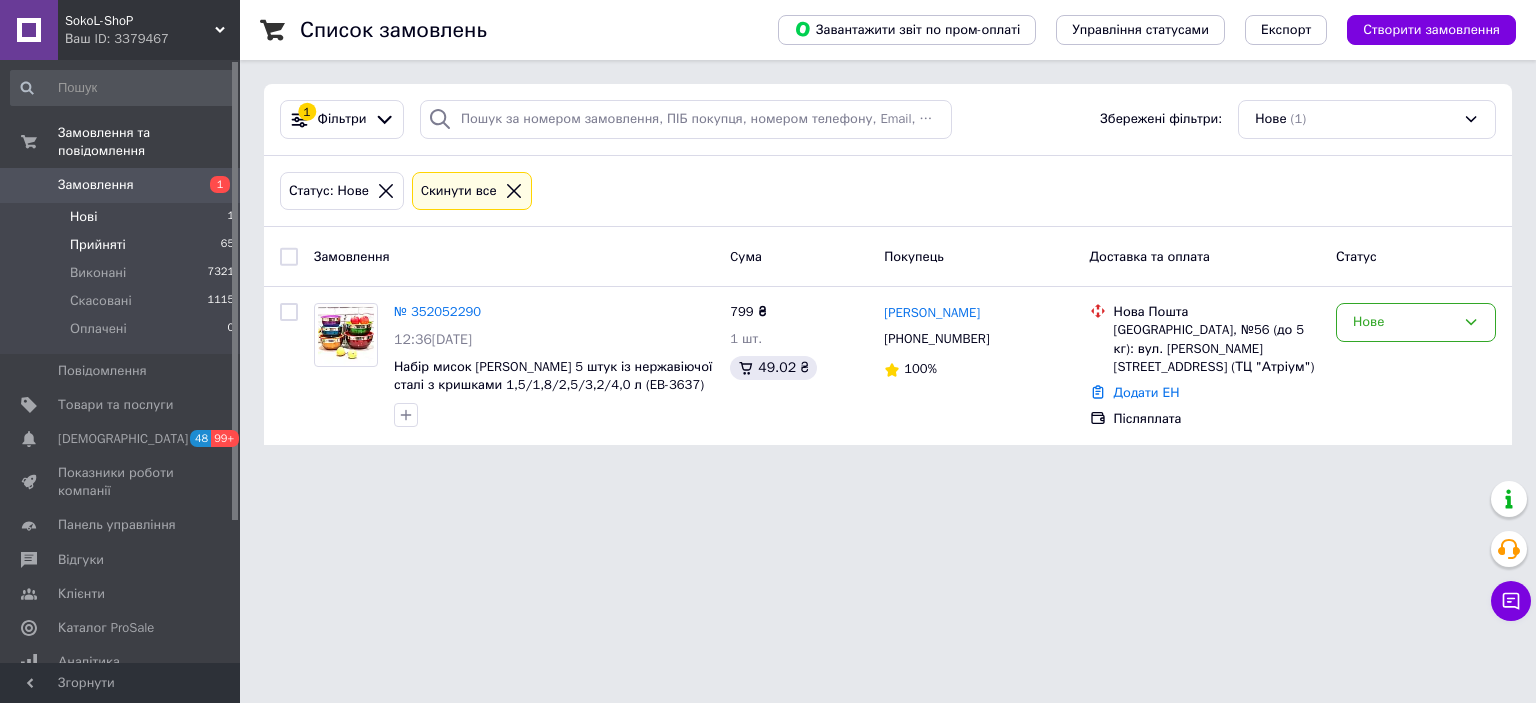 click on "Прийняті" at bounding box center [98, 245] 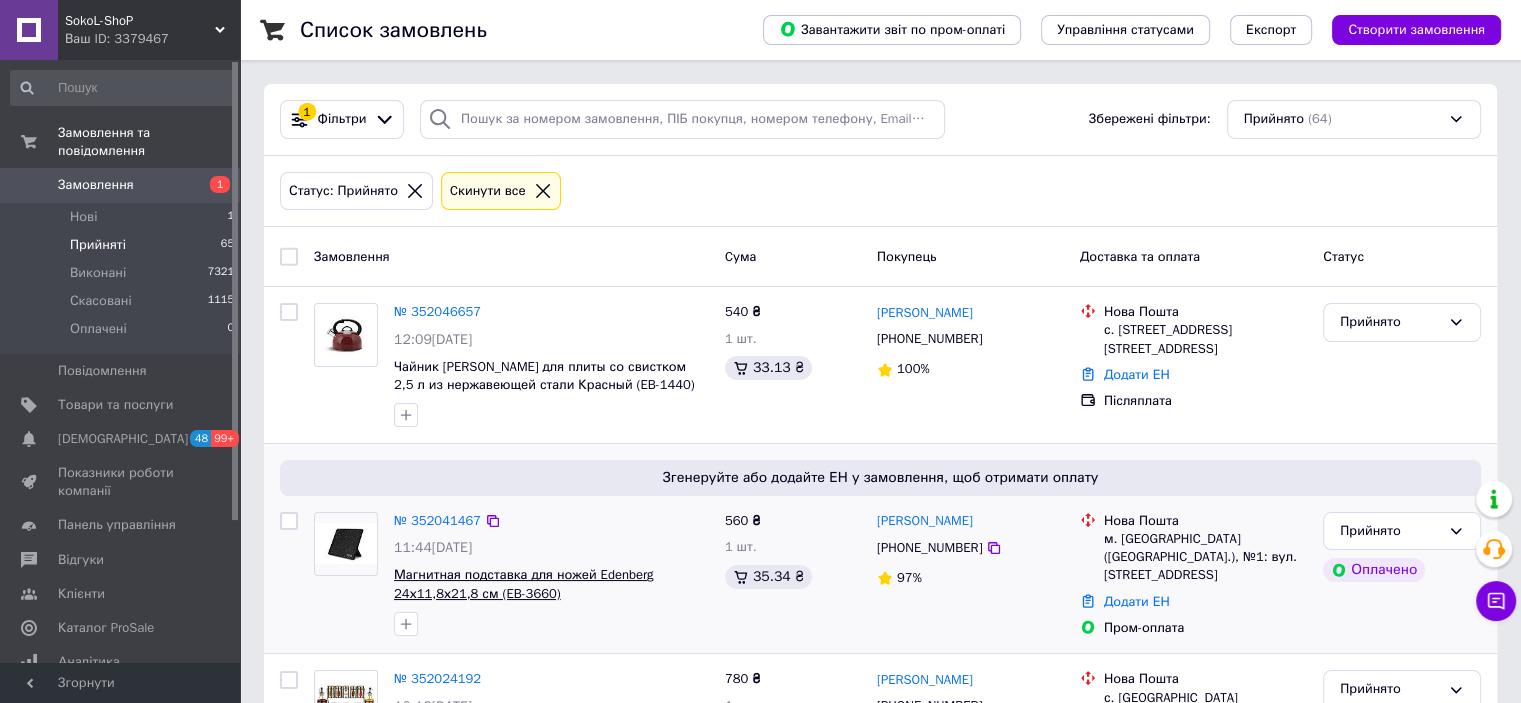click on "Магнитная подставка для ножей Edenberg 24х11,8х21,8 см (EB-3660)" at bounding box center (524, 584) 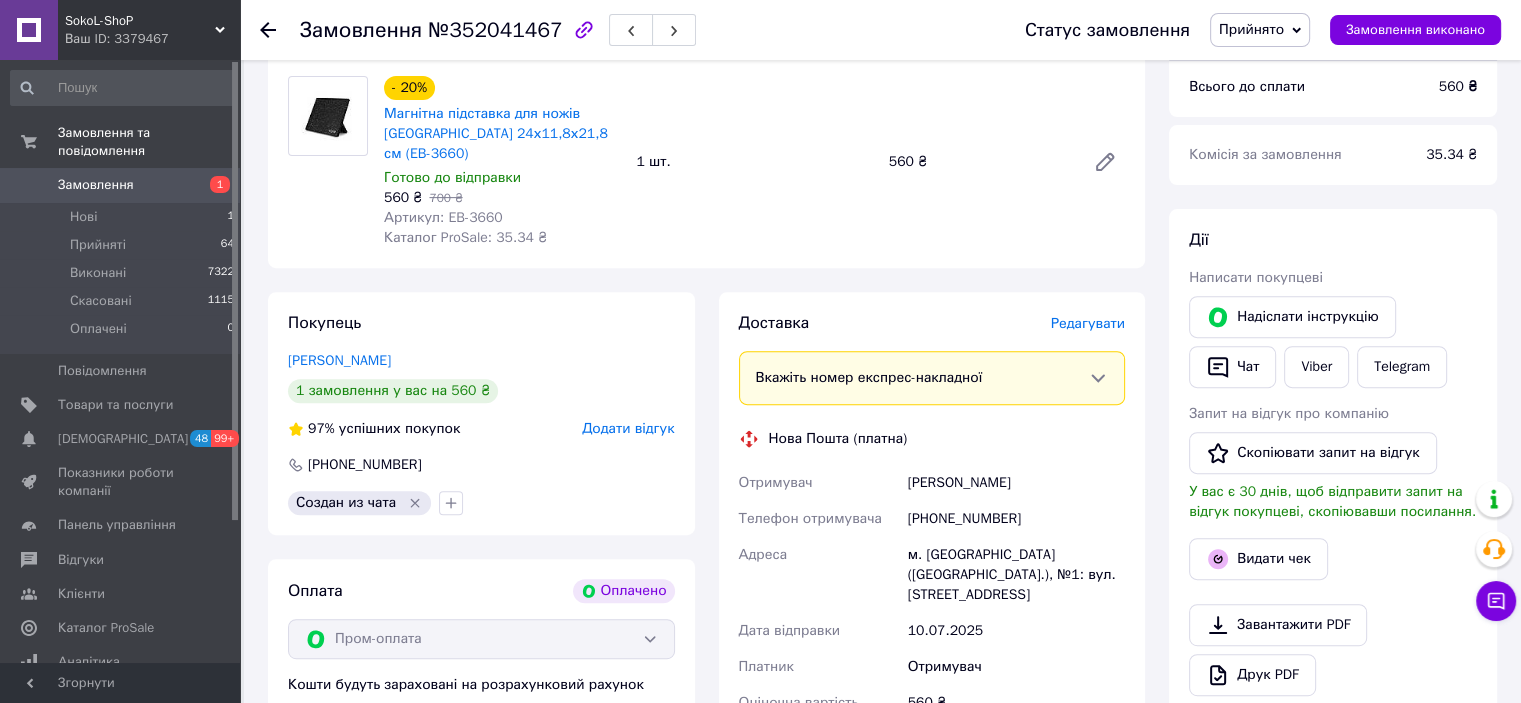 scroll, scrollTop: 312, scrollLeft: 0, axis: vertical 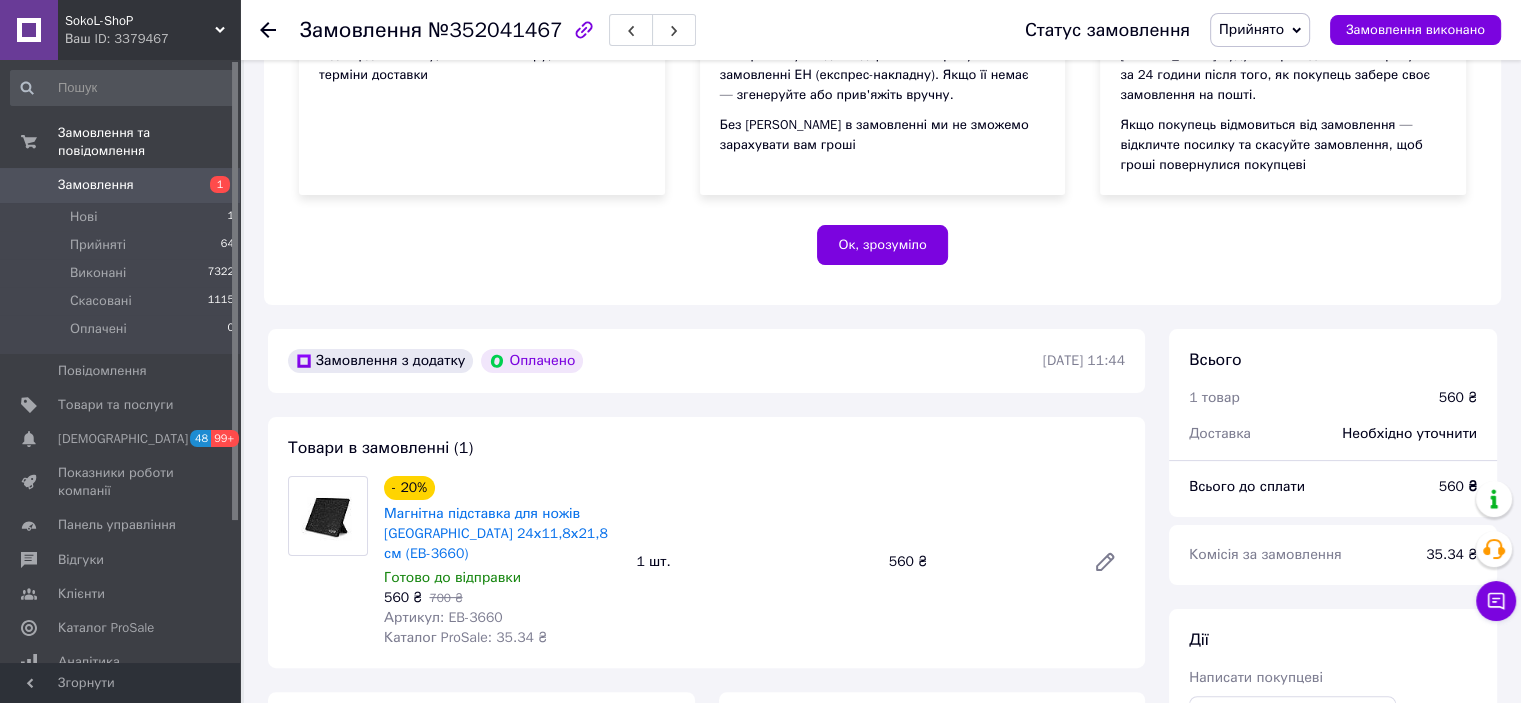 click on "Готово до відправки" at bounding box center [452, 577] 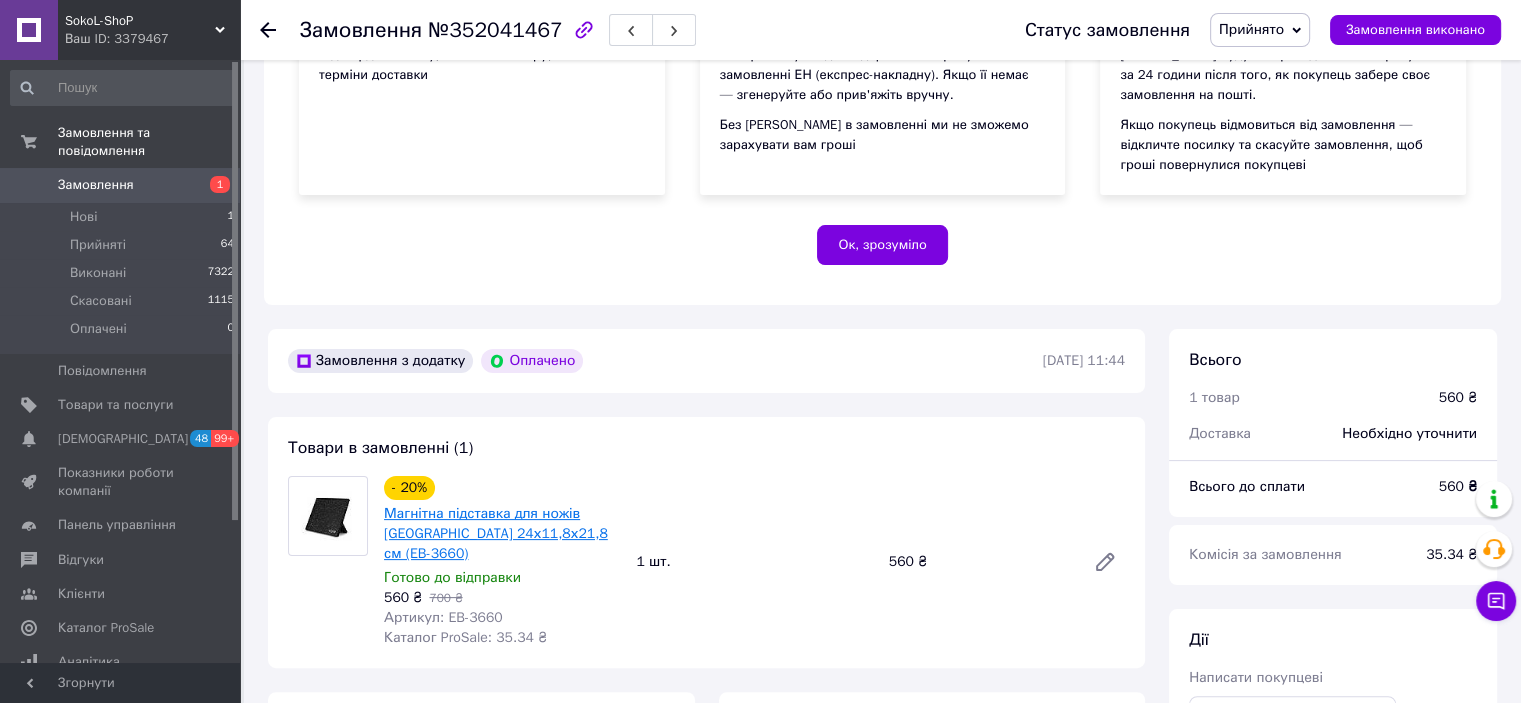 click on "Магнітна підставка для ножів [GEOGRAPHIC_DATA] 24х11,8х21,8 см (EB-3660)" at bounding box center (496, 533) 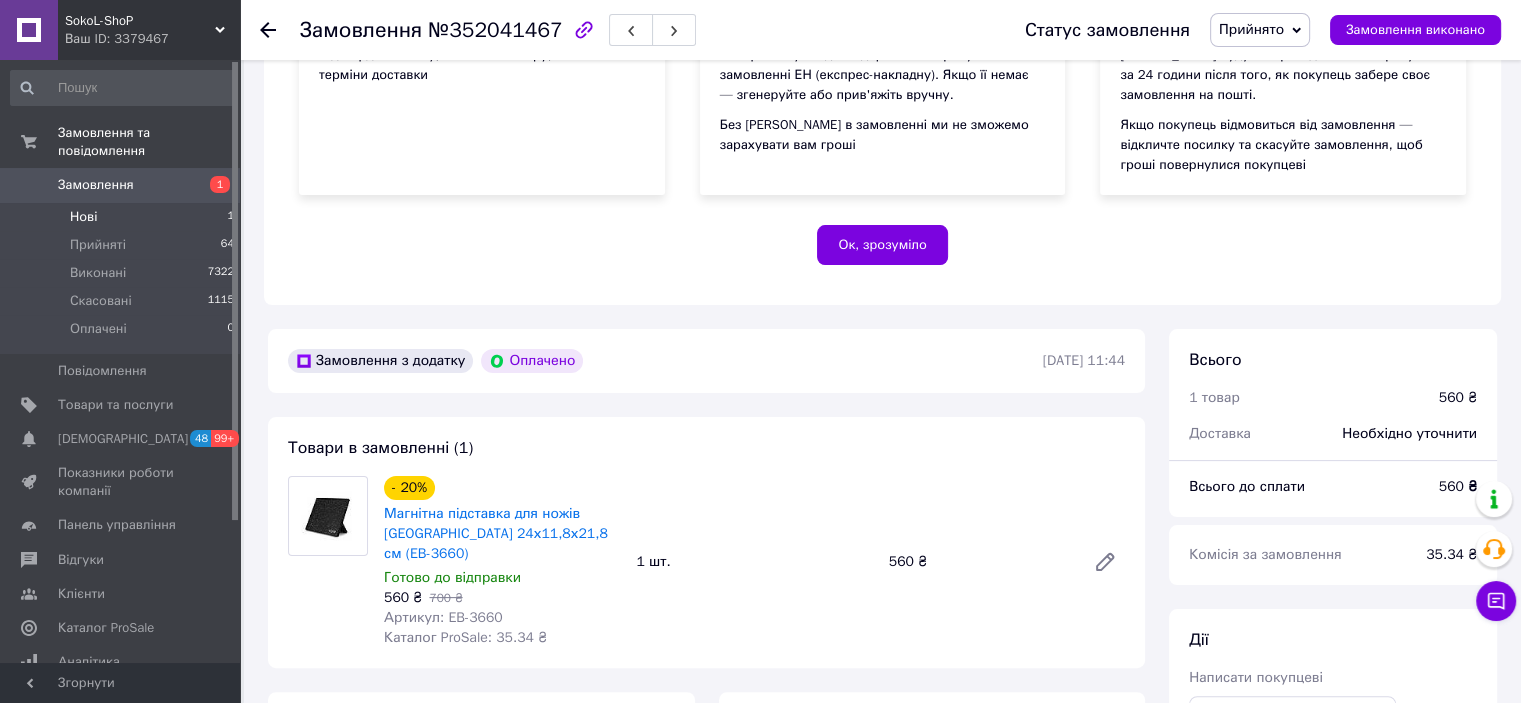 click on "Нові 1" at bounding box center (123, 217) 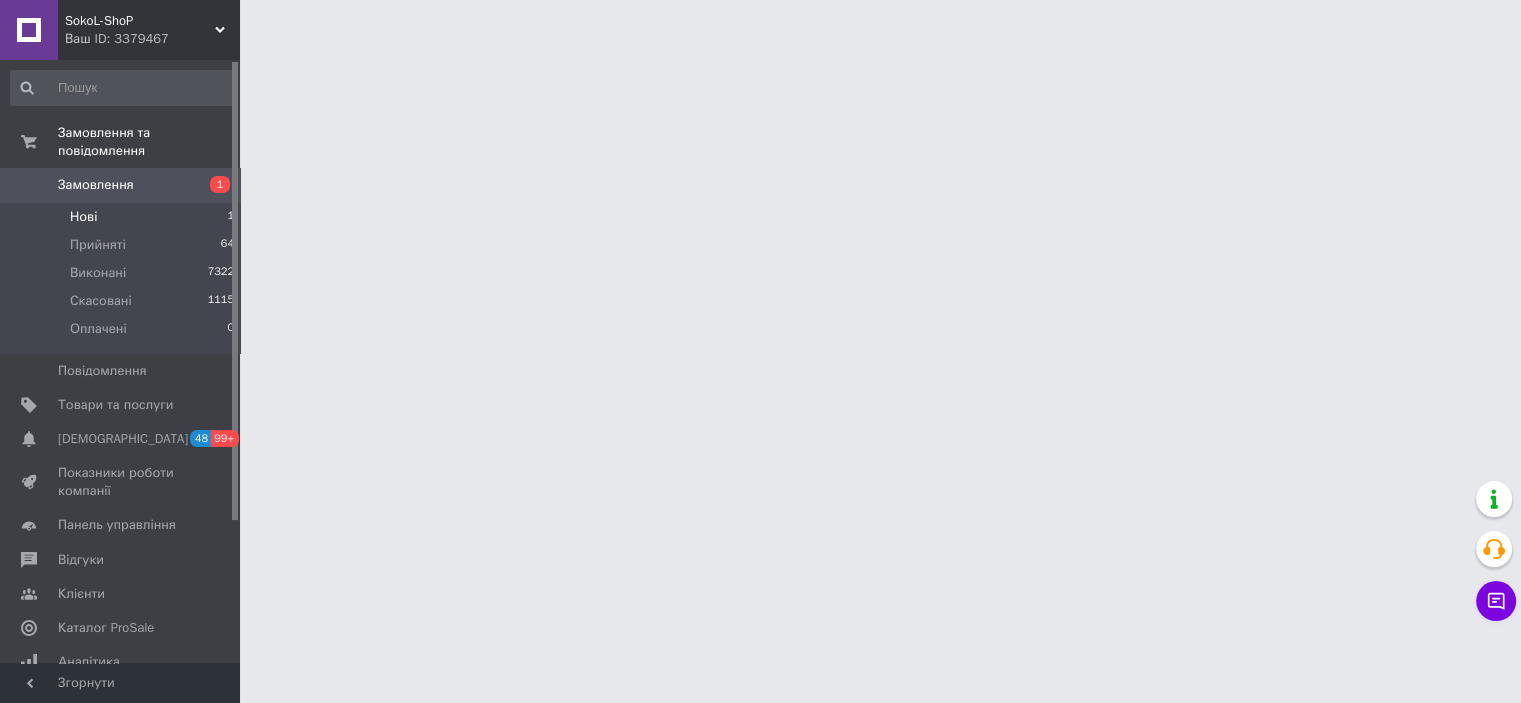 scroll, scrollTop: 0, scrollLeft: 0, axis: both 